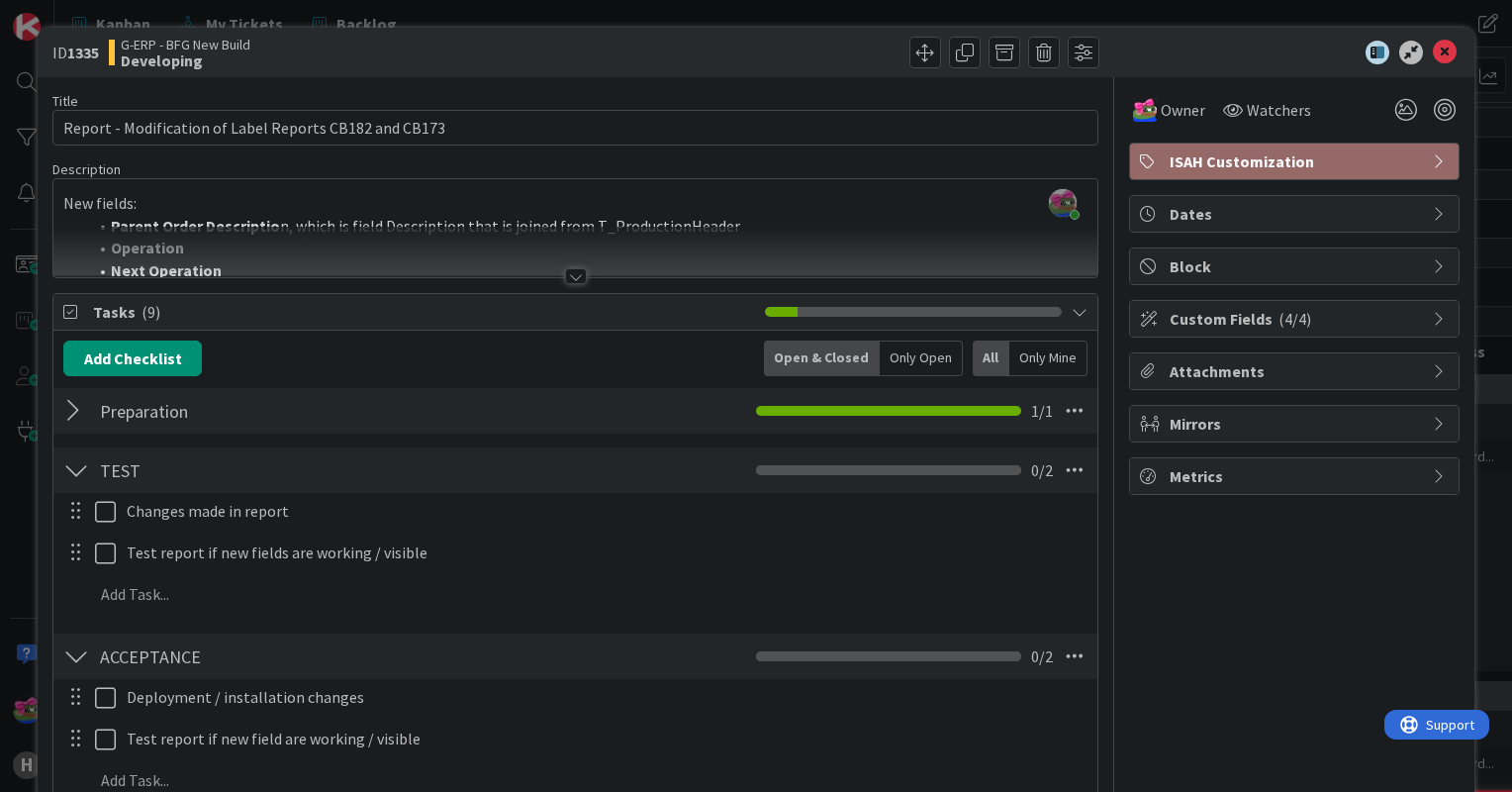 scroll, scrollTop: 0, scrollLeft: 0, axis: both 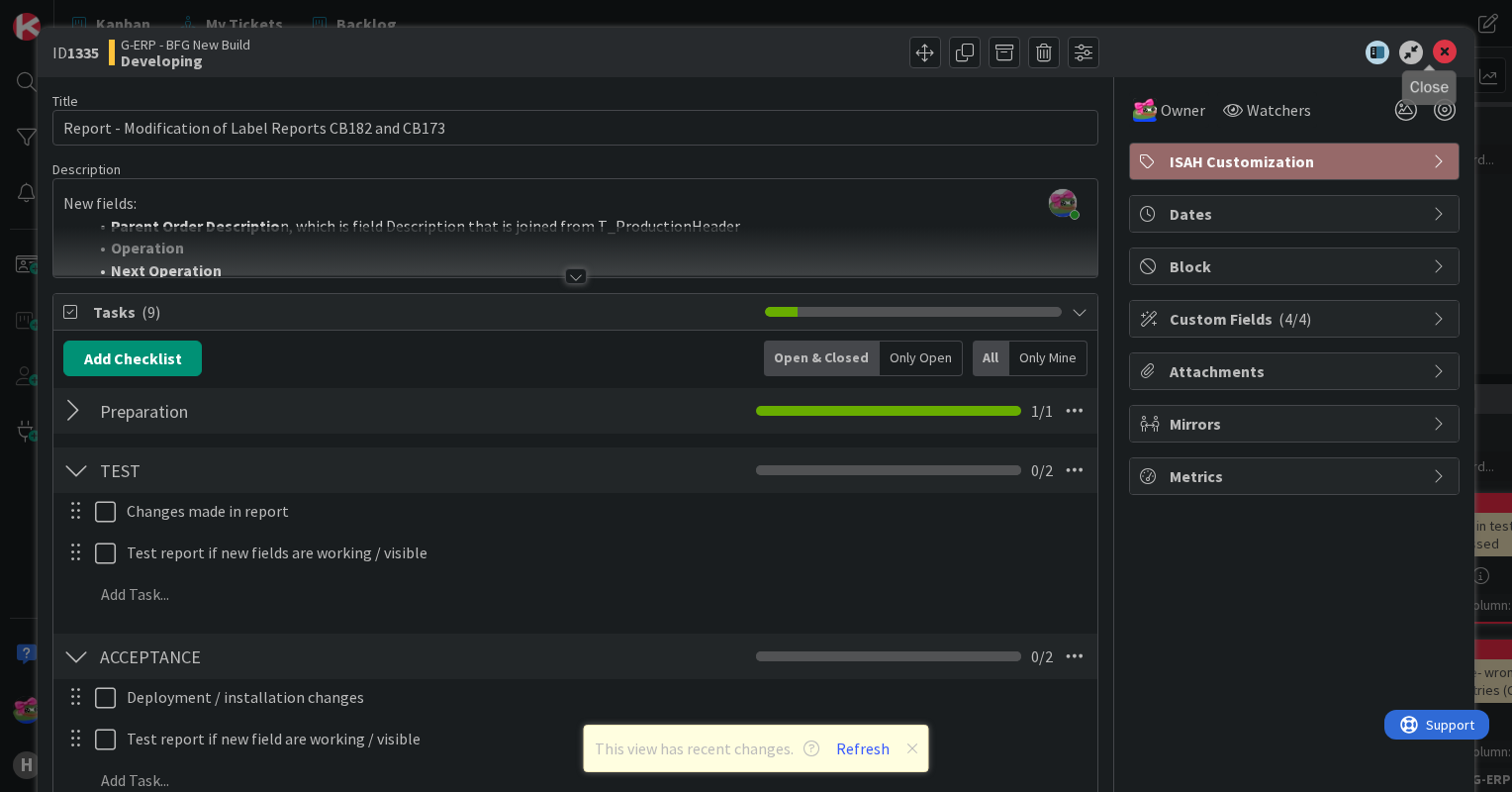 click at bounding box center [1445, 52] 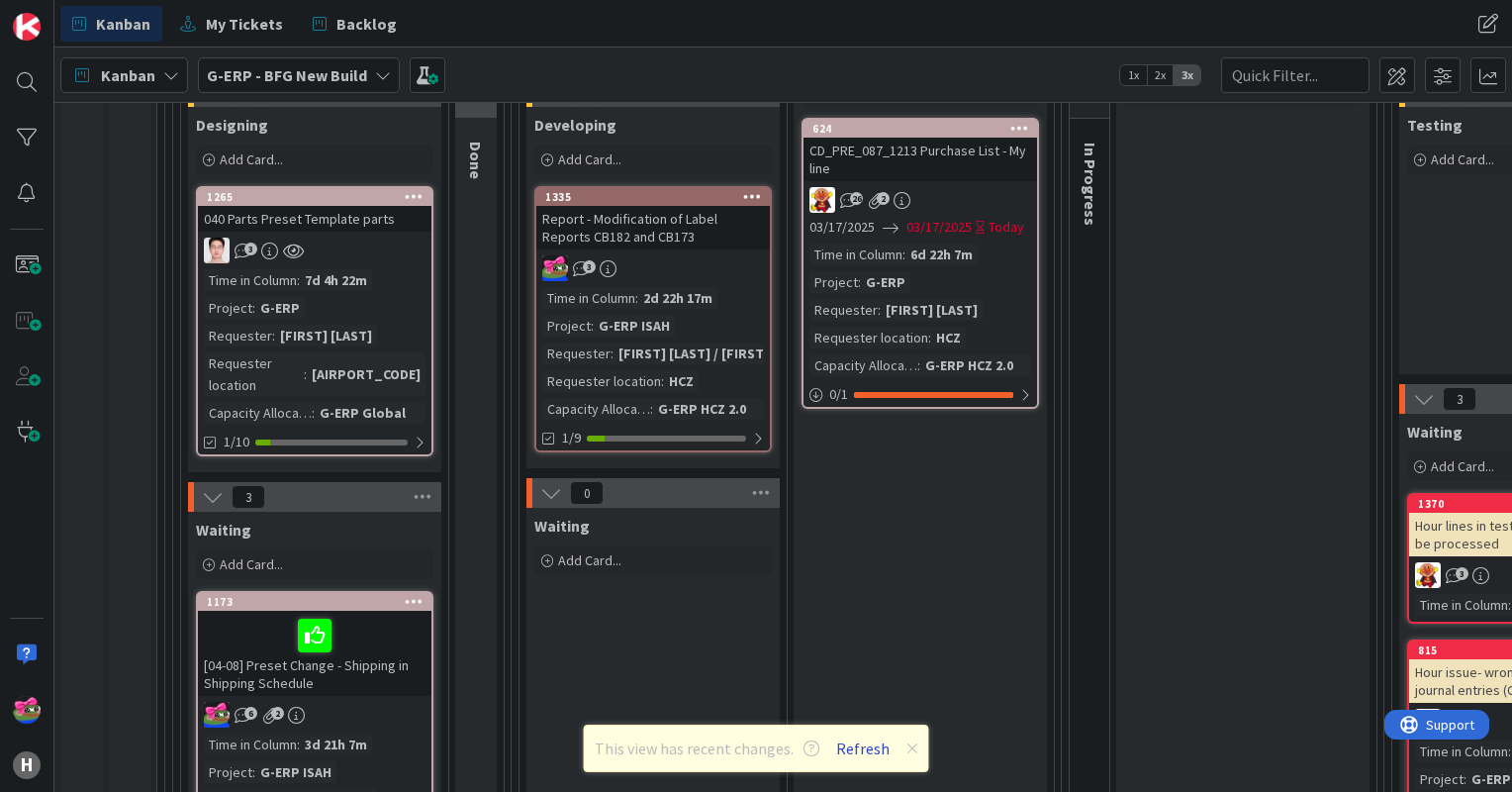scroll, scrollTop: 0, scrollLeft: 0, axis: both 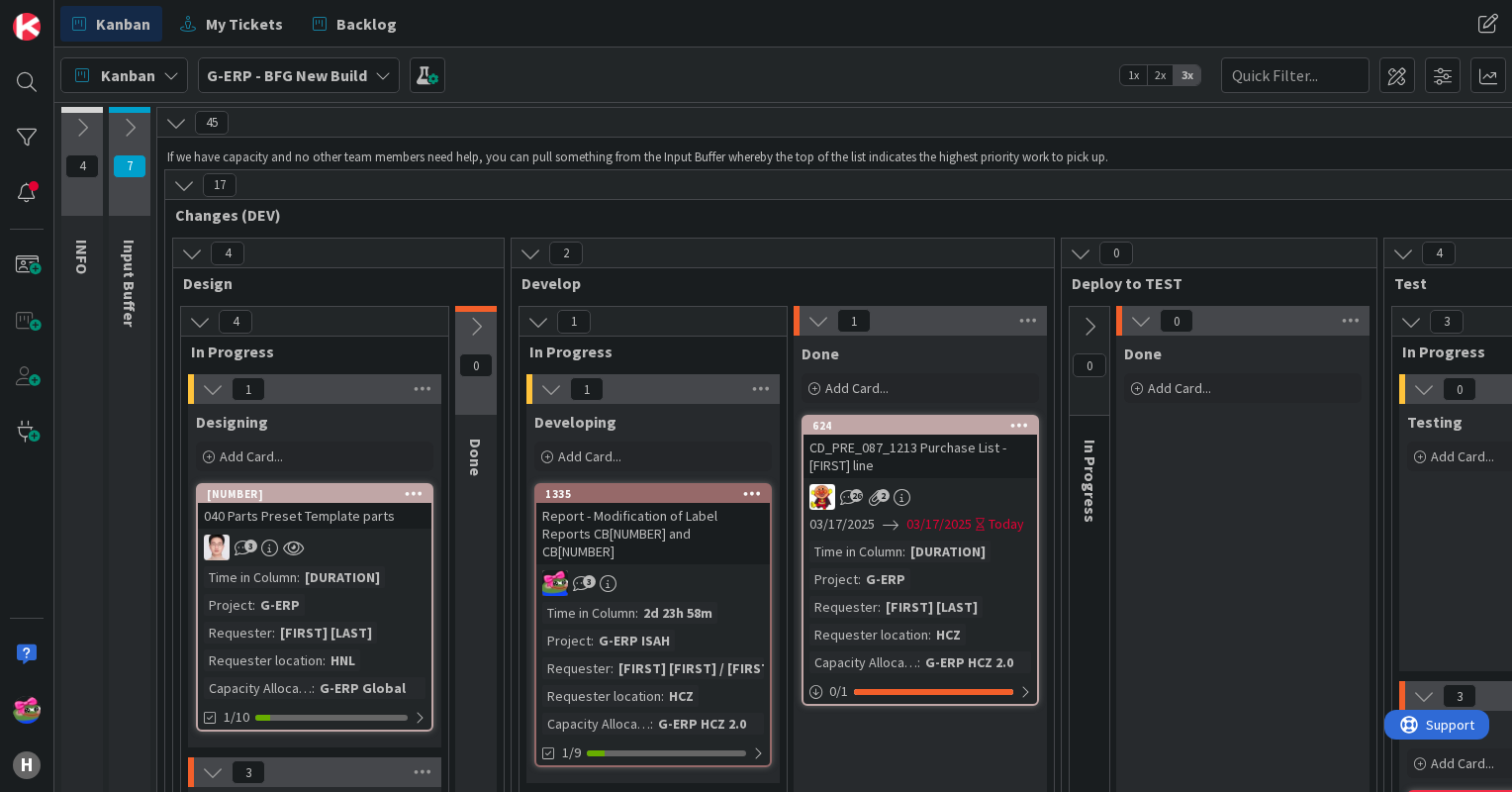 click on "Kanban My Tickets Backlog" at bounding box center [495, 24] 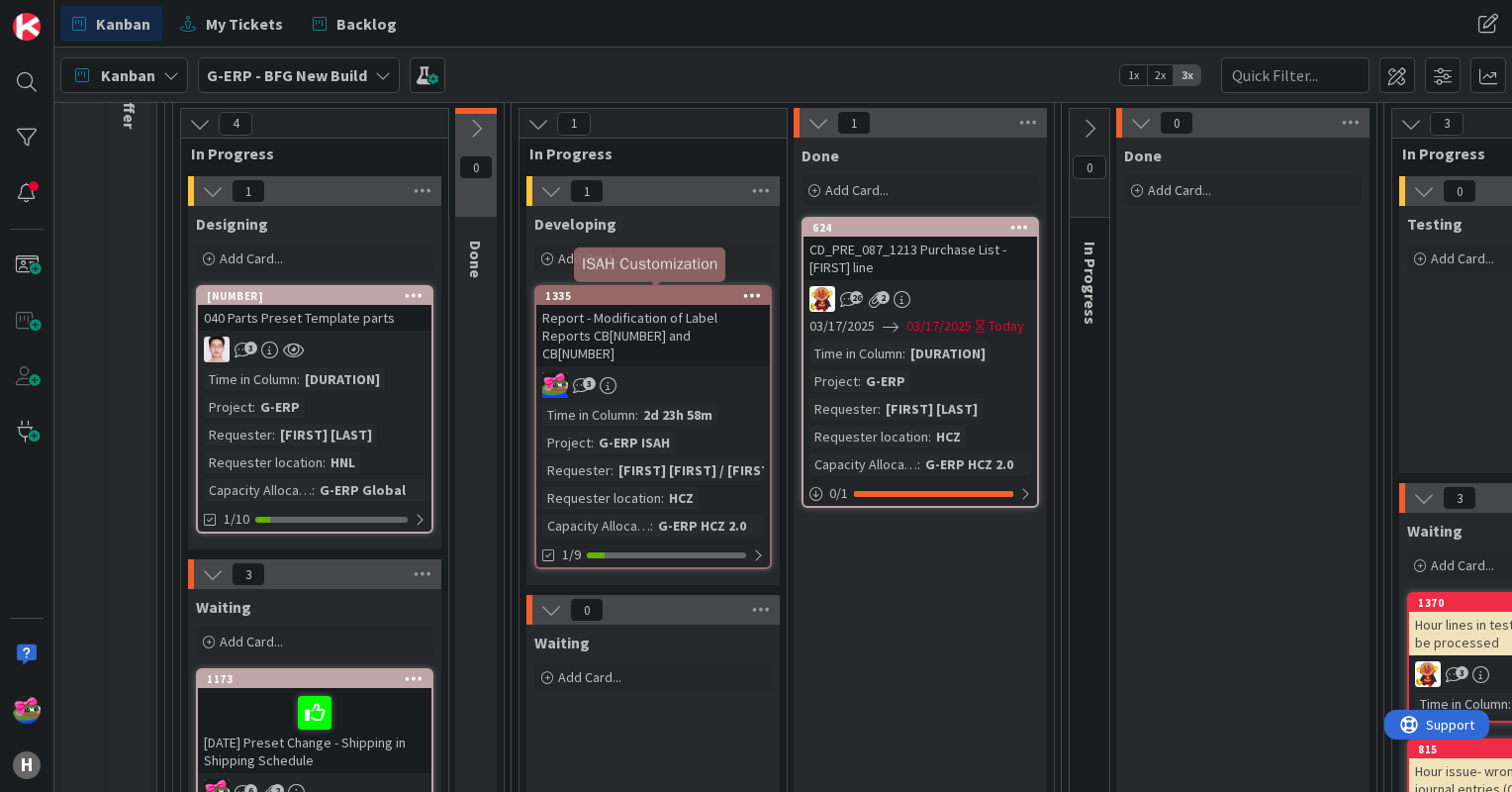 click on "1335" at bounding box center (657, 296) 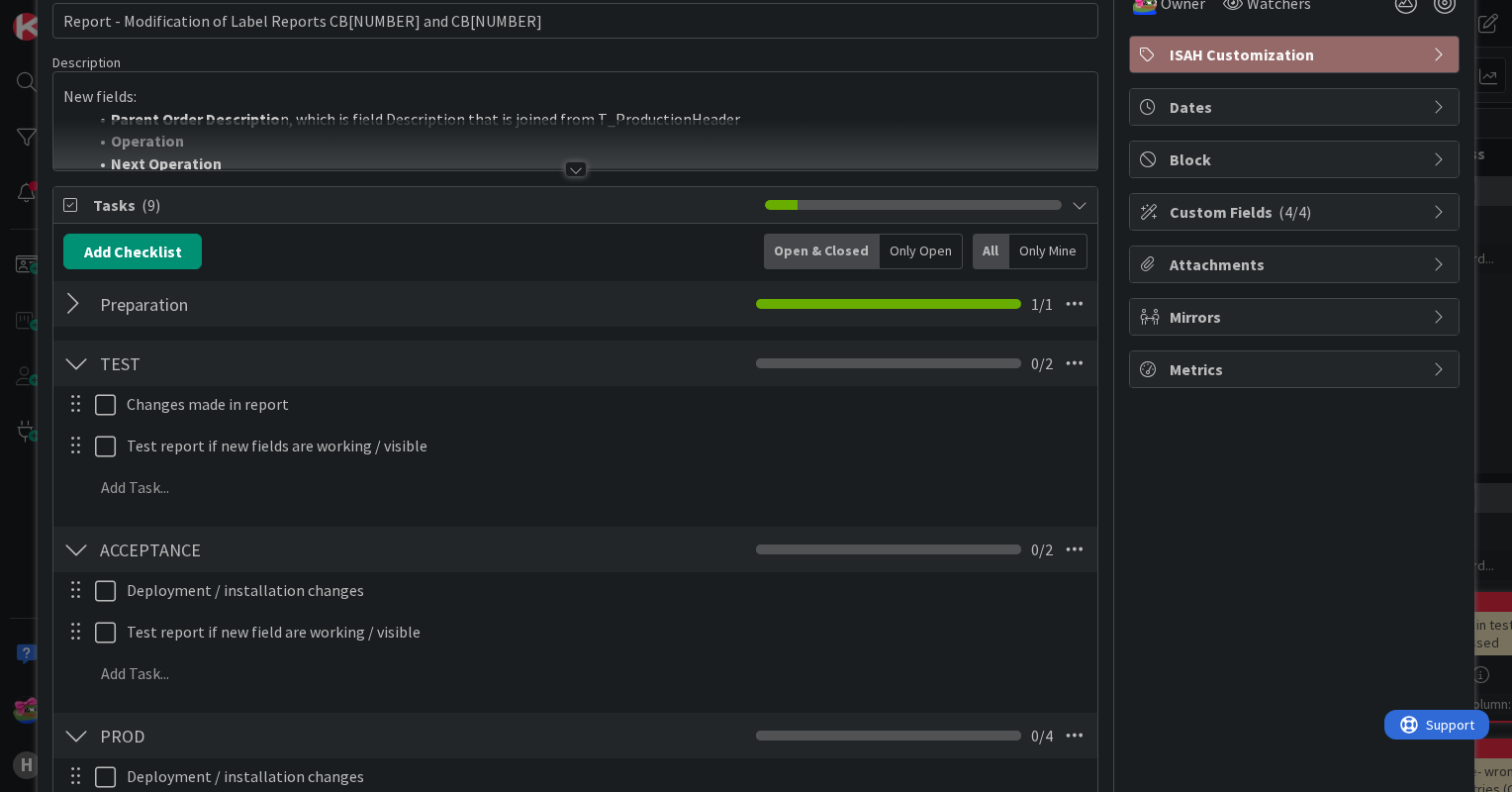scroll, scrollTop: 0, scrollLeft: 0, axis: both 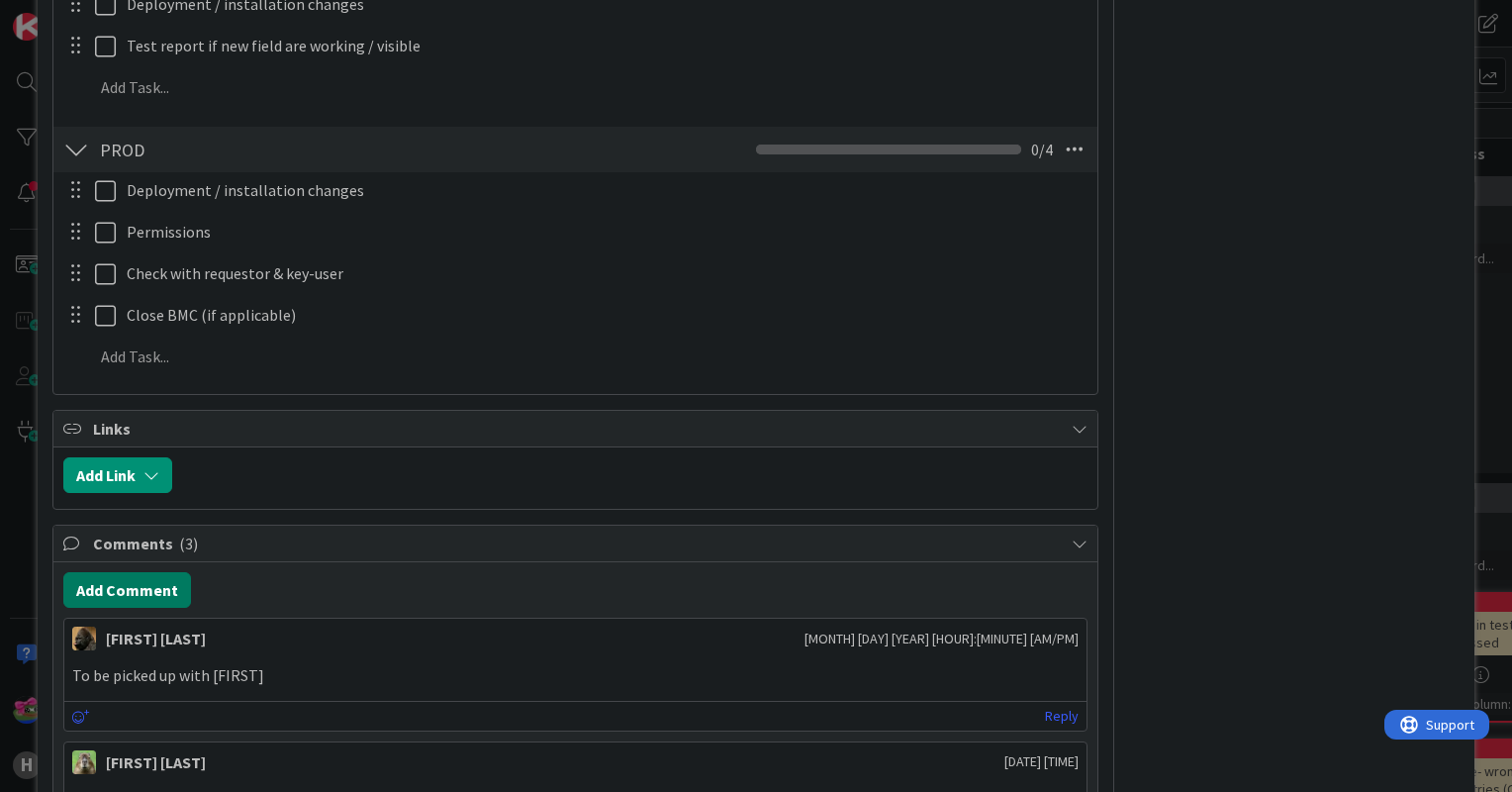 click on "Add Comment" at bounding box center (127, 590) 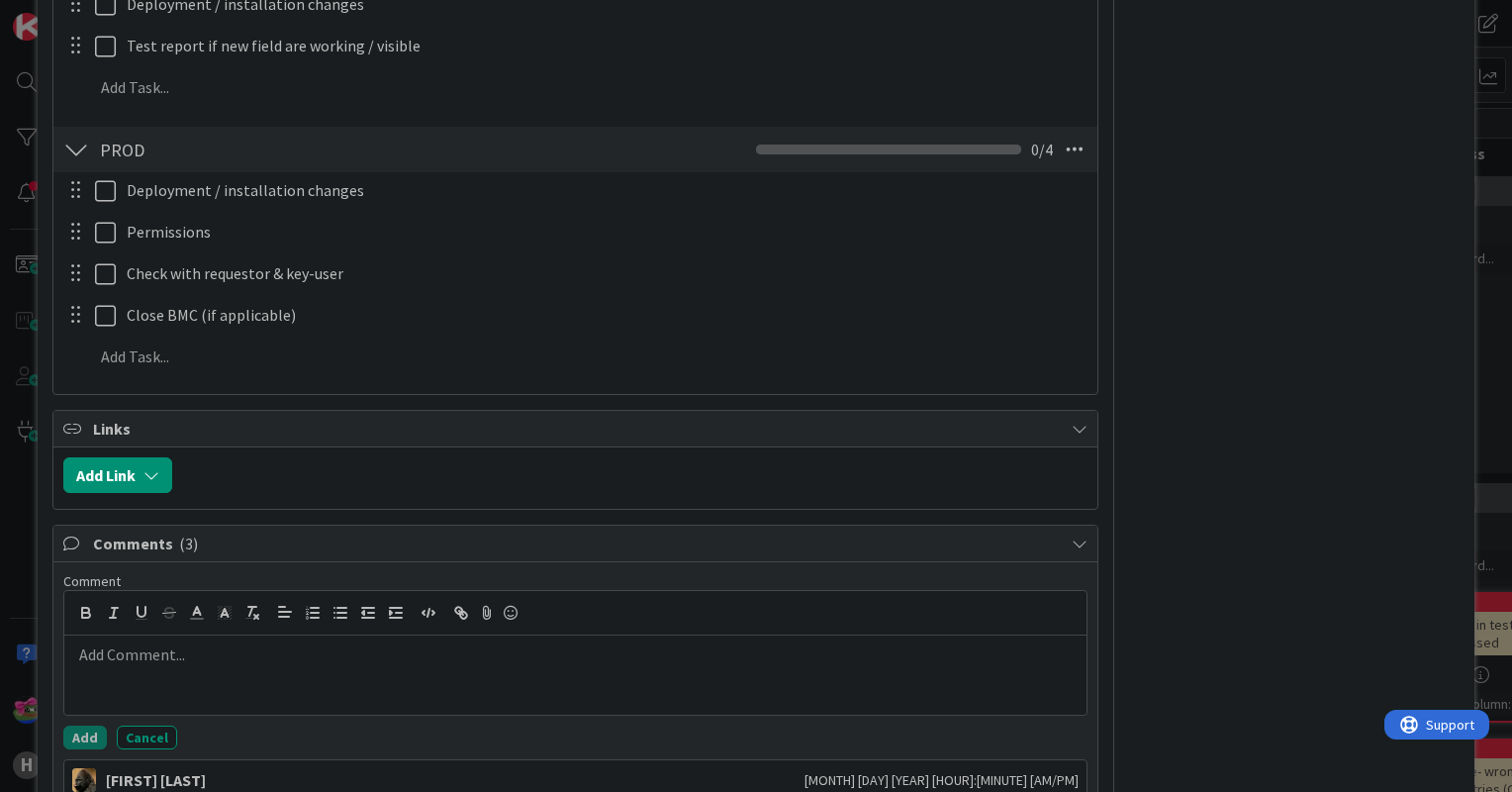type 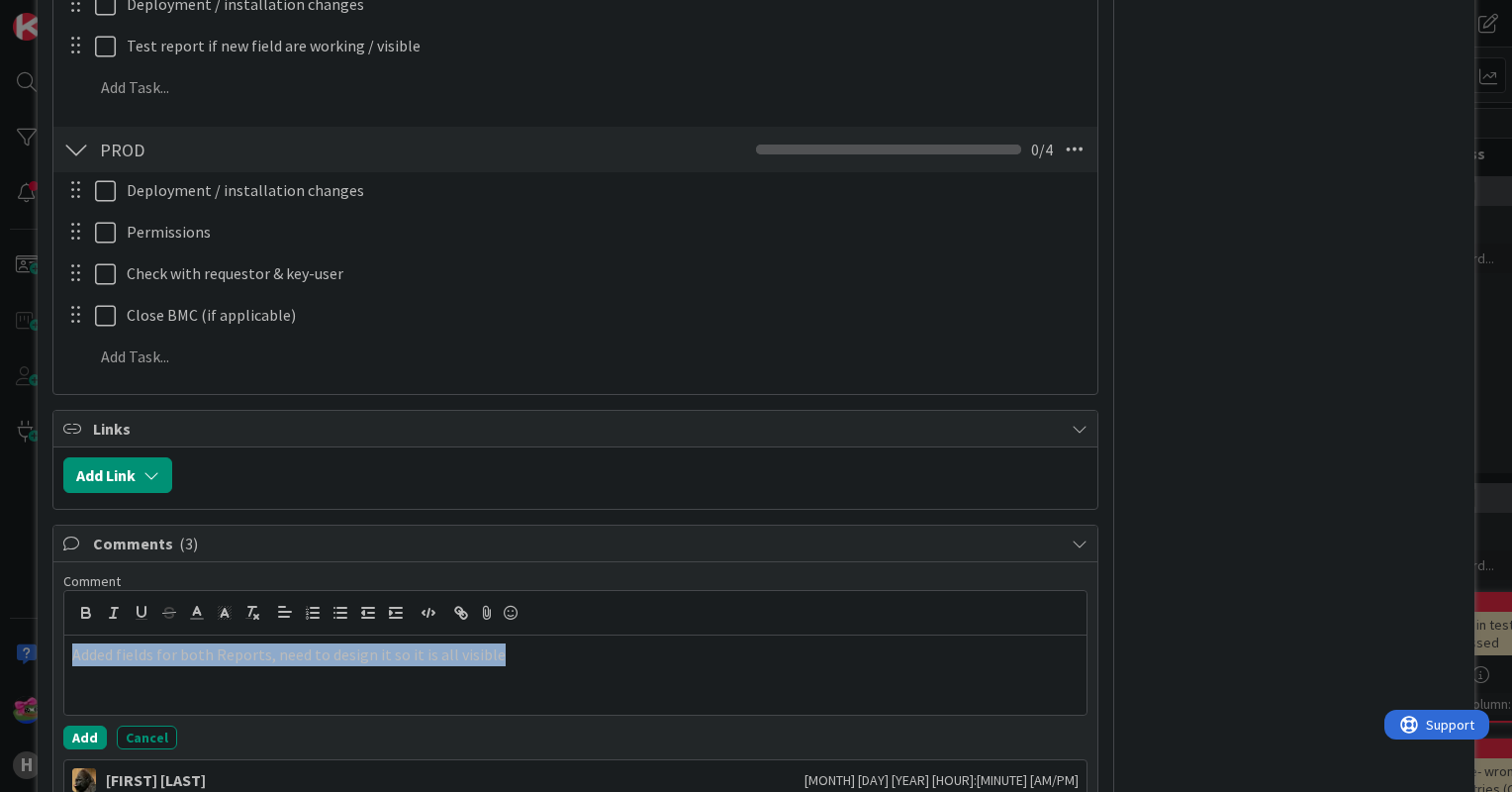 drag, startPoint x: 549, startPoint y: 654, endPoint x: 66, endPoint y: 669, distance: 483.23286 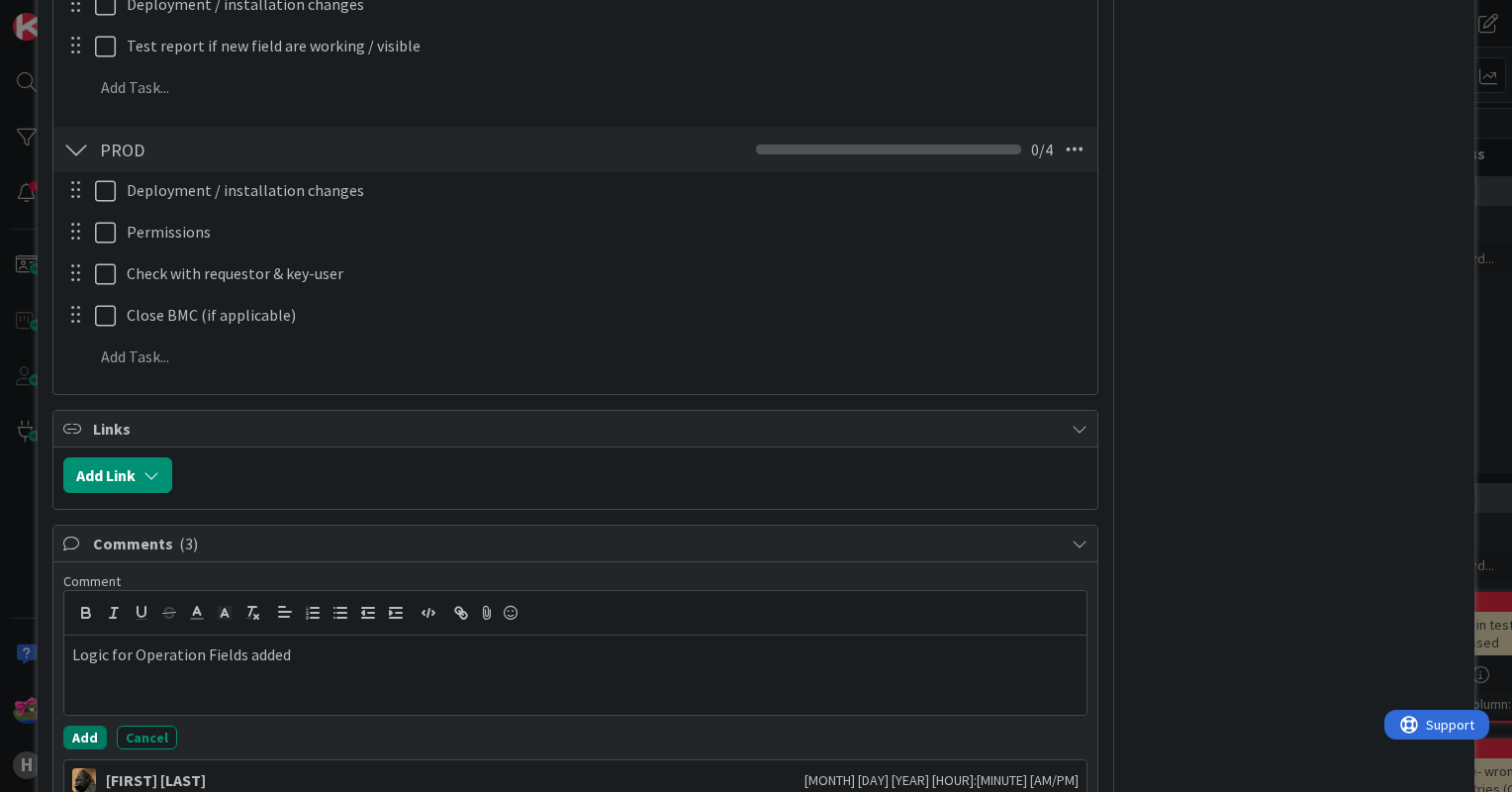 click on "Add" at bounding box center (85, 738) 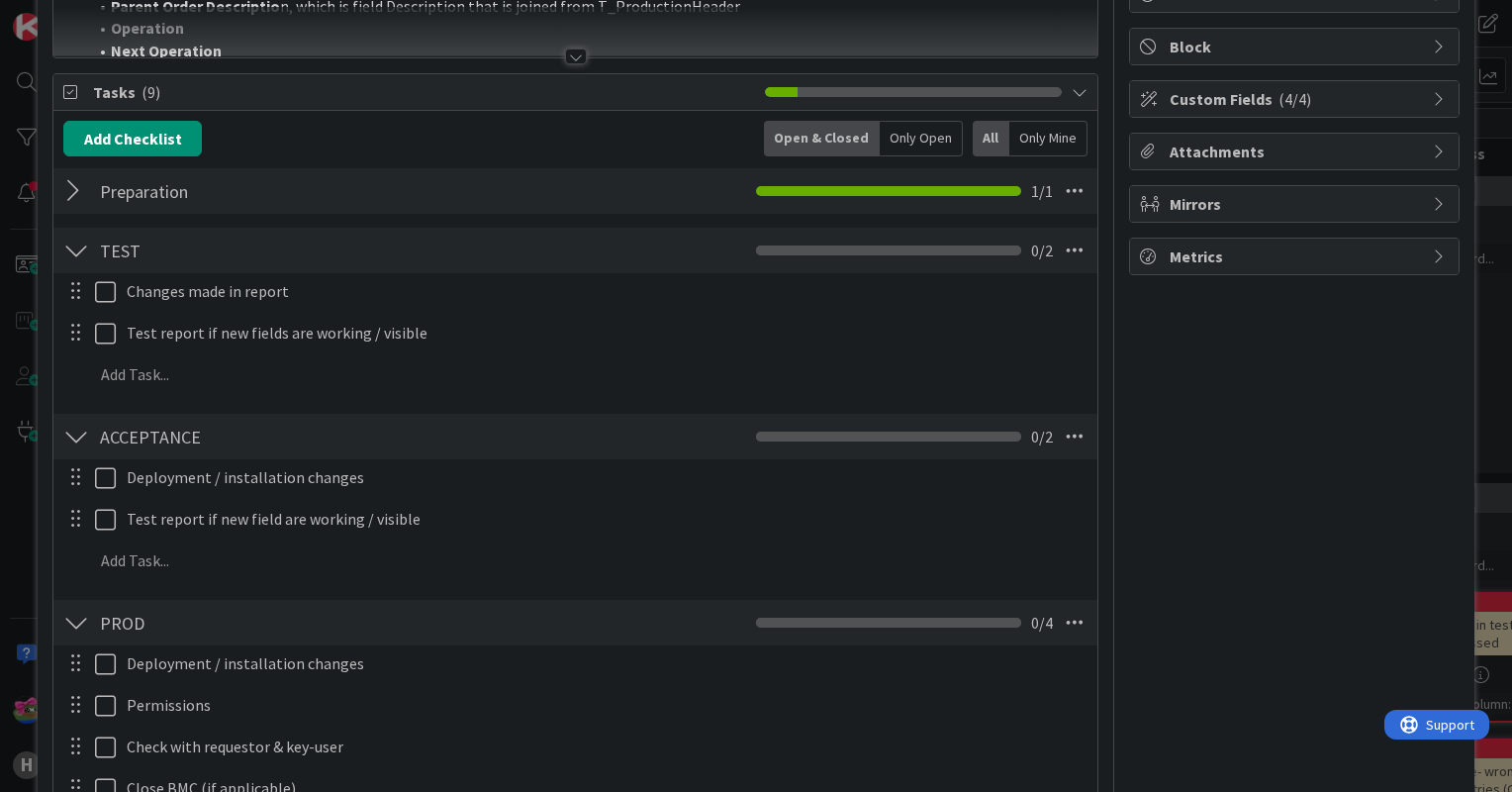scroll, scrollTop: 0, scrollLeft: 0, axis: both 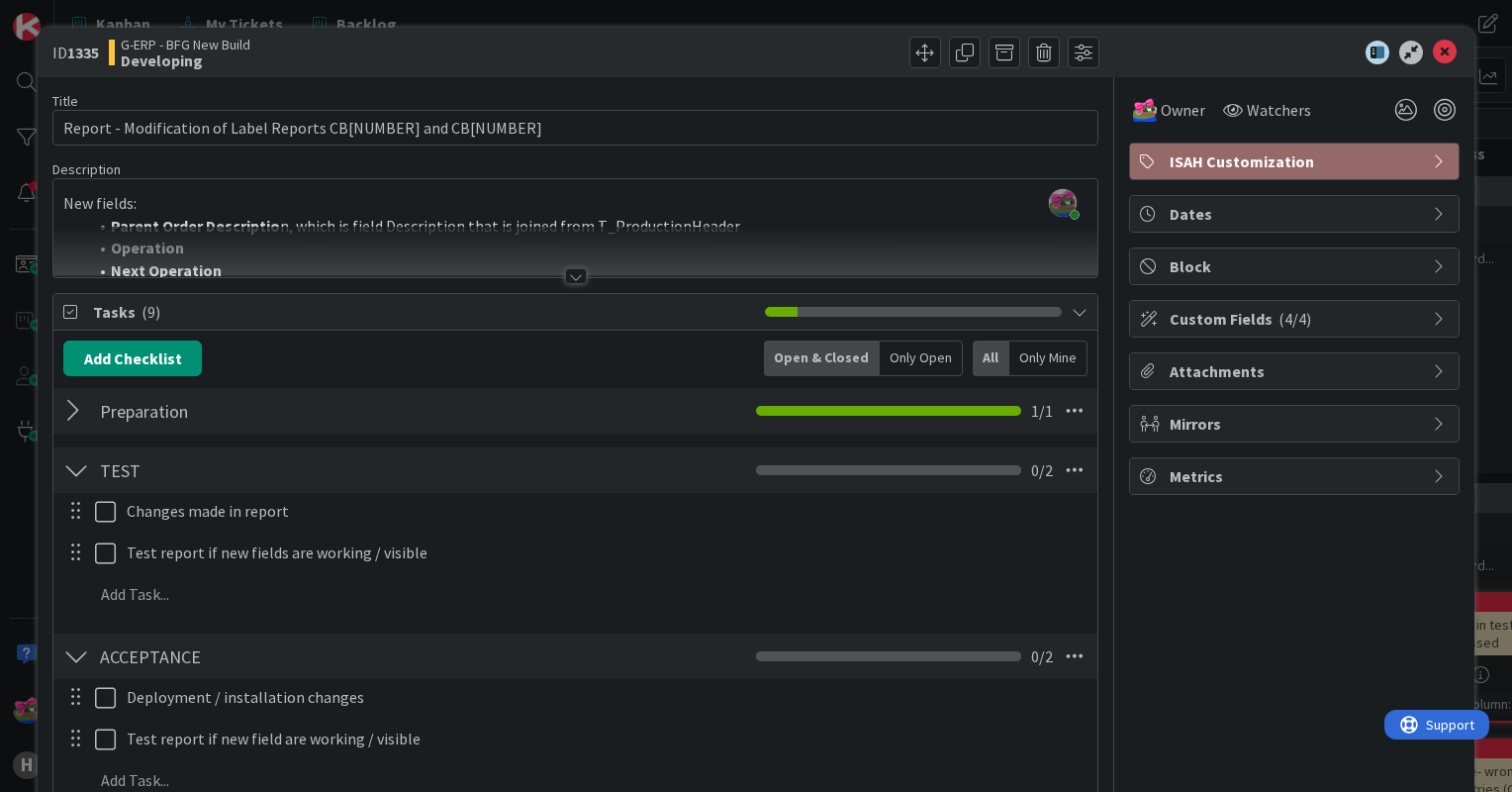 click at bounding box center (576, 276) 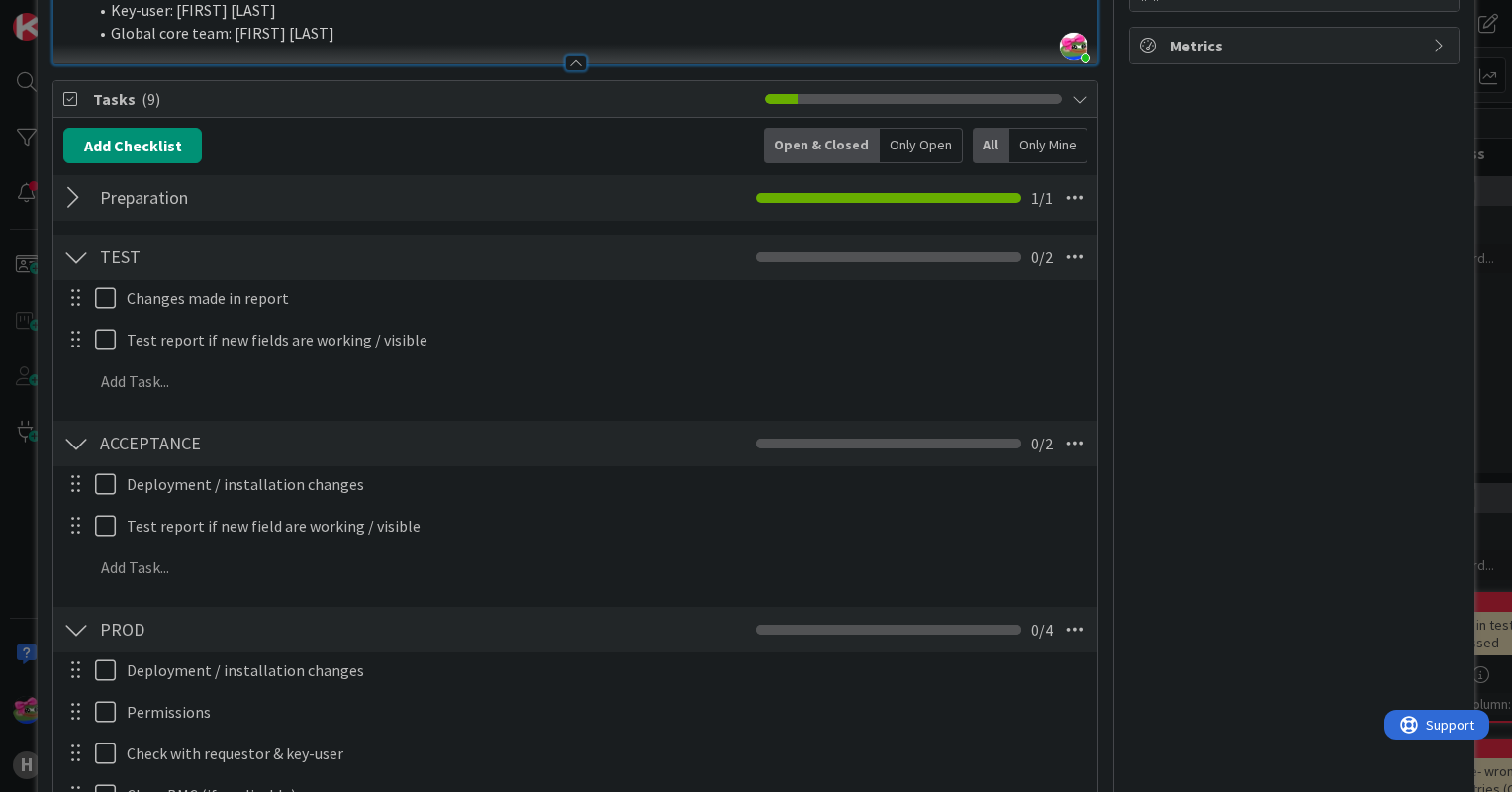 scroll, scrollTop: 495, scrollLeft: 0, axis: vertical 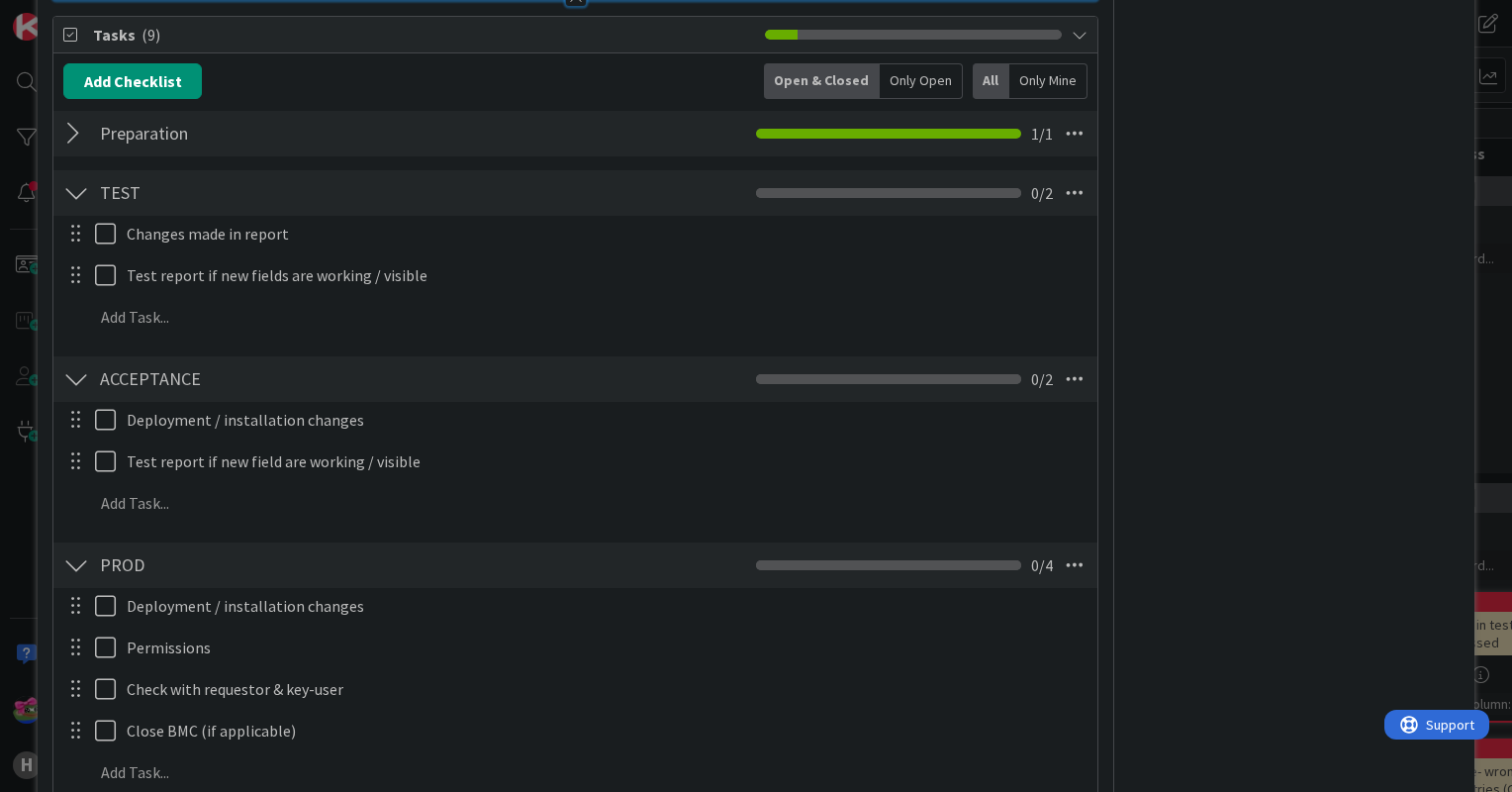 click at bounding box center (76, 134) 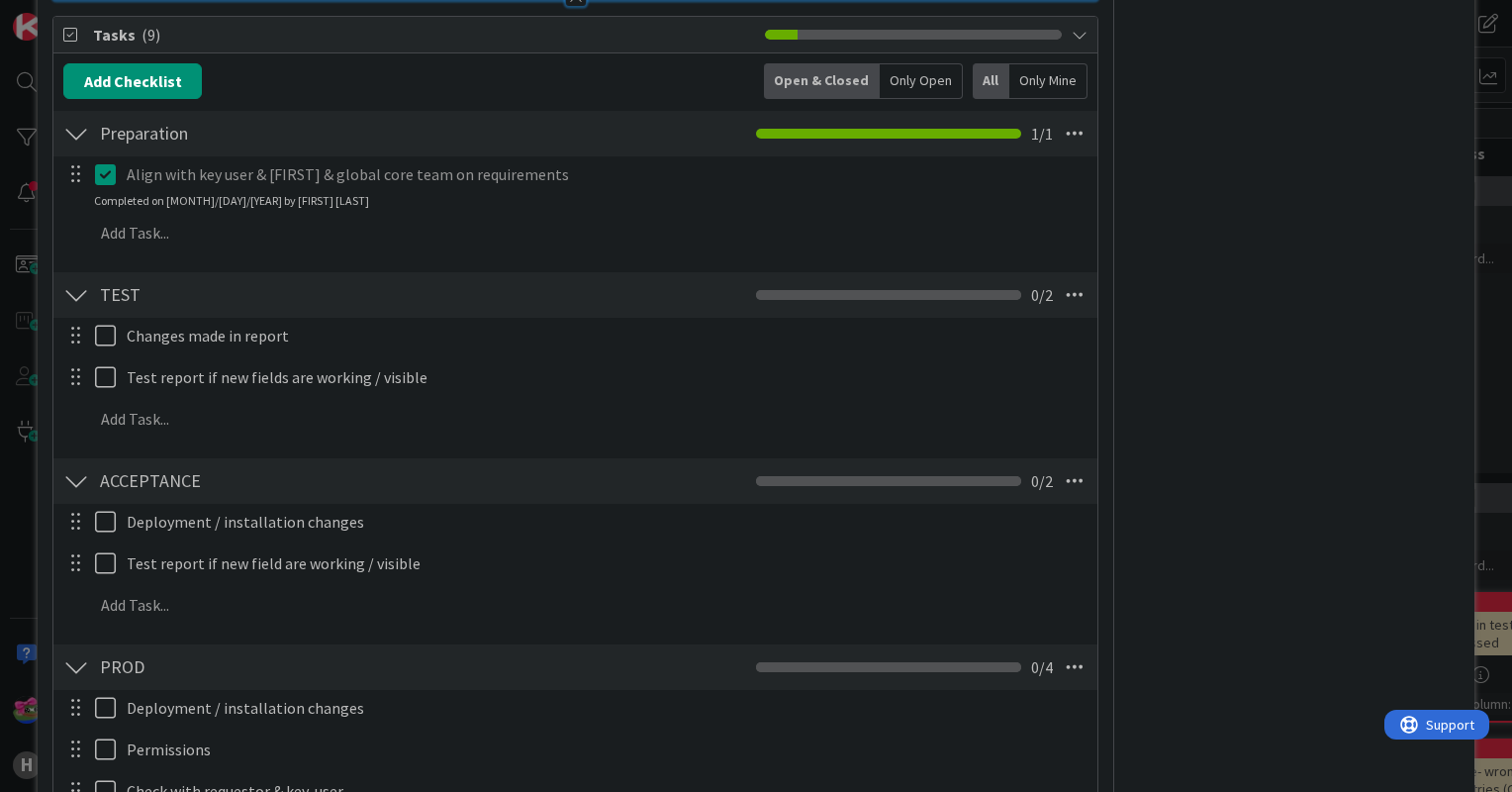 click at bounding box center (76, 134) 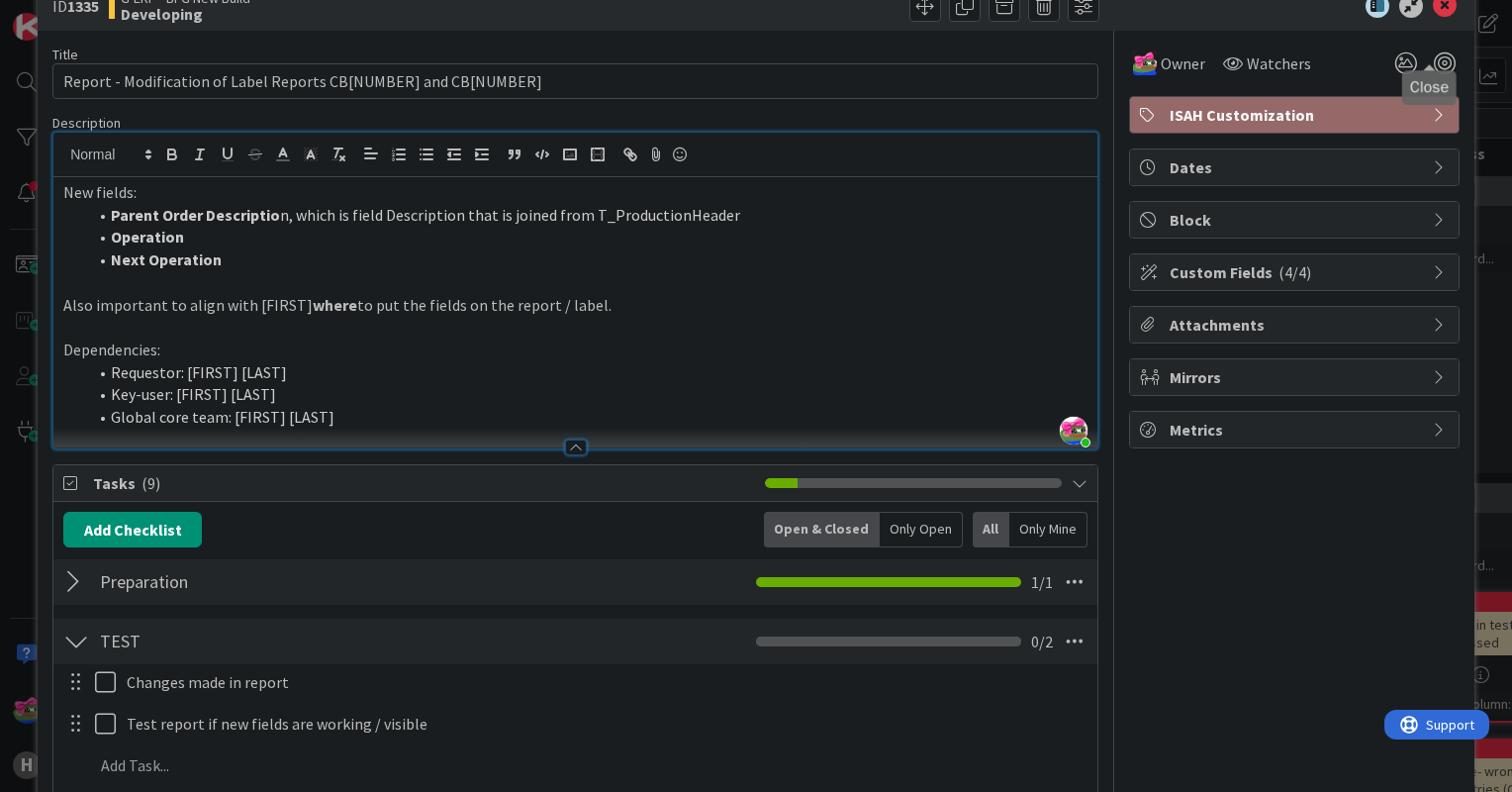 scroll, scrollTop: 0, scrollLeft: 0, axis: both 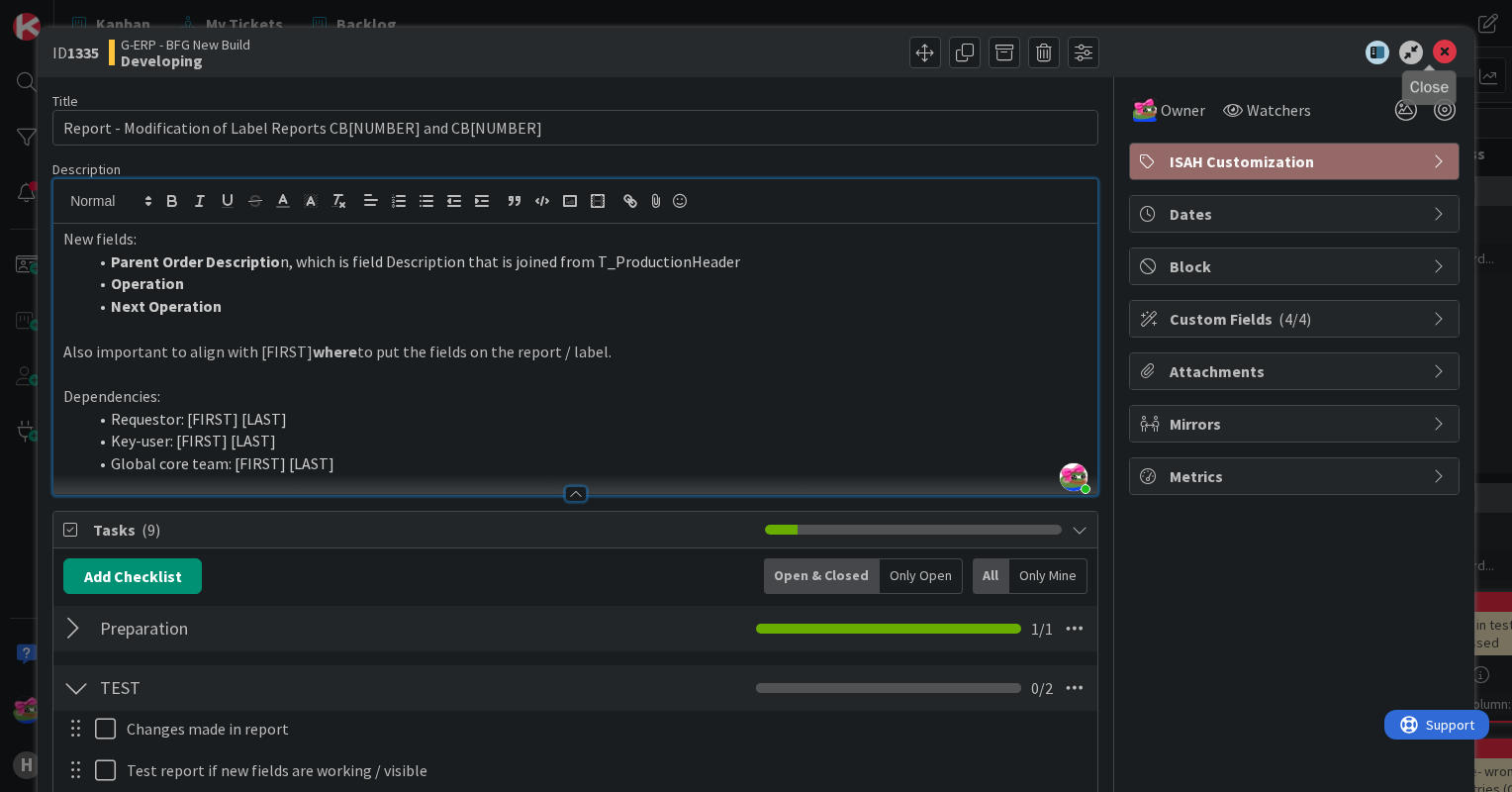 click at bounding box center (1445, 52) 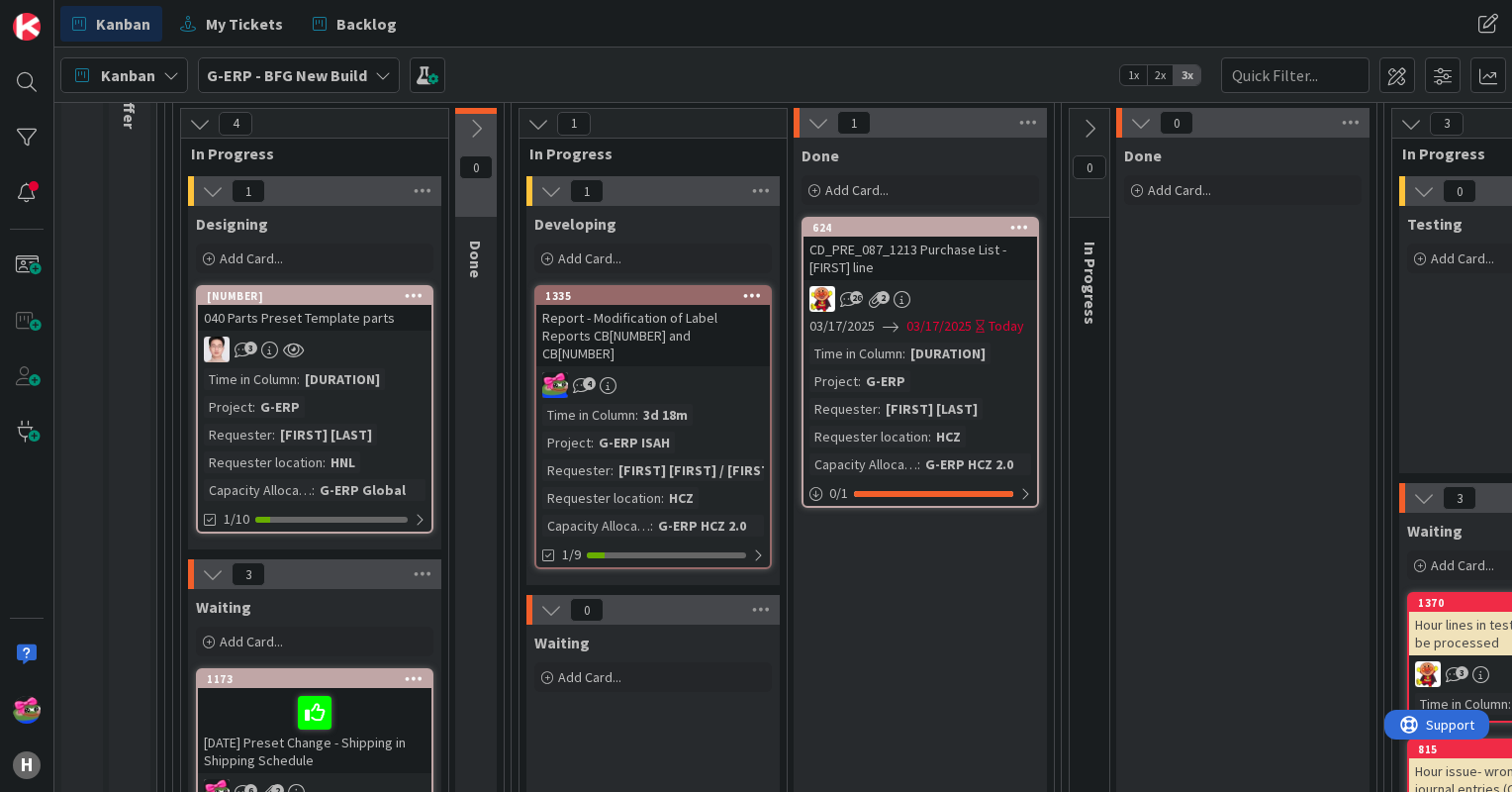 scroll, scrollTop: 0, scrollLeft: 0, axis: both 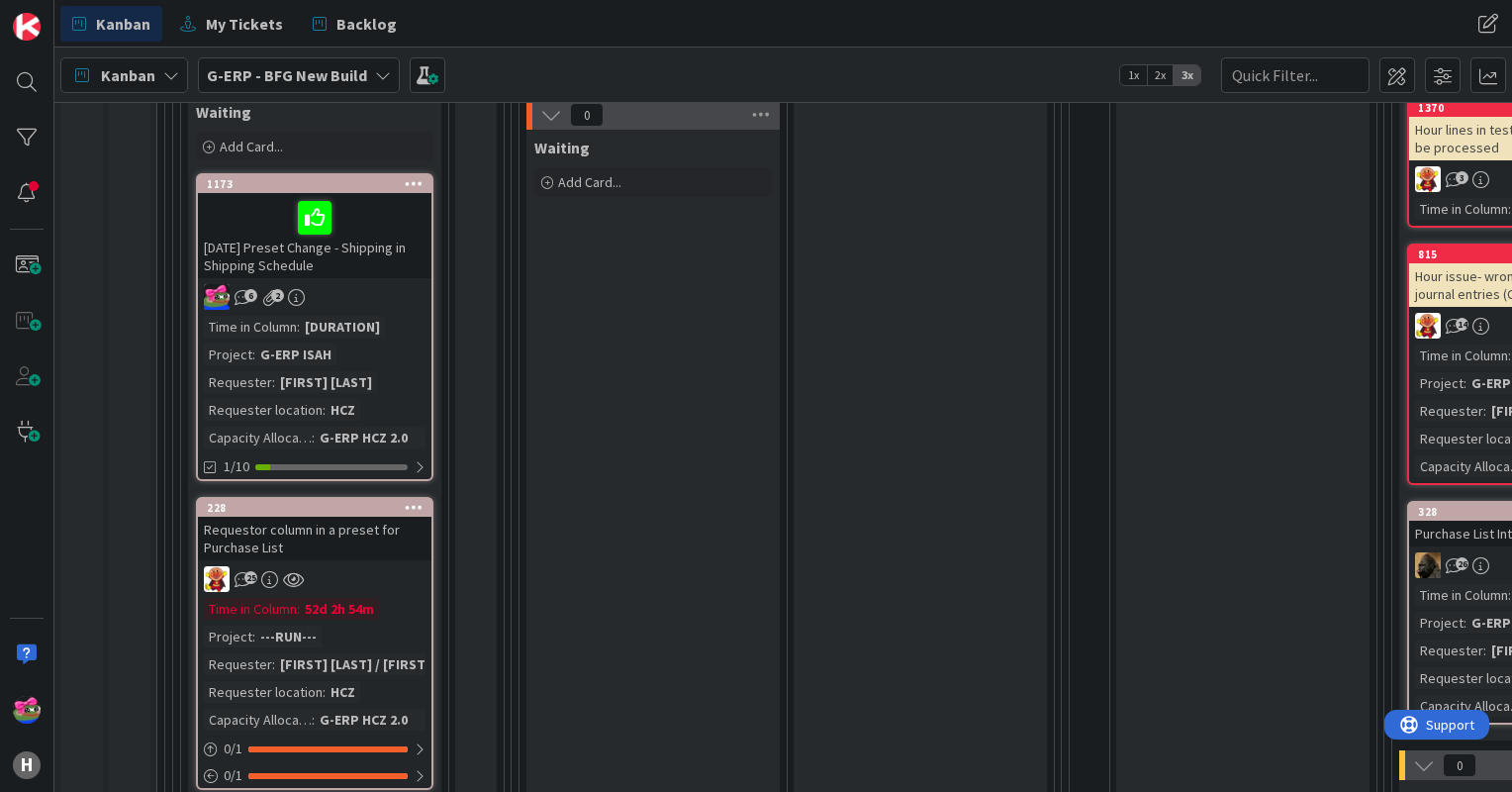 click on "[DATE] Preset Change - Shipping in Shipping Schedule" at bounding box center [315, 236] 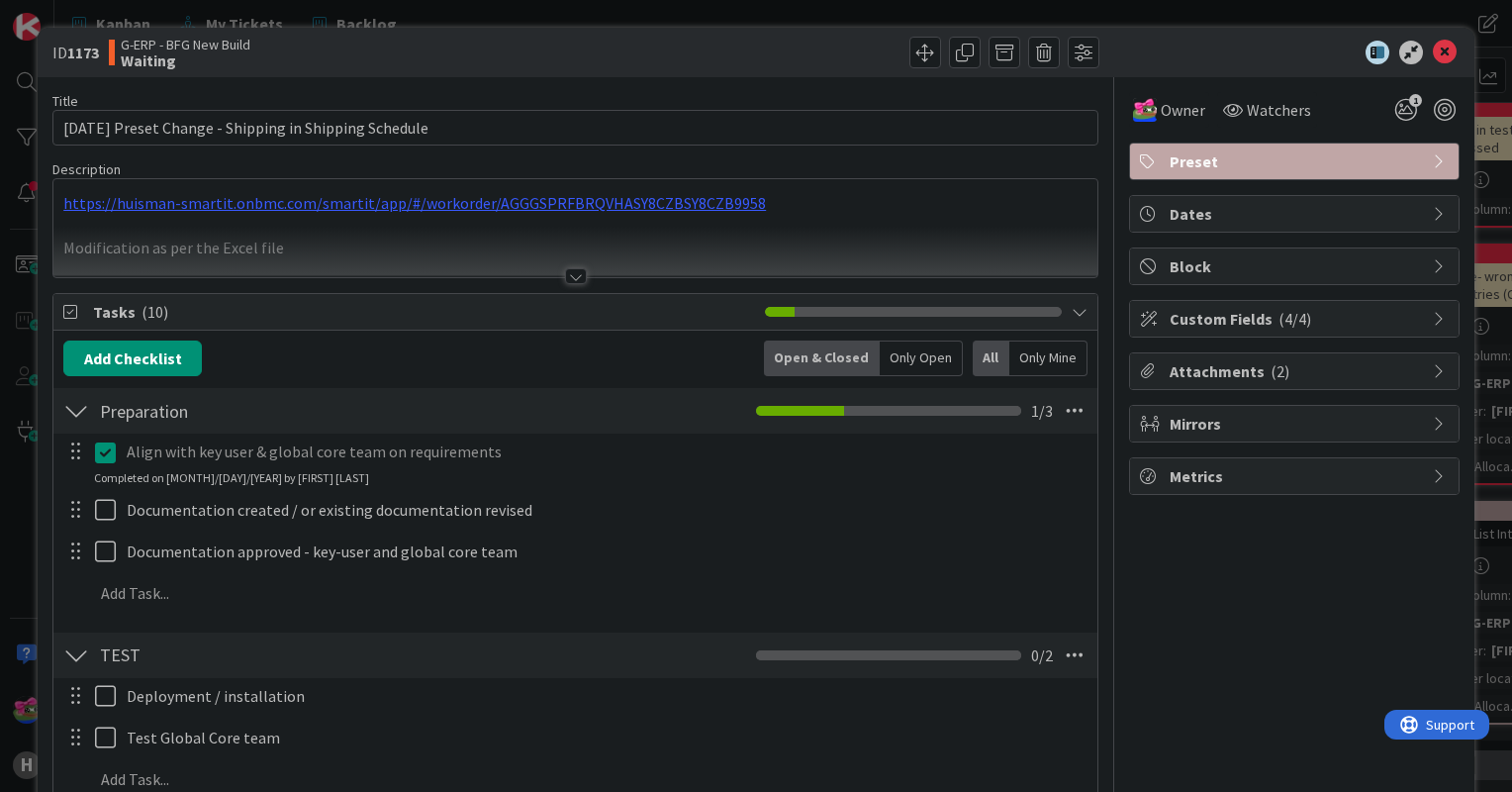 scroll, scrollTop: 0, scrollLeft: 0, axis: both 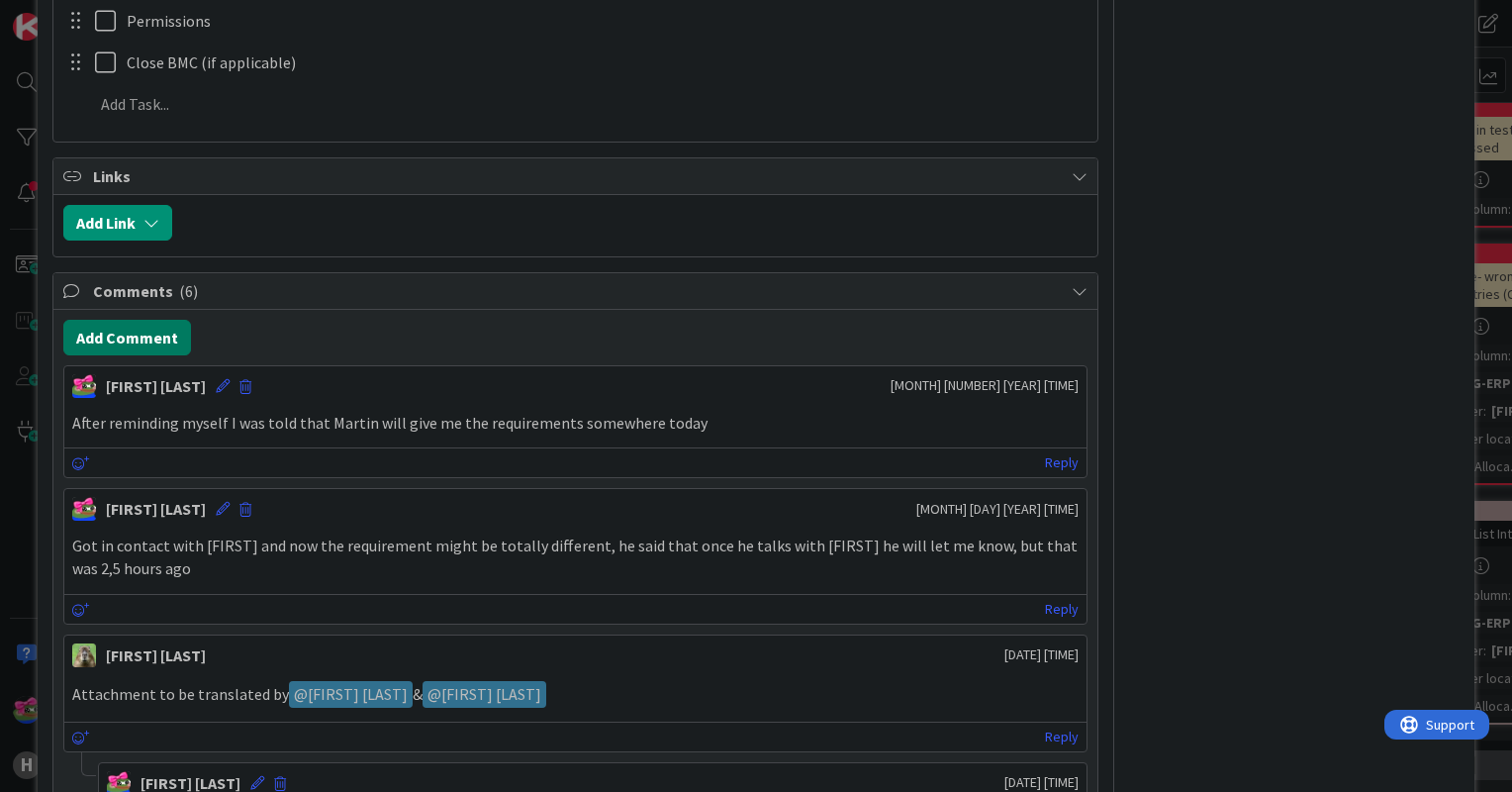 click on "Add Comment" at bounding box center (127, 338) 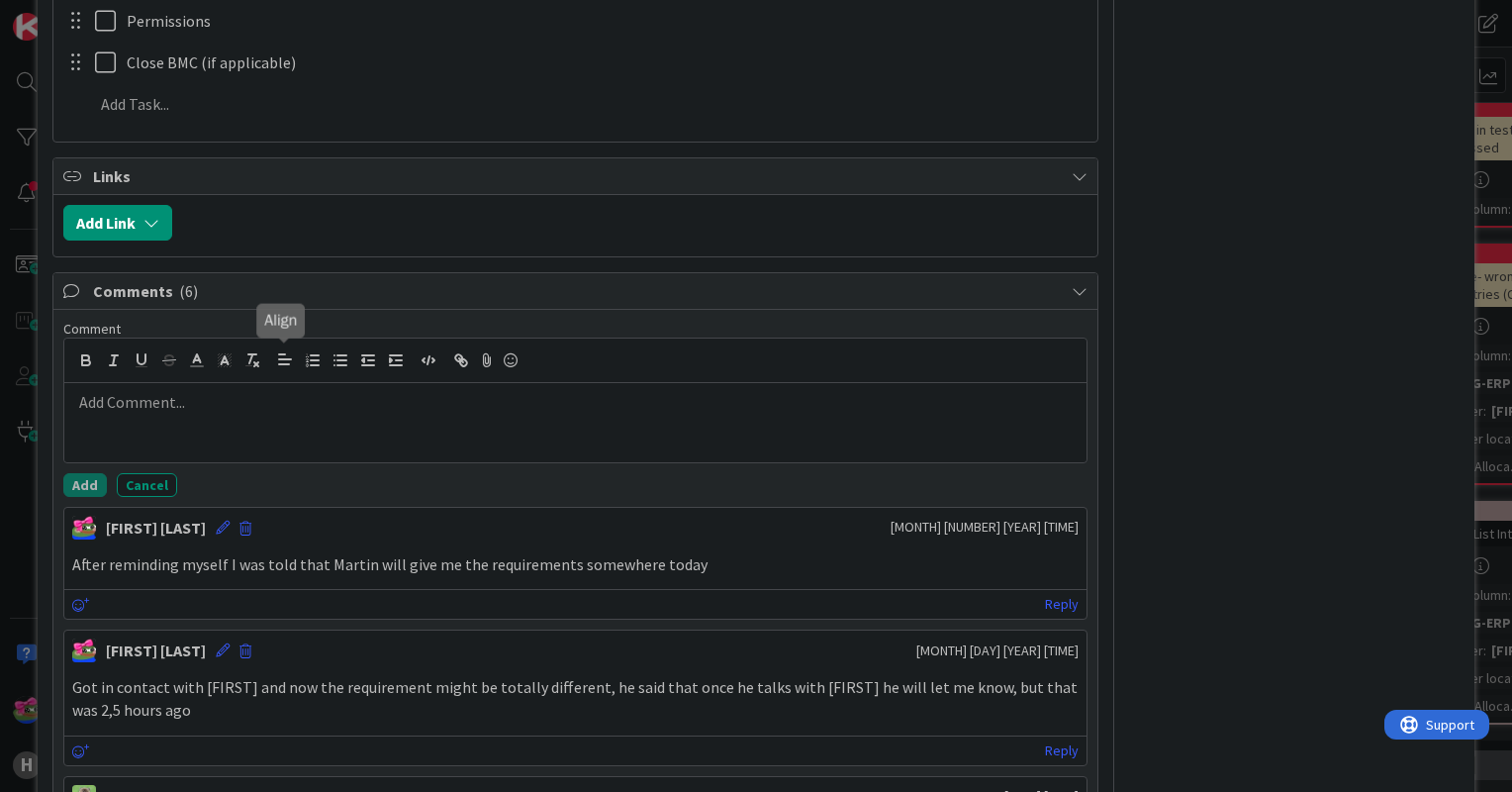 type 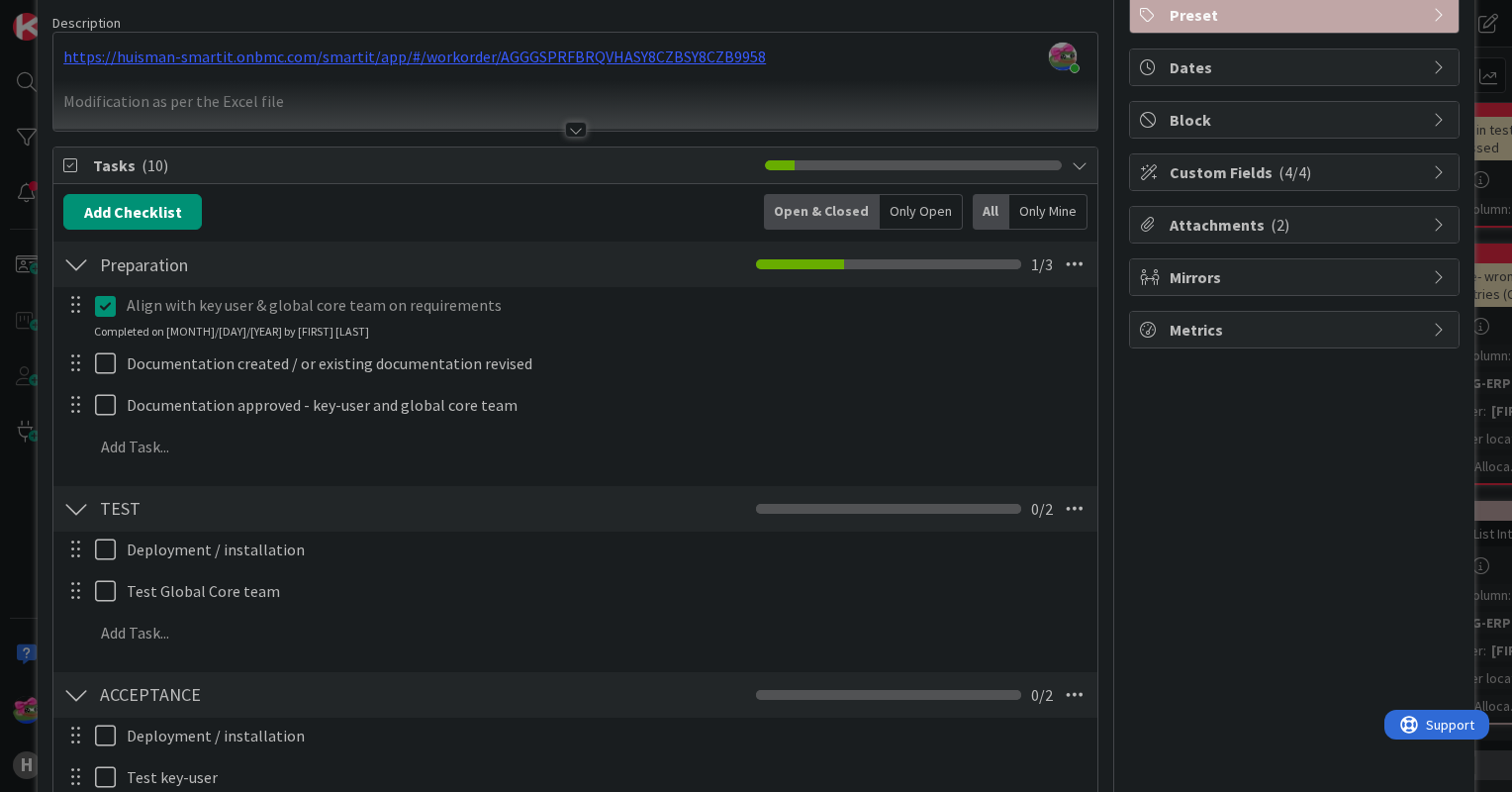 scroll, scrollTop: 0, scrollLeft: 0, axis: both 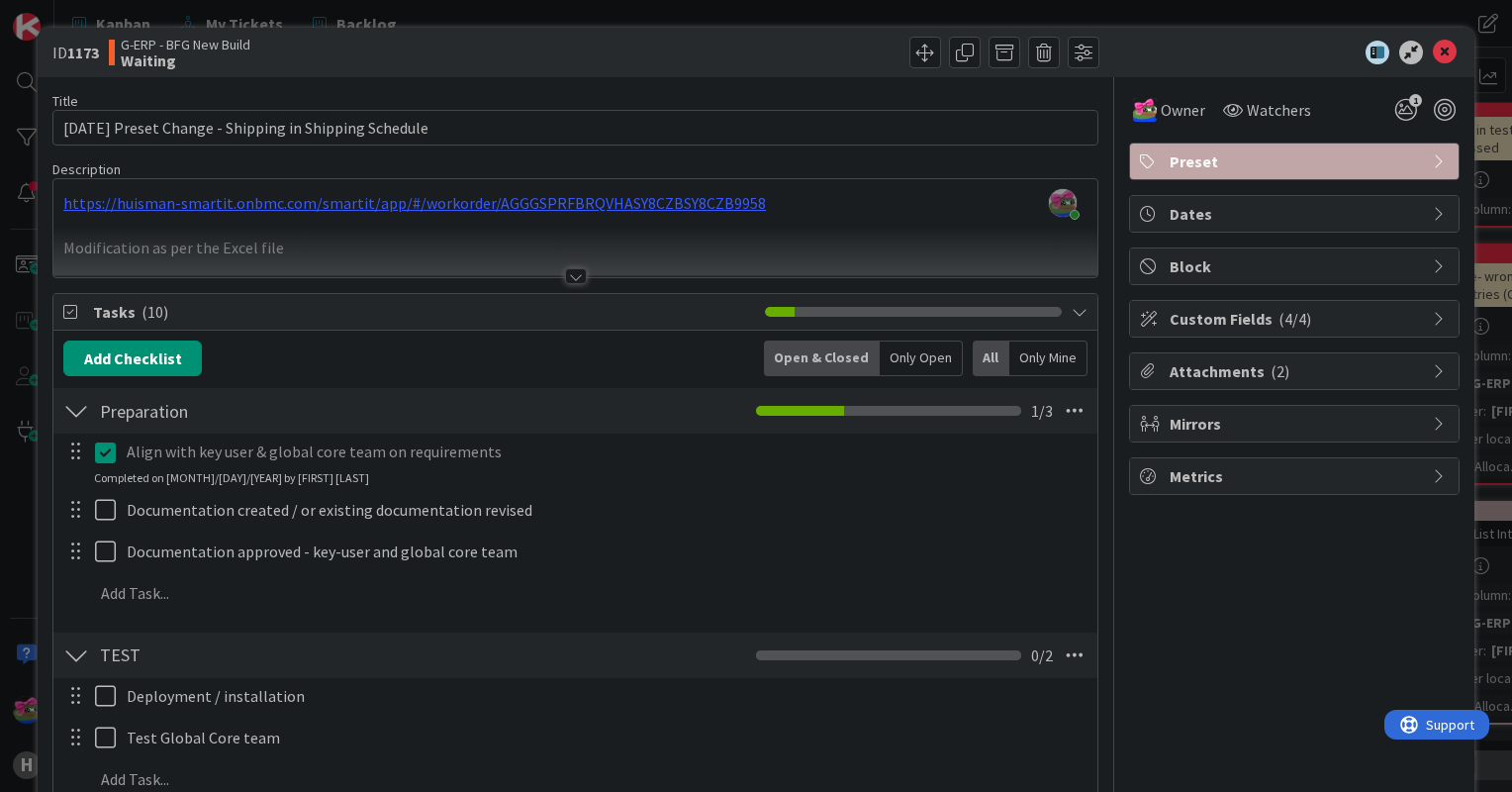 click at bounding box center (576, 276) 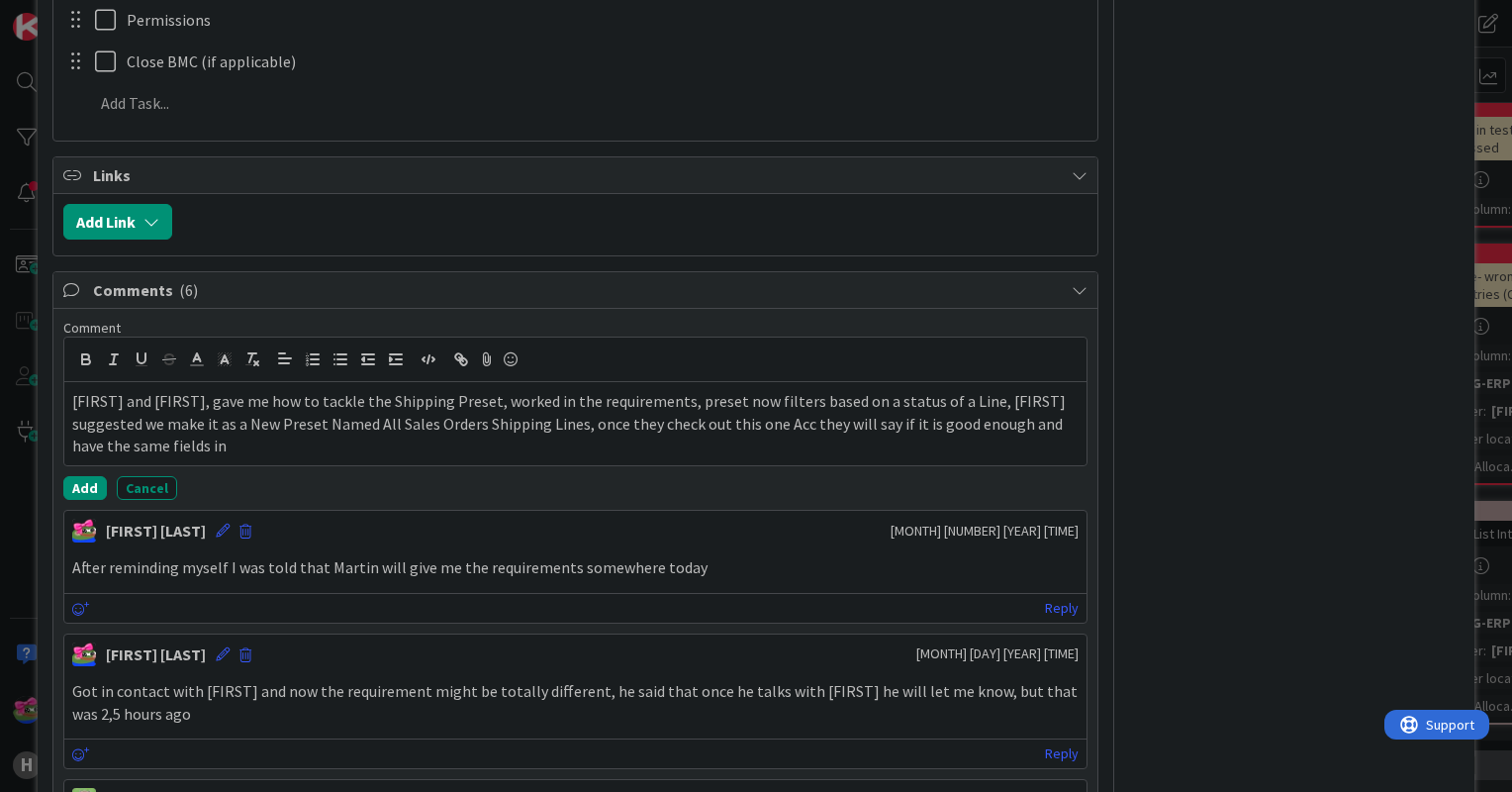 scroll, scrollTop: 1287, scrollLeft: 0, axis: vertical 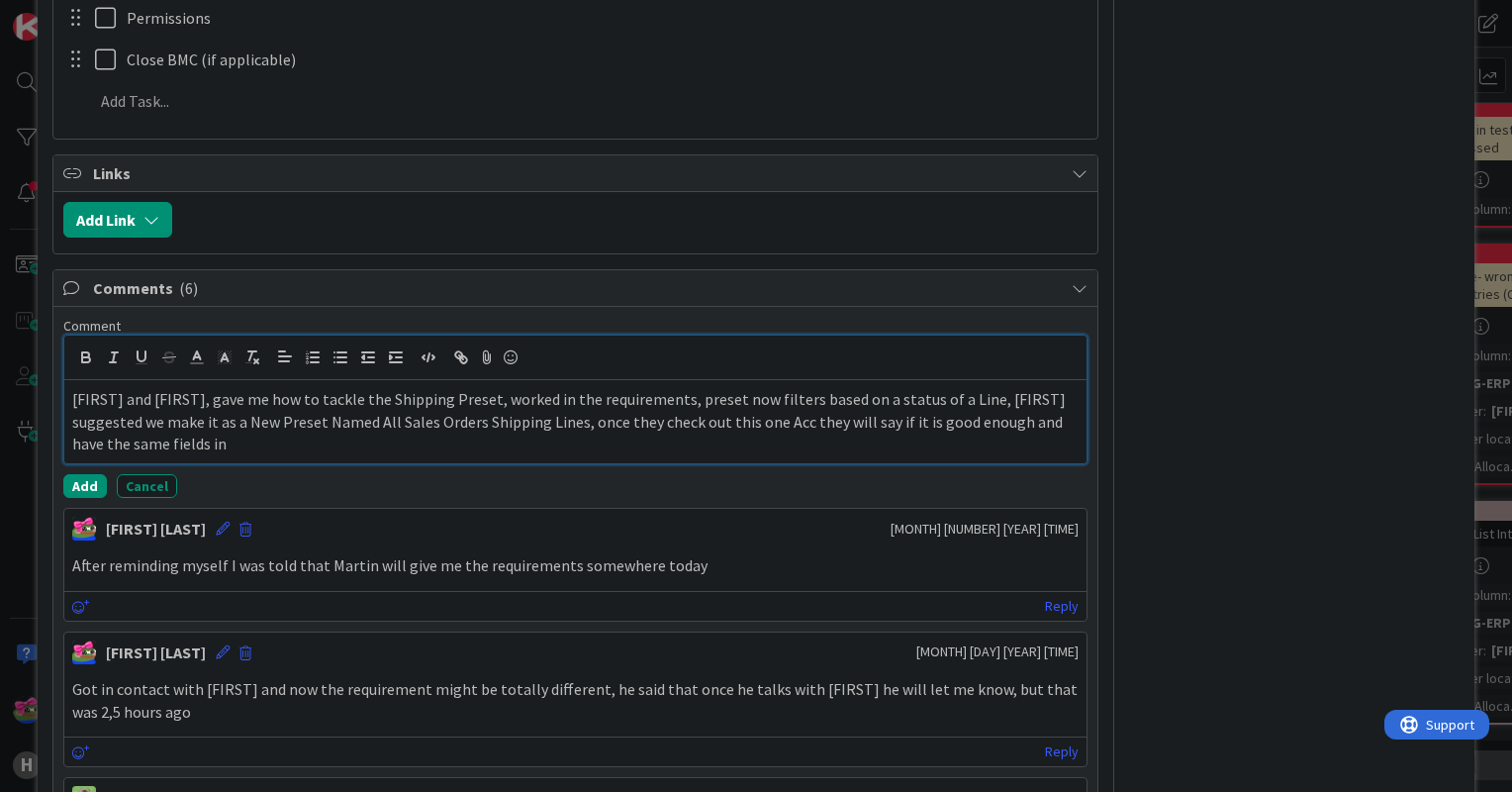 click on "[FIRST] and [FIRST], gave me how to tackle the Shipping Preset, worked in the requirements, preset now filters based on a status of a Line, [FIRST] suggested we make it as a New Preset Named All Sales Orders Shipping Lines, once they check out this one Acc they will say if it is good enough and have the same fields in" at bounding box center (575, 422) 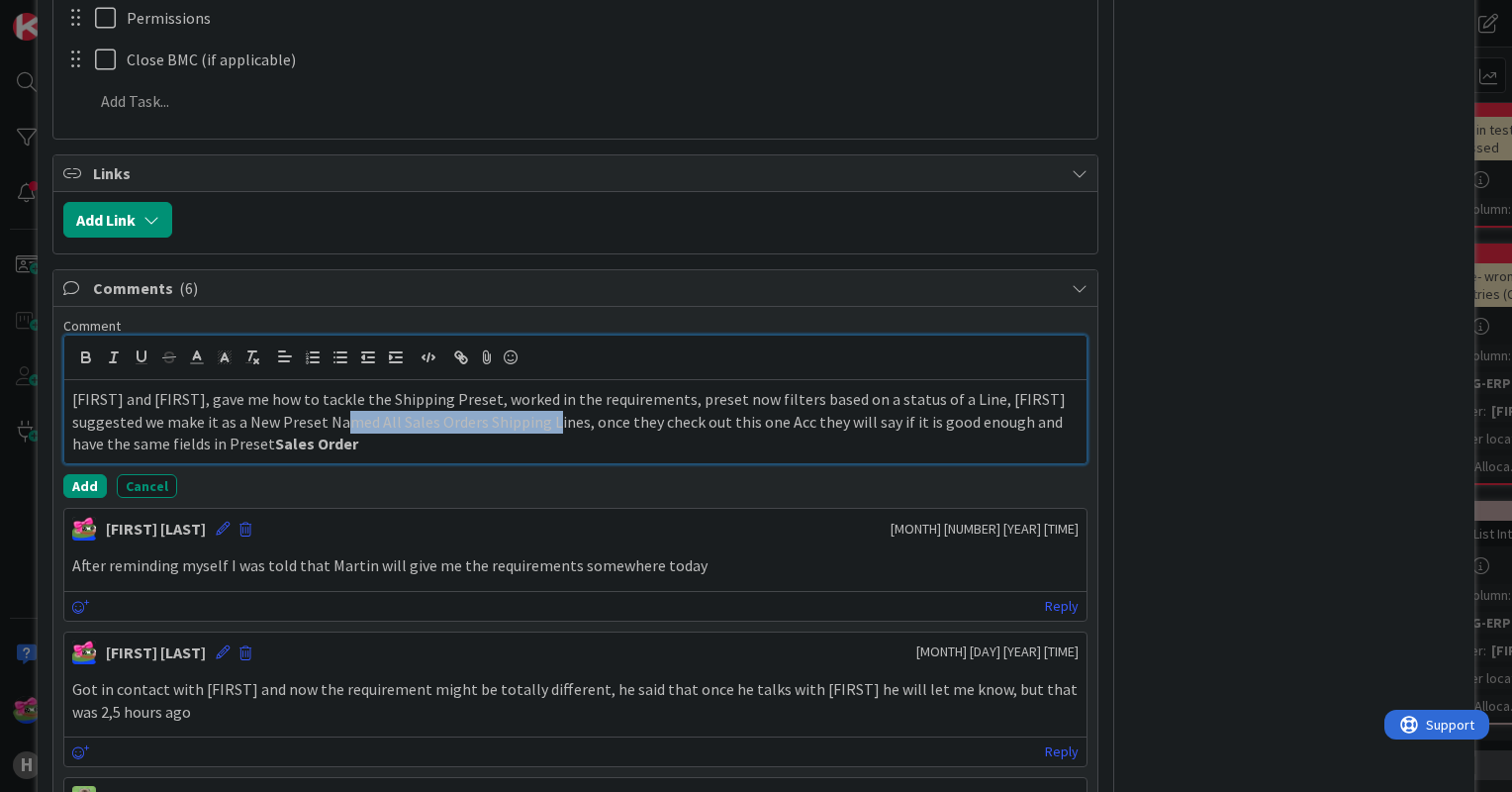 drag, startPoint x: 375, startPoint y: 416, endPoint x: 575, endPoint y: 412, distance: 200.04 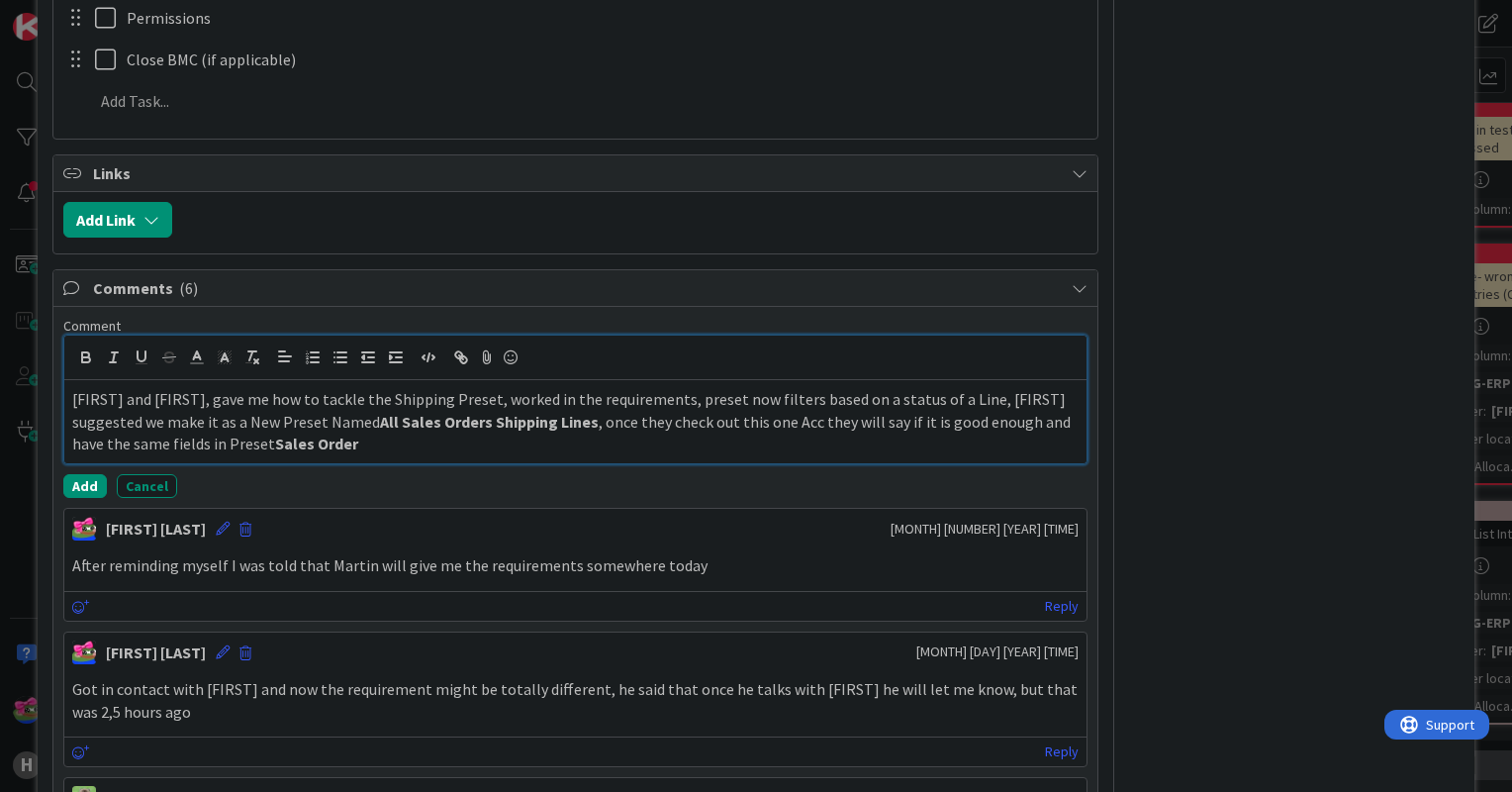 click on "[FIRST] and [FIRST], gave me how to tackle the Shipping Preset, worked in the requirements, preset now filters based on a status of a Line, [FIRST] suggested we make it as a New Preset Named  All Sales Orders Shipping Lines , once they check out this one Acc they will say if it is good enough and have the same fields in Preset  Sales Order" at bounding box center [575, 422] 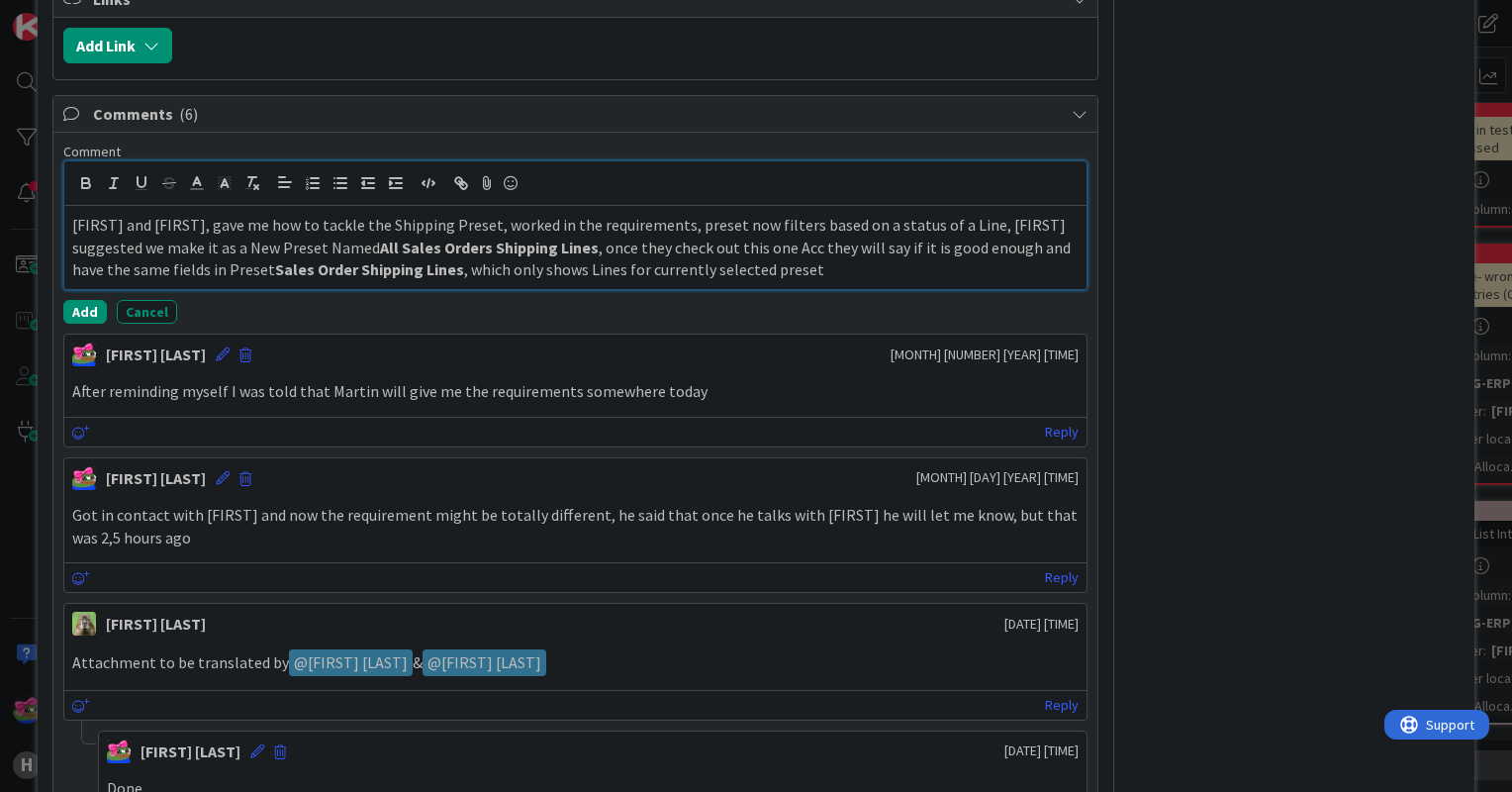 scroll, scrollTop: 1485, scrollLeft: 0, axis: vertical 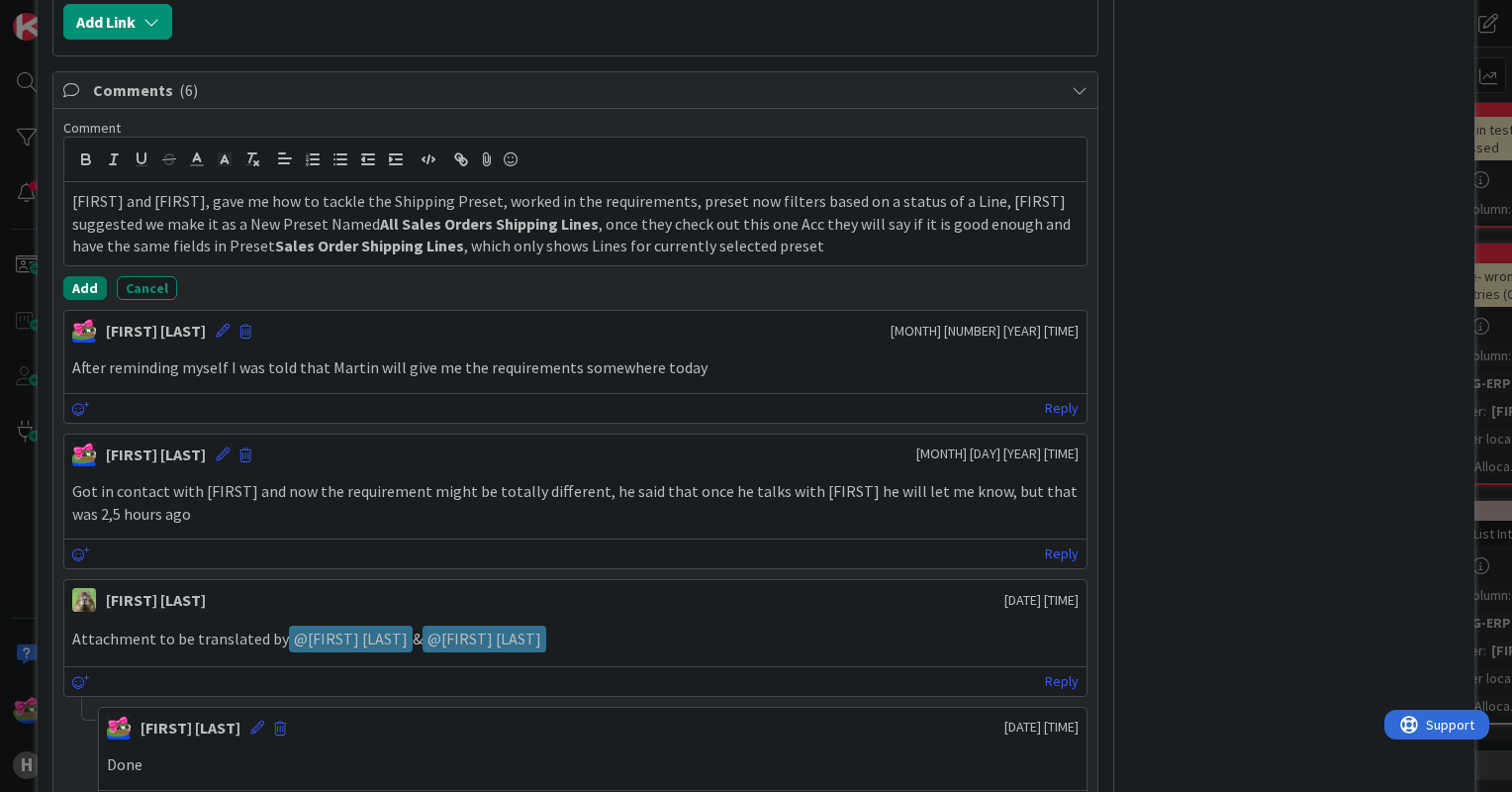 click on "Add" at bounding box center [85, 288] 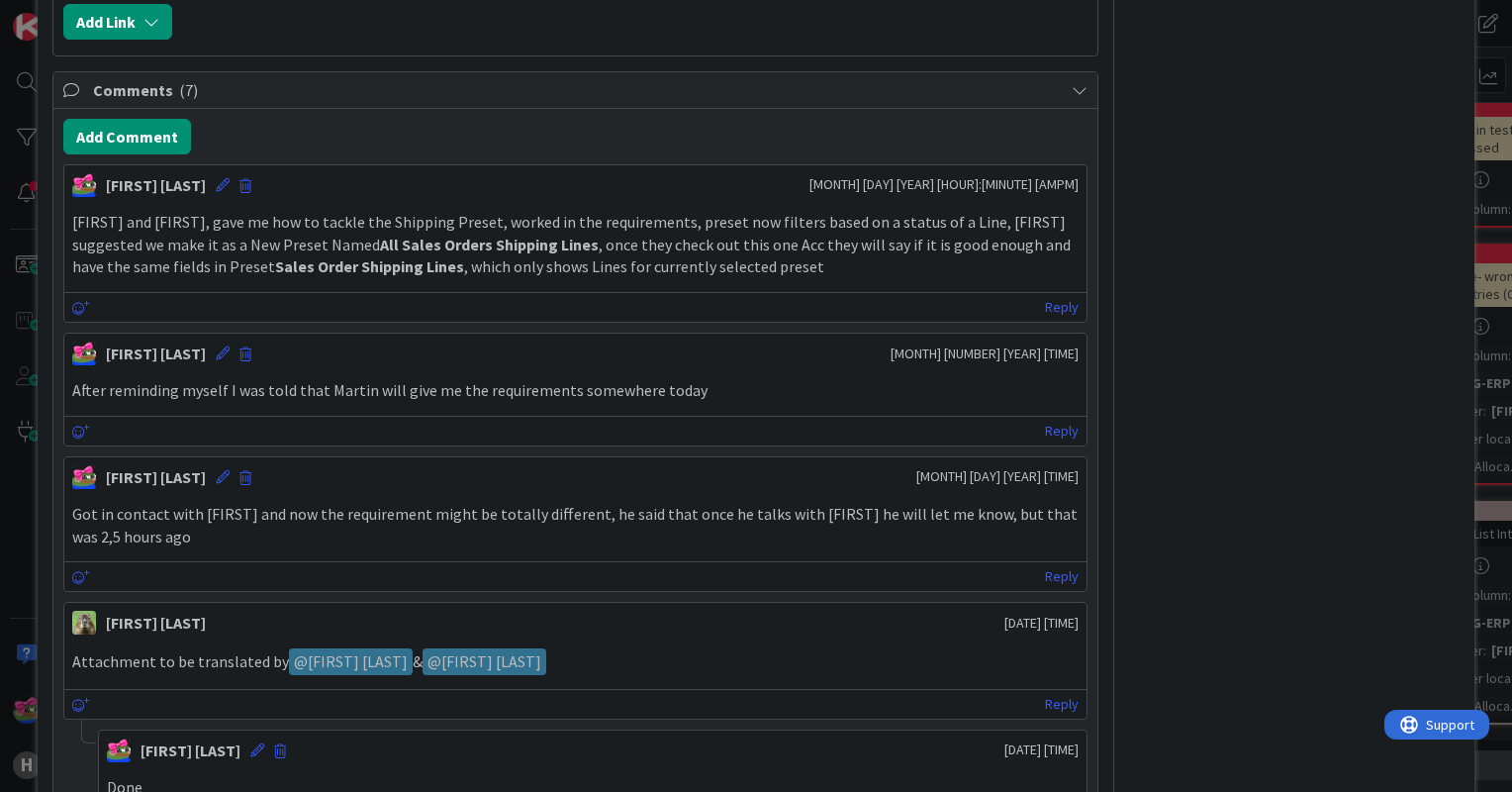 click on "[FIRST] and [FIRST], gave me how to tackle the Shipping Preset, worked in the requirements, preset now filters based on a status of a Line, [FIRST] suggested we make it as a New Preset Named  All Sales Orders Shipping Lines , once they check out this one Acc they will say if it is good enough and have the same fields in Preset  Sales Order Shipping Lines , which only shows Lines for currently selected preset" at bounding box center [575, 245] 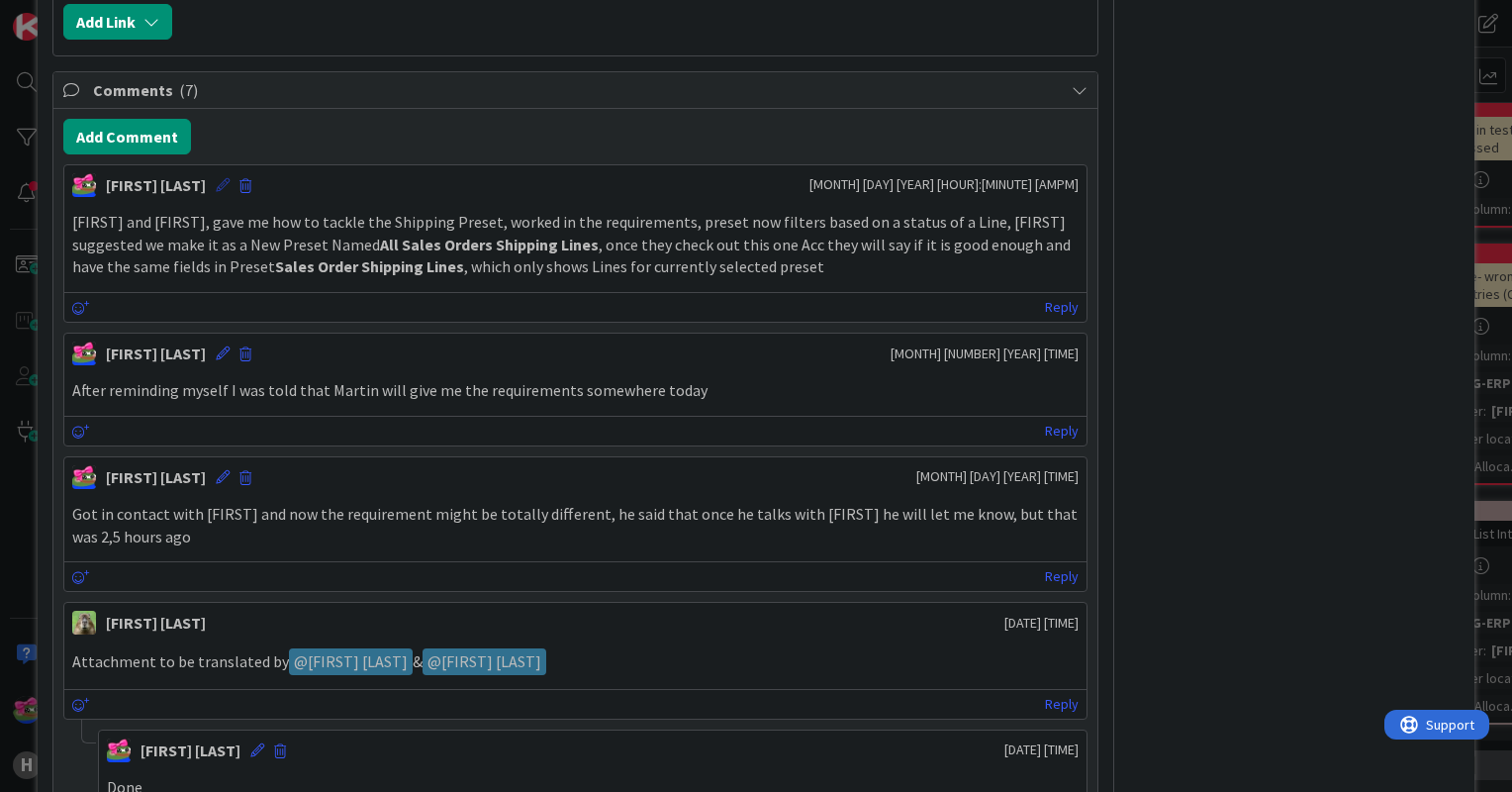 click at bounding box center (223, 185) 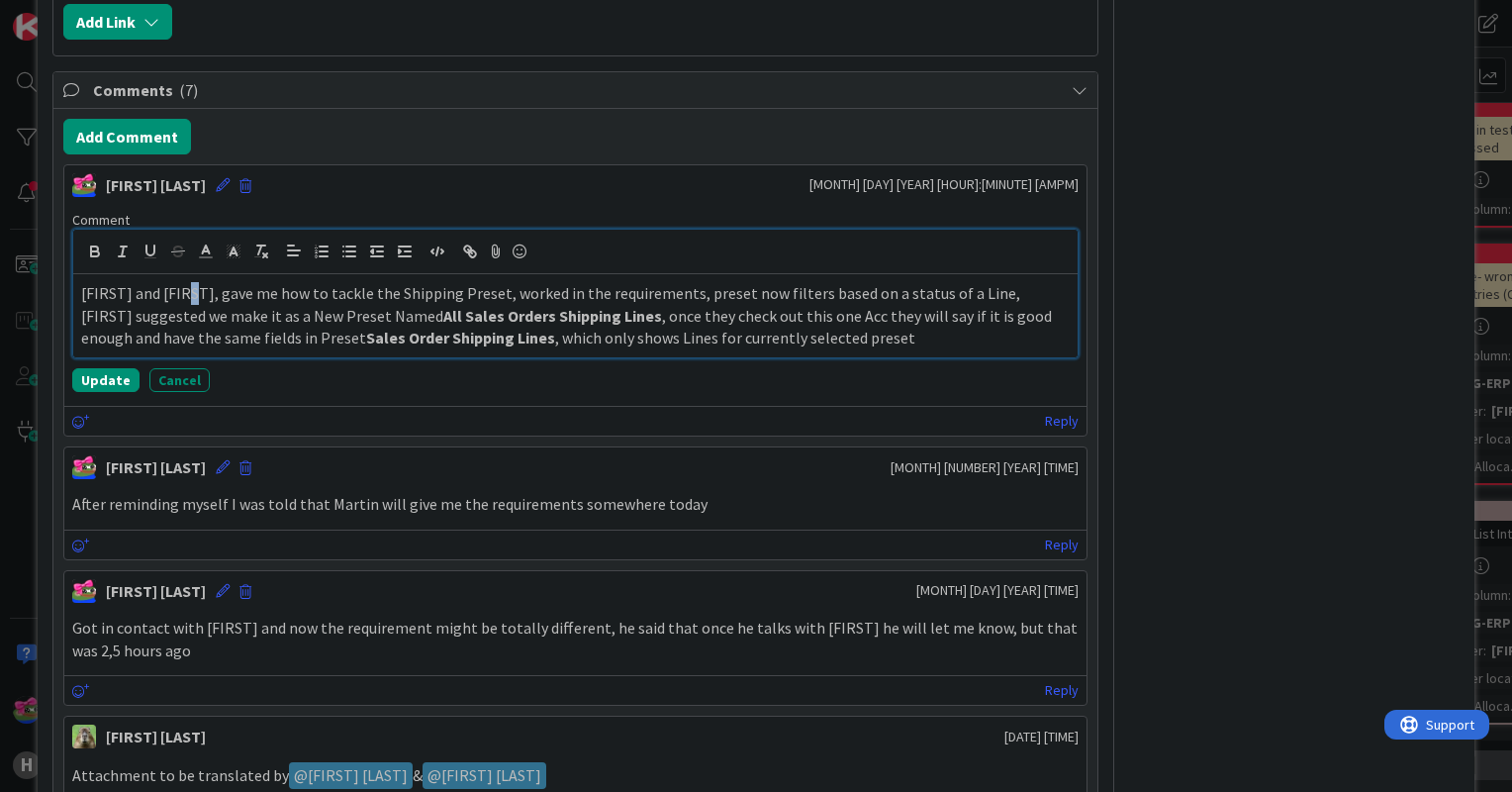 click on "[FIRST] and [FIRST], gave me how to tackle the Shipping Preset, worked in the requirements, preset now filters based on a status of a Line, [FIRST] suggested we make it as a New Preset Named  All Sales Orders Shipping Lines , once they check out this one Acc they will say if it is good enough and have the same fields in Preset  Sales Order Shipping Lines , which only shows Lines for currently selected preset" at bounding box center (575, 316) 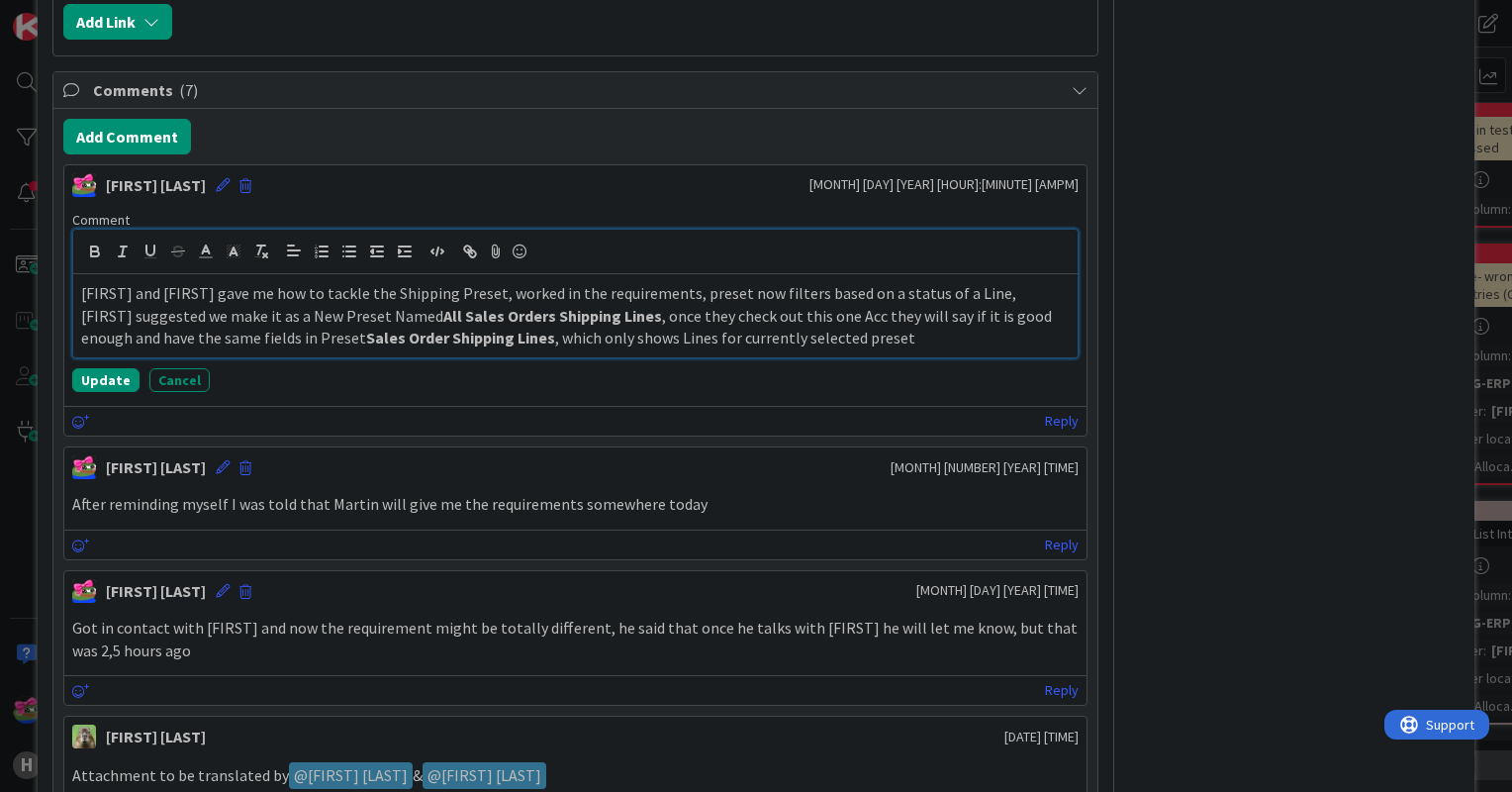 click on "[FIRST] and [FIRST] gave me how to tackle the Shipping Preset, worked in the requirements, preset now filters based on a status of a Line, [FIRST] suggested we make it as a New Preset Named  All Sales Orders Shipping Lines , once they check out this one Acc they will say if it is good enough and have the same fields in Preset  Sales Order Shipping Lines , which only shows Lines for currently selected preset" at bounding box center (575, 316) 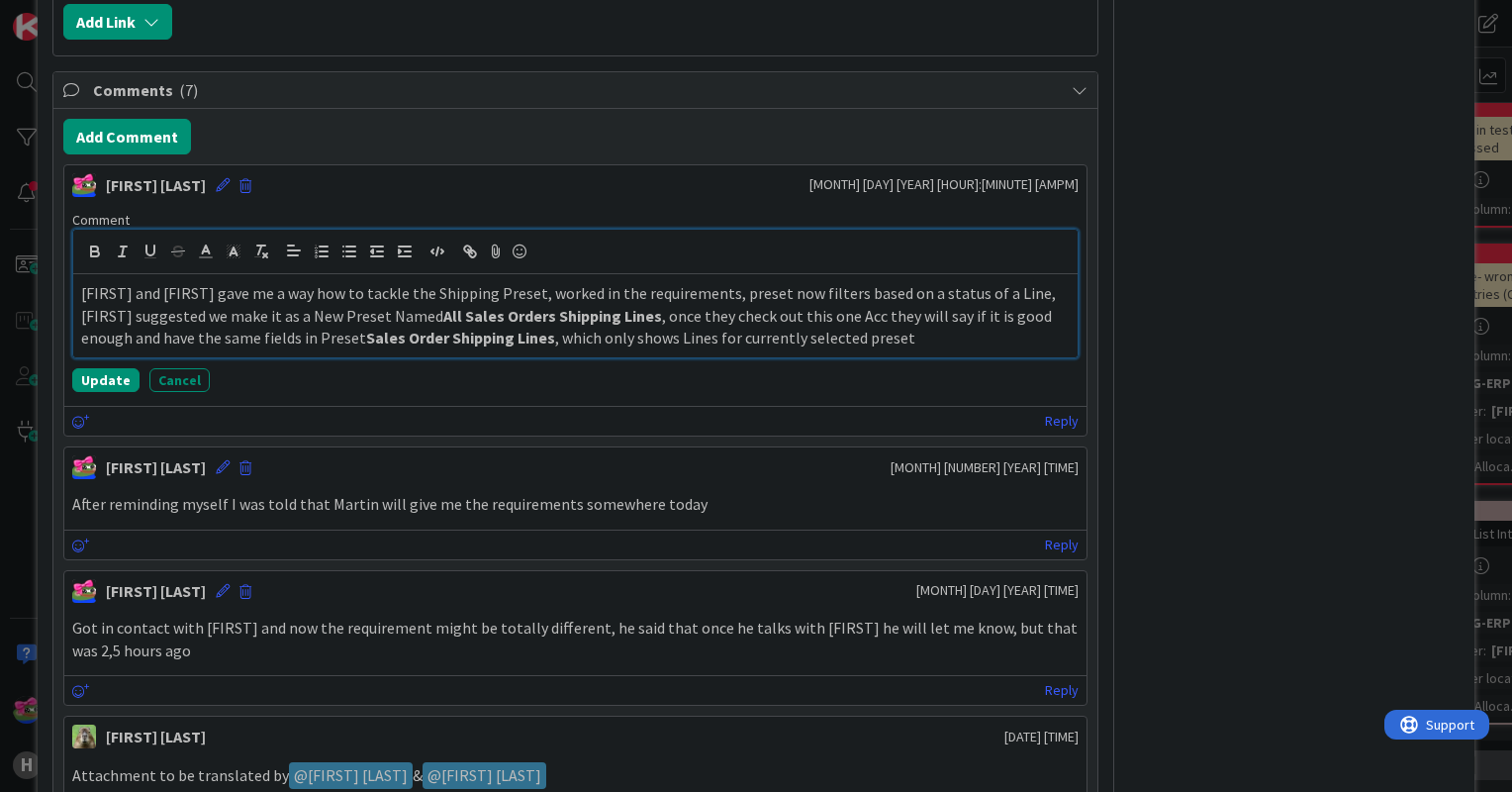 click on "All Sales Orders Shipping Lines" at bounding box center (552, 316) 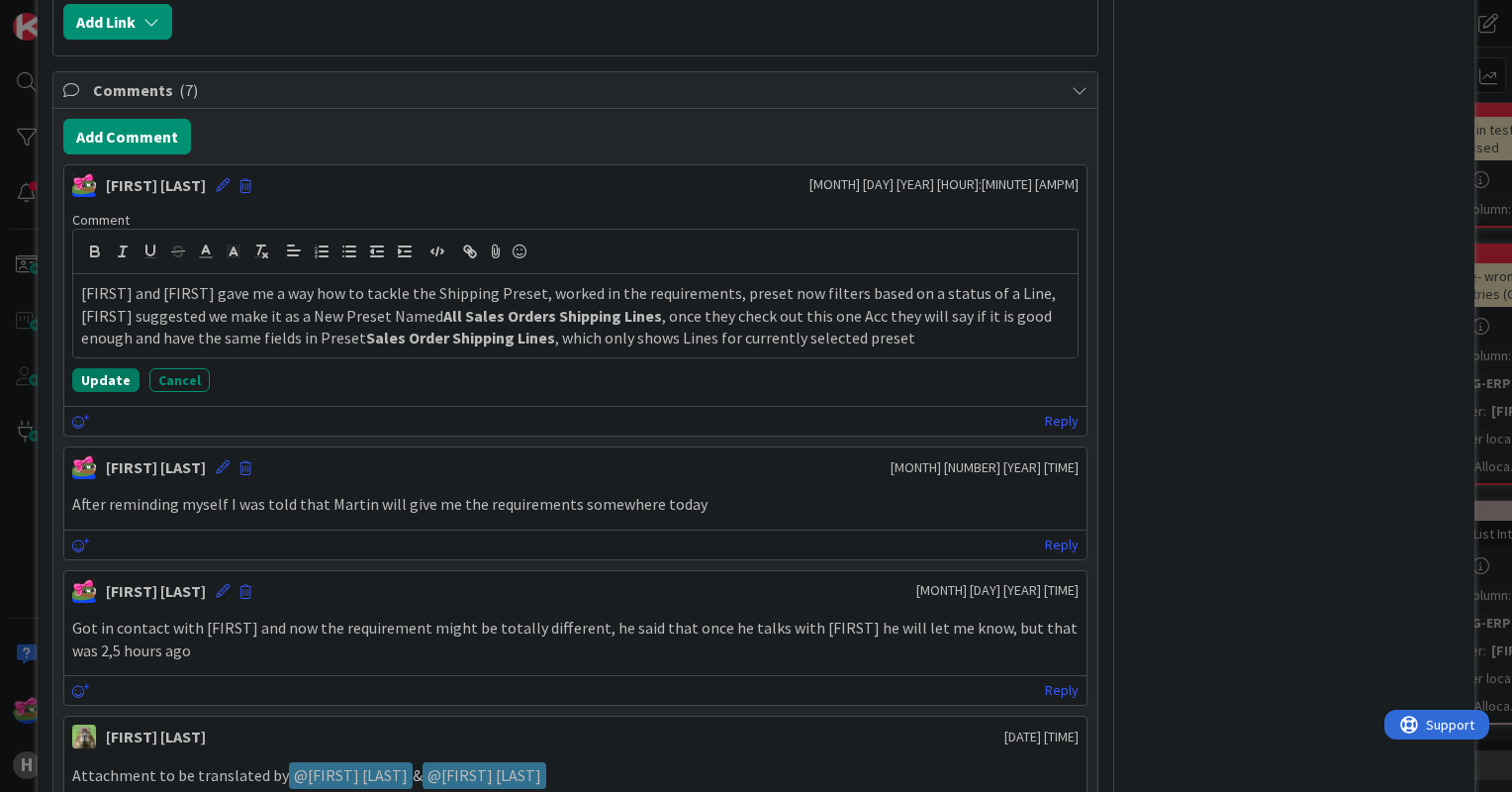 click on "Update" at bounding box center (106, 380) 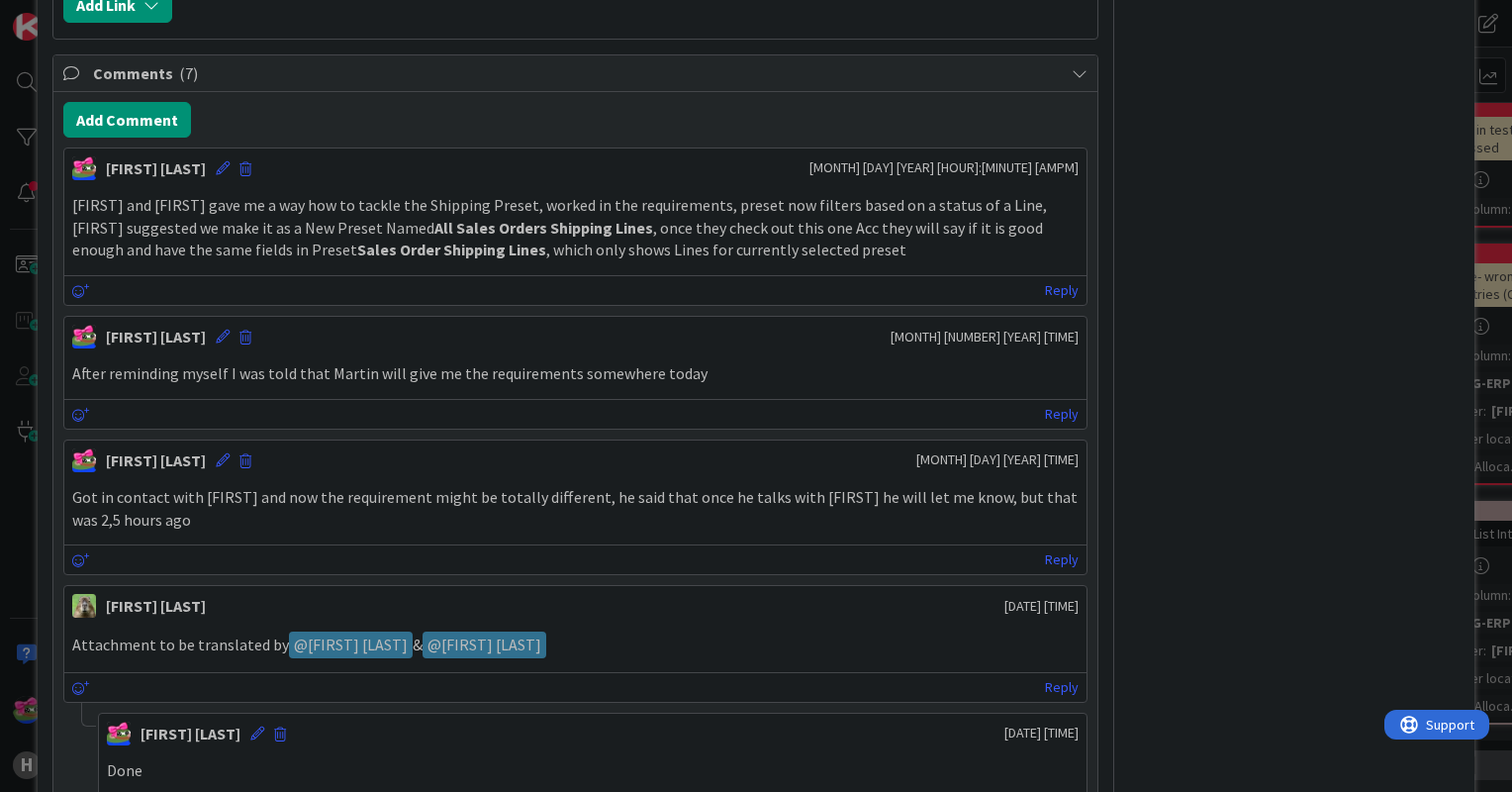 scroll, scrollTop: 1485, scrollLeft: 0, axis: vertical 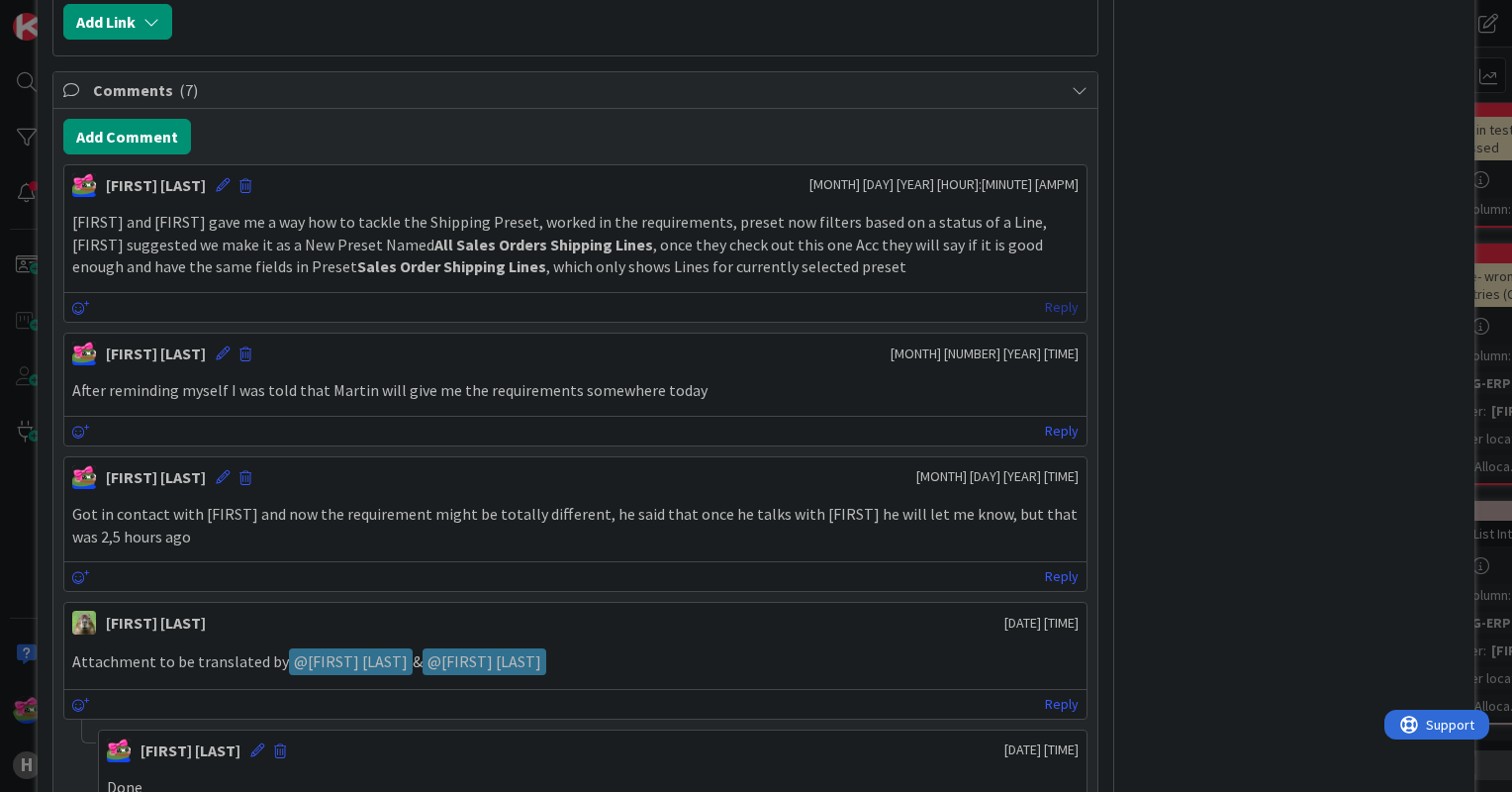 click on "Reply" at bounding box center [1062, 307] 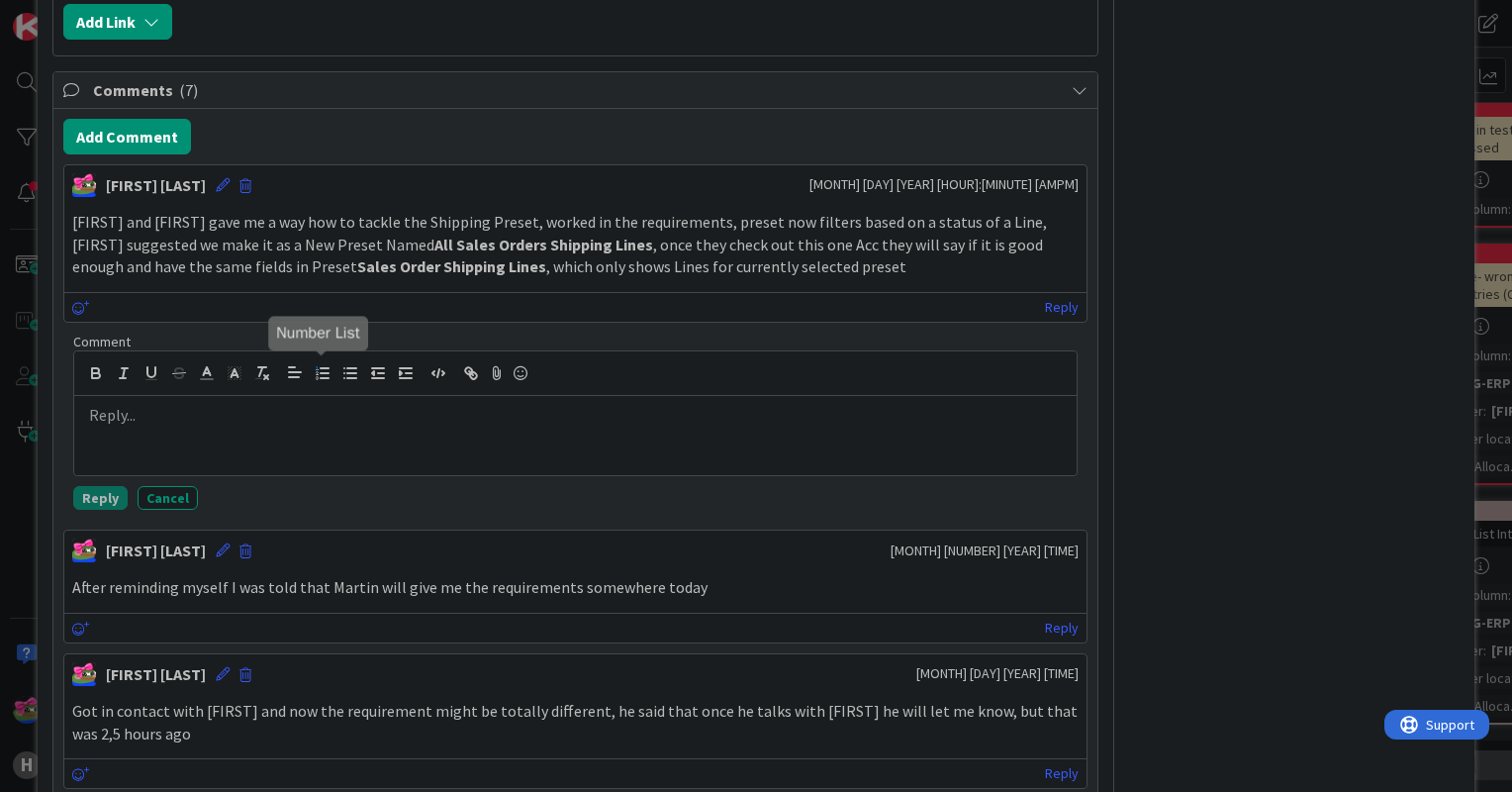 type 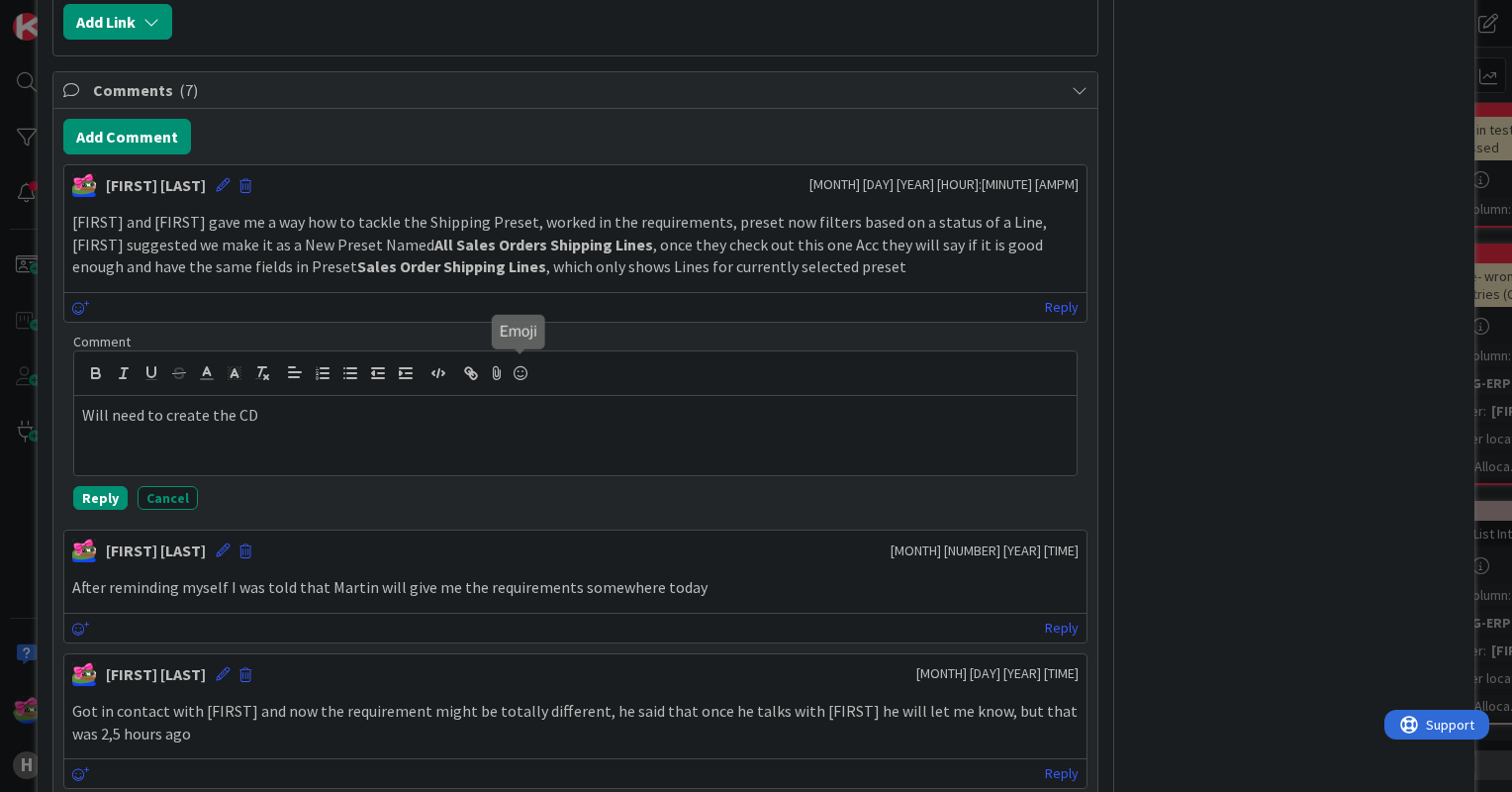 click at bounding box center [520, 373] 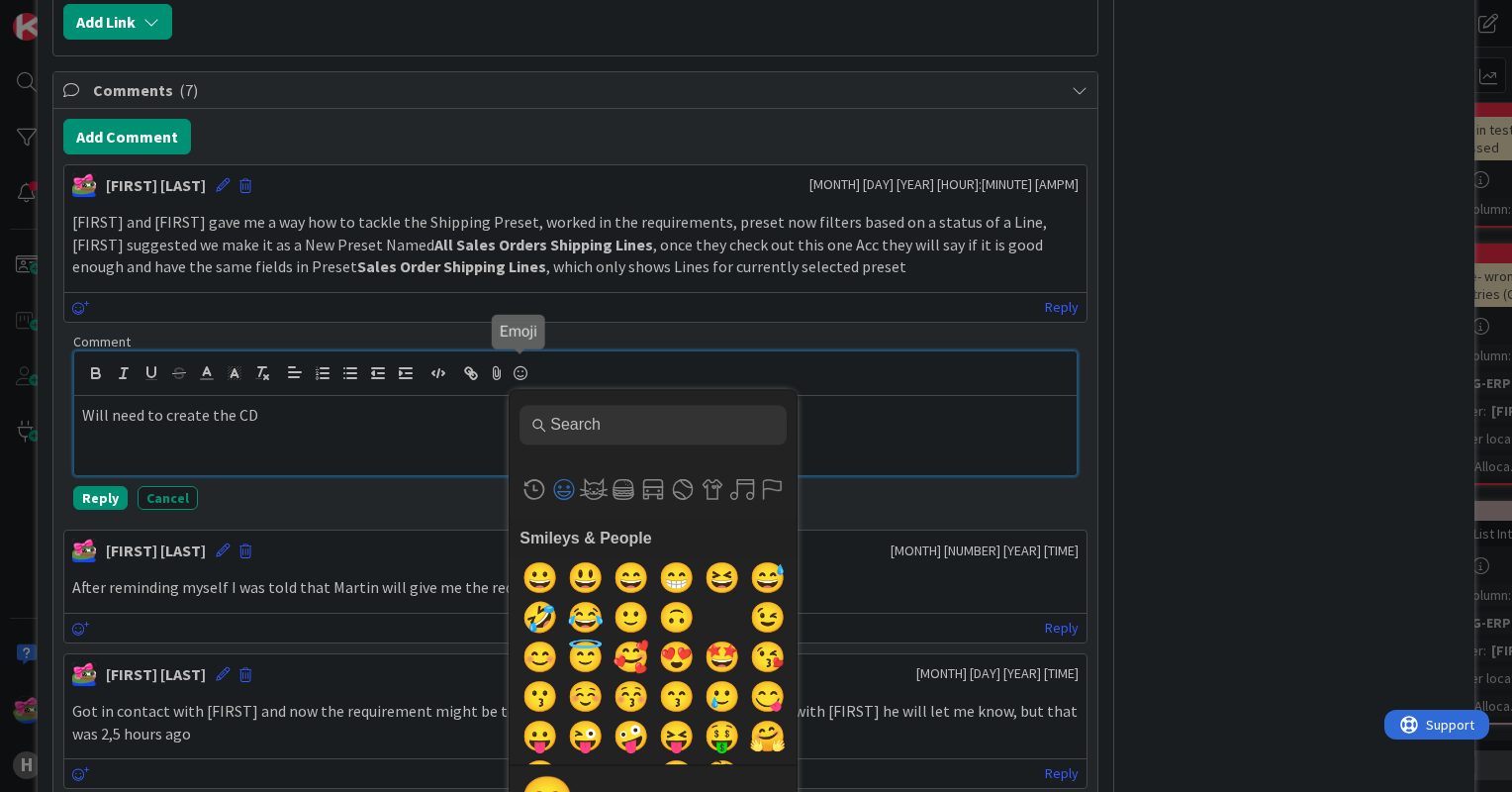 click on "Will need to create the CD" at bounding box center [575, 415] 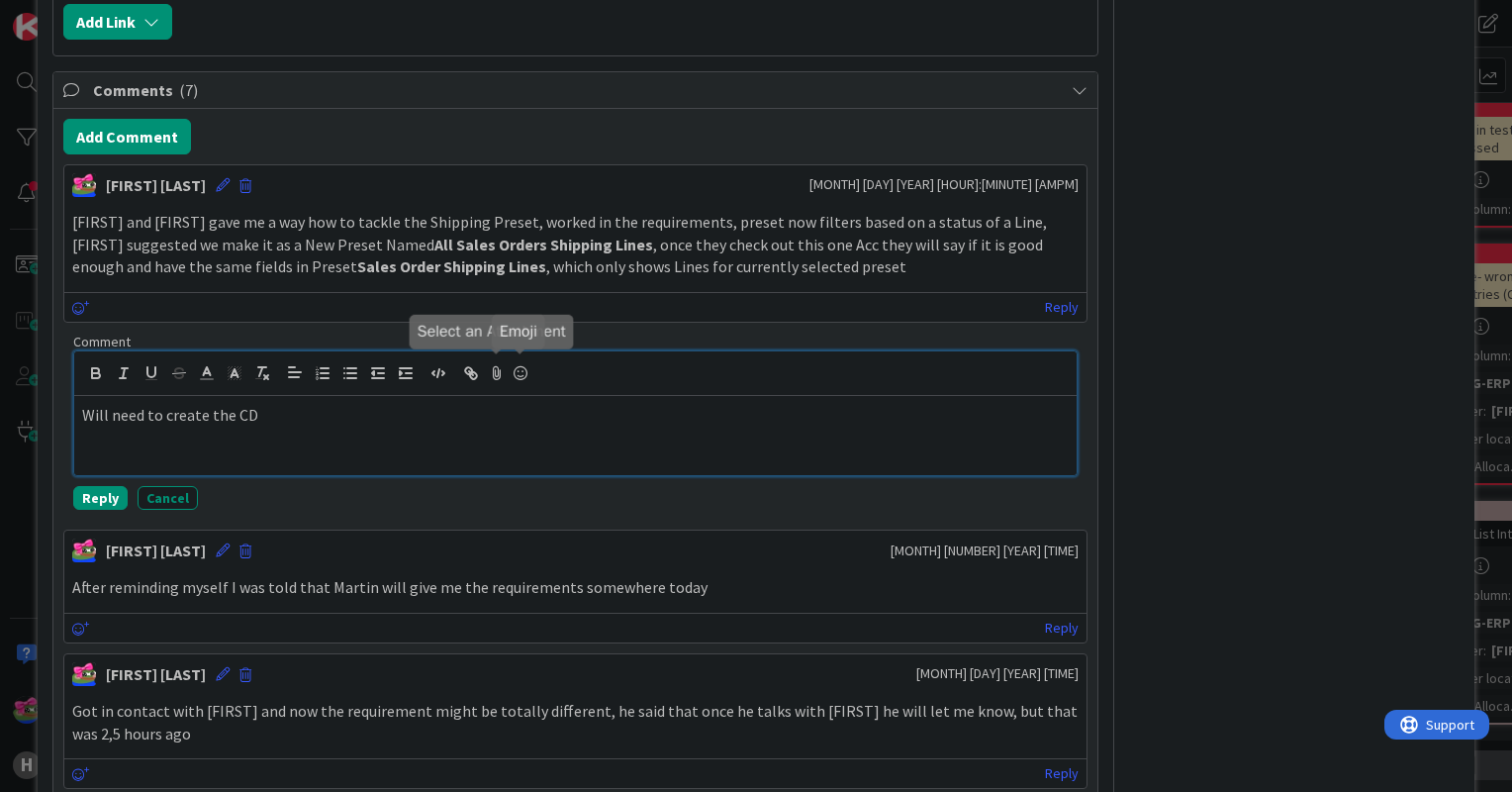 click at bounding box center (520, 373) 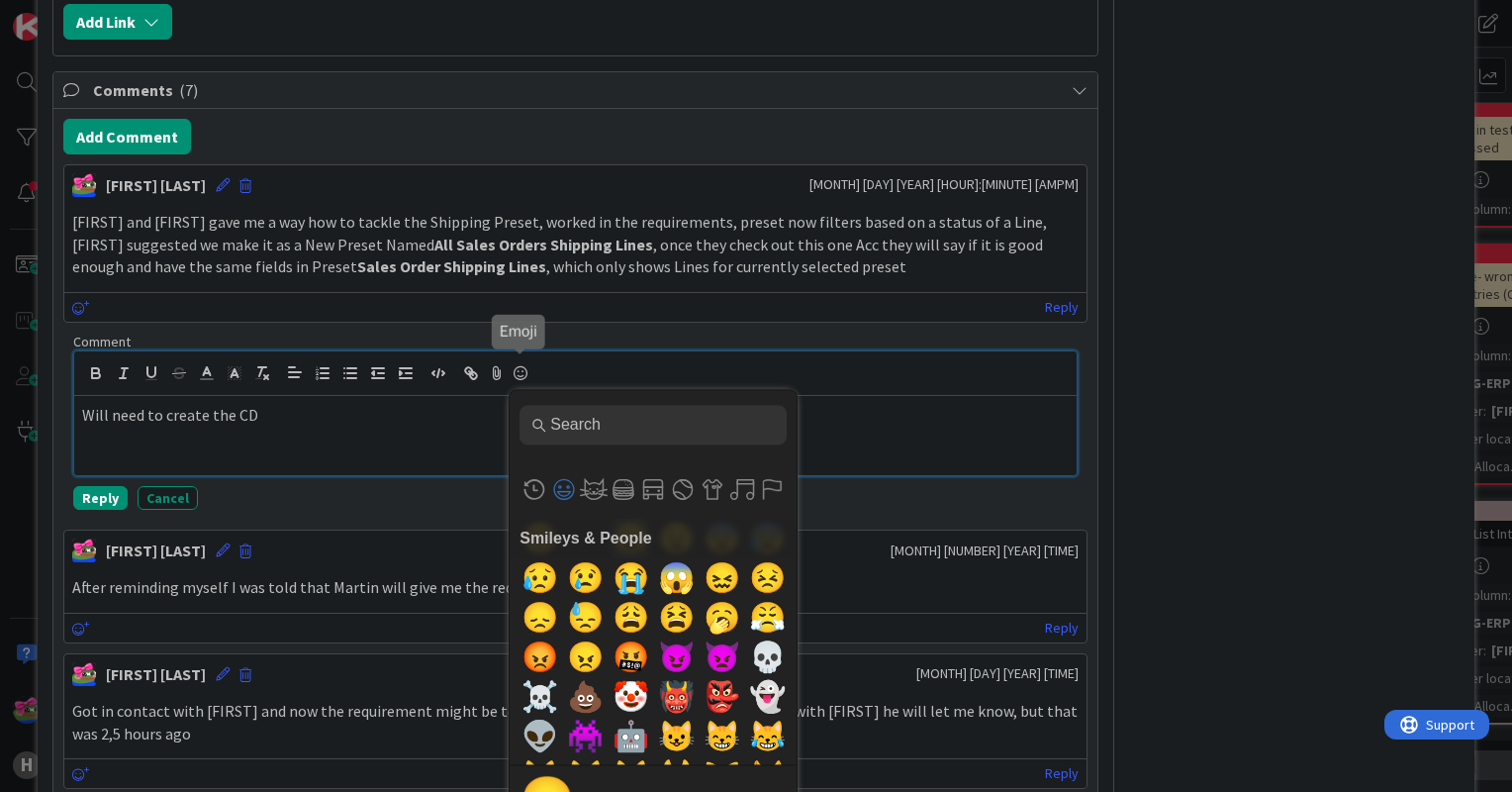 scroll, scrollTop: 495, scrollLeft: 0, axis: vertical 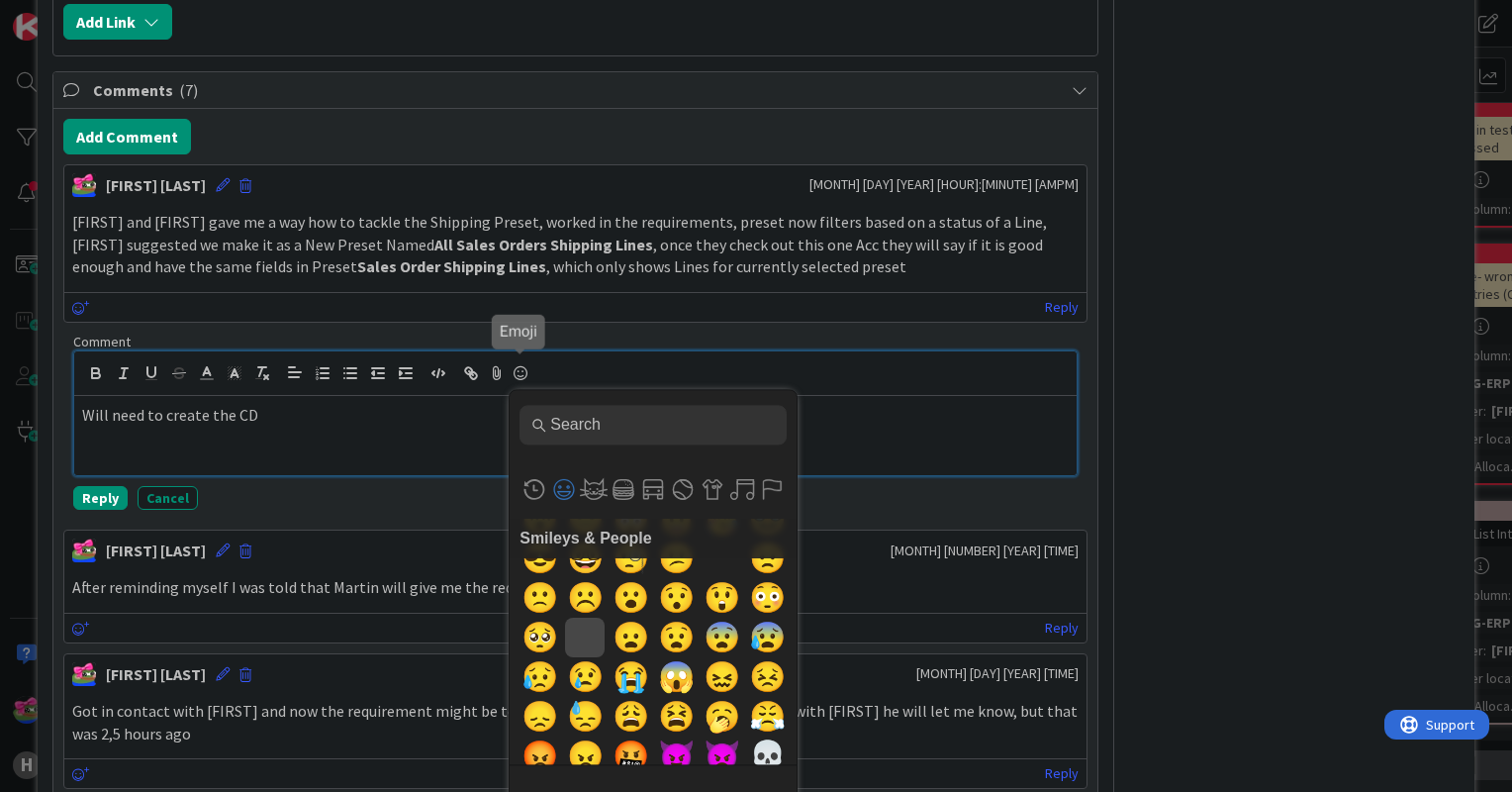 click on "🥹" at bounding box center [585, 638] 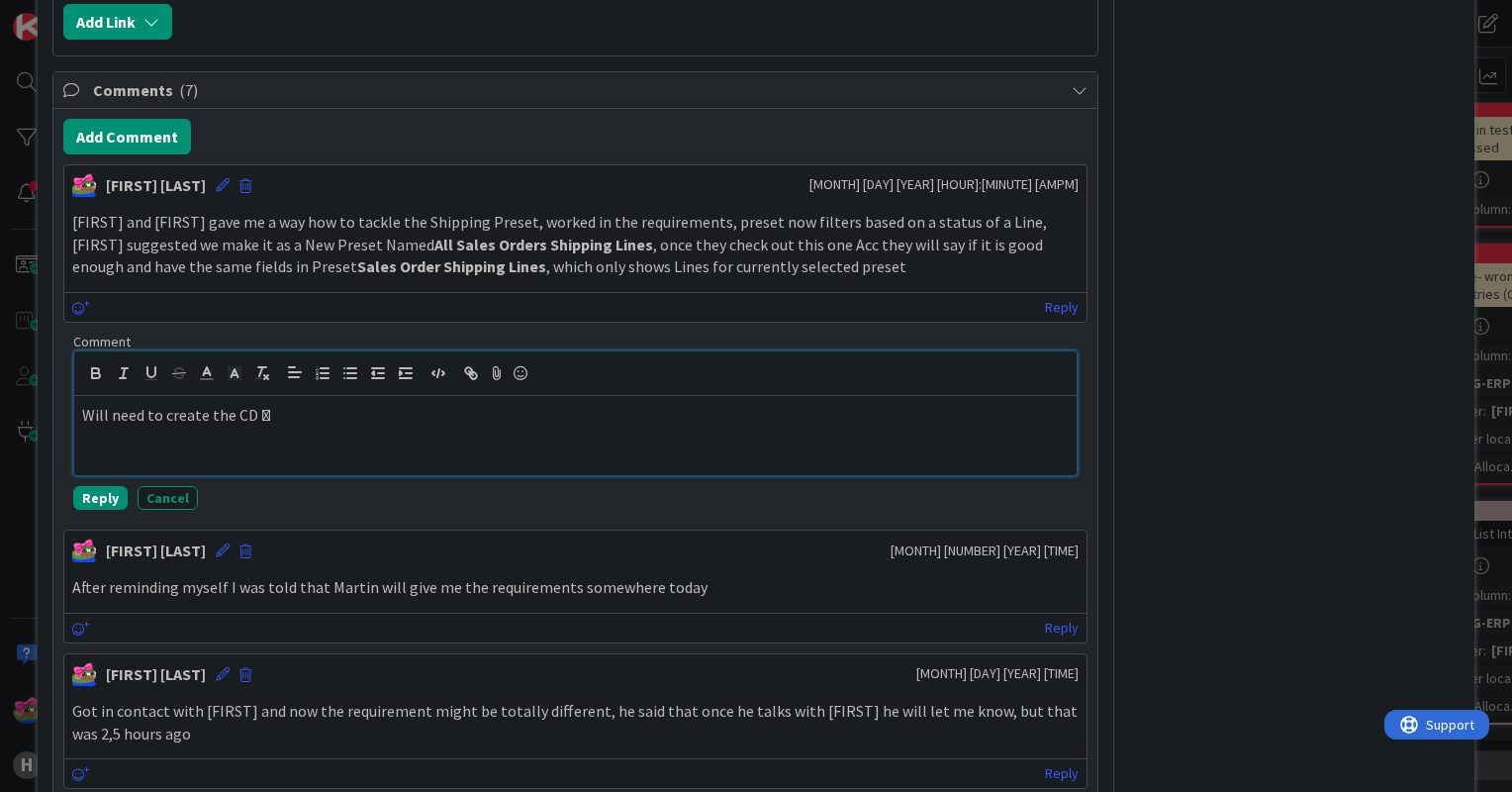 click on "Will need to create the CD 🥹" at bounding box center [575, 415] 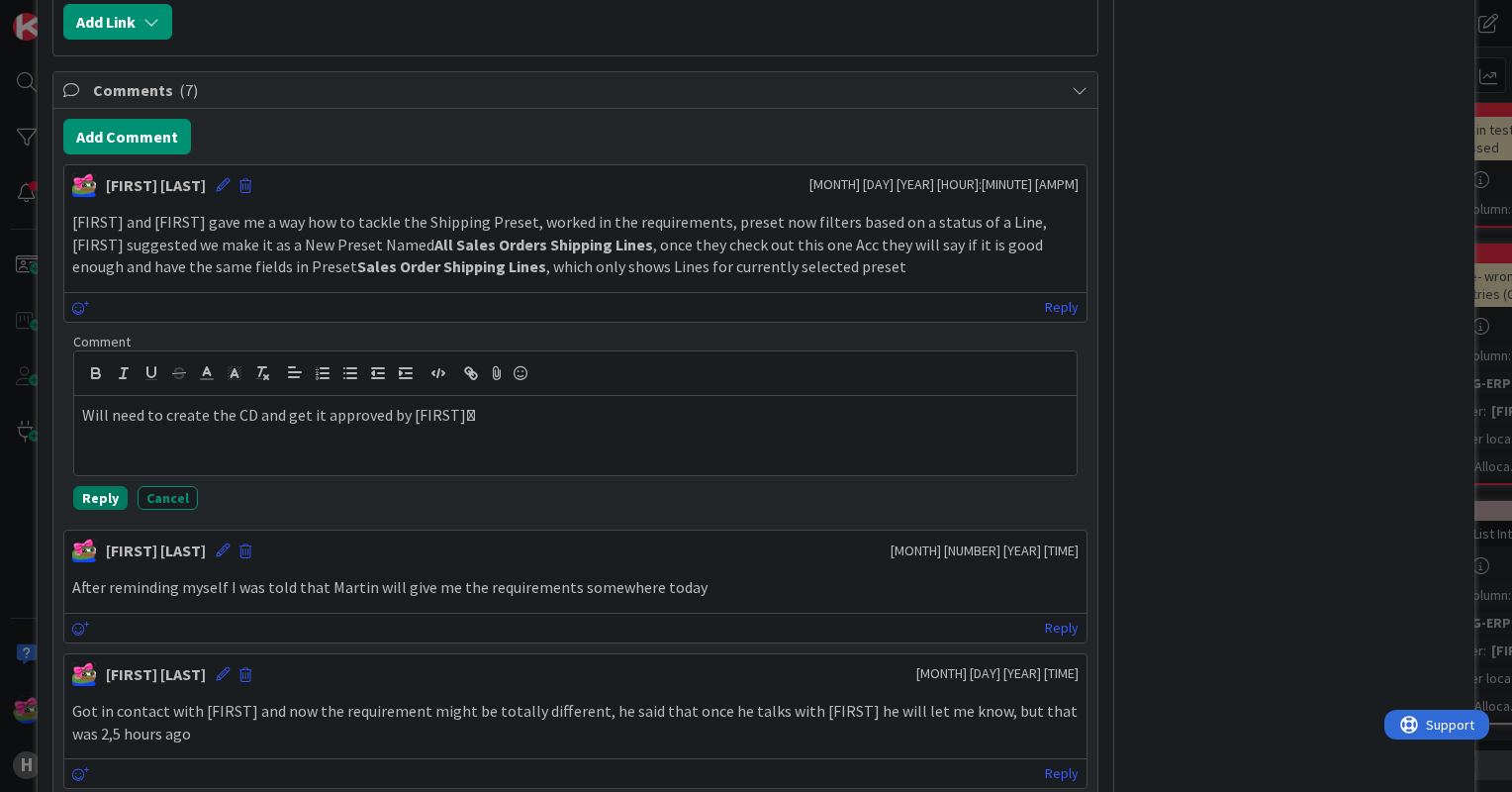 click on "Reply" at bounding box center [100, 498] 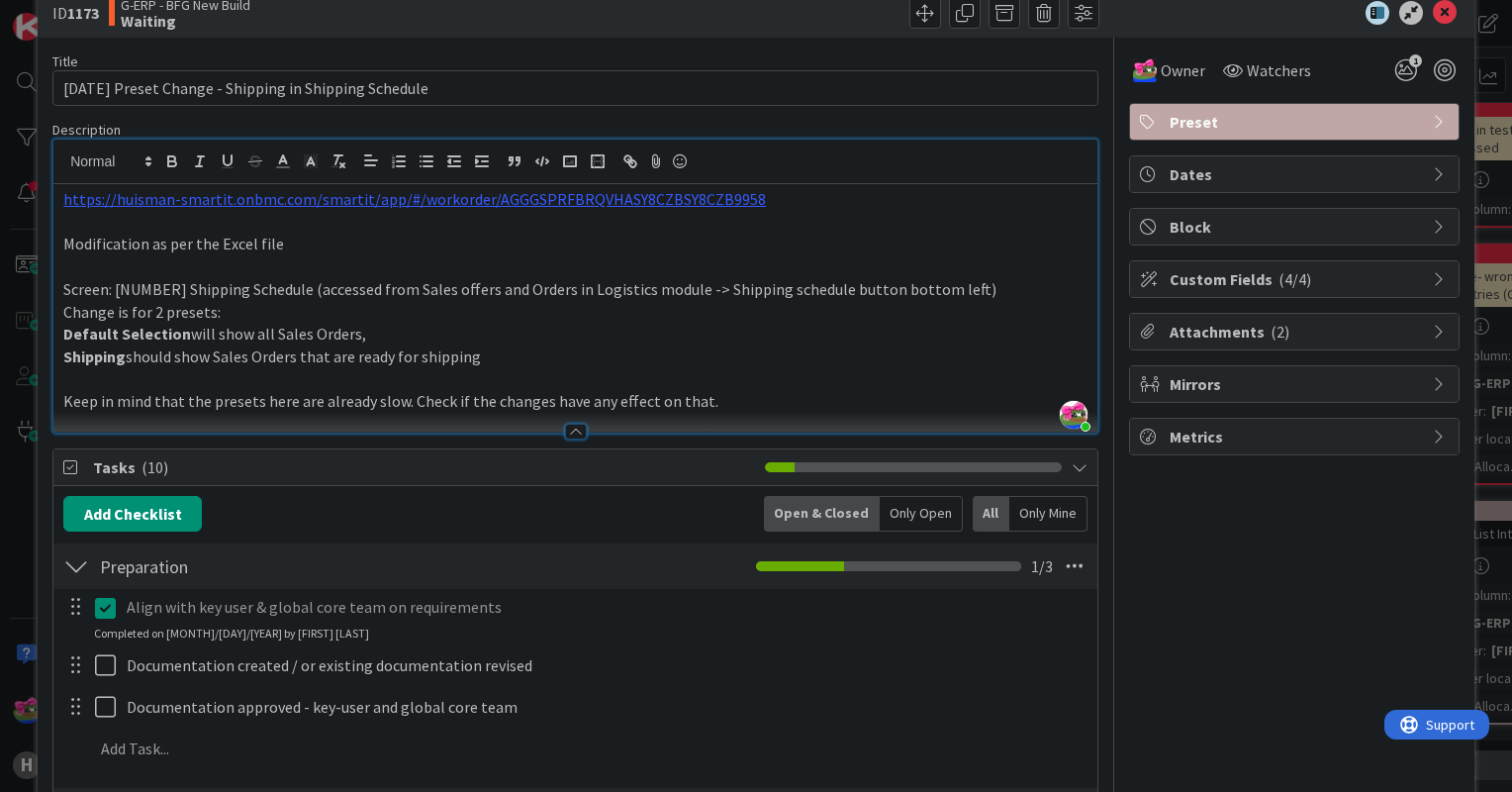scroll, scrollTop: 0, scrollLeft: 0, axis: both 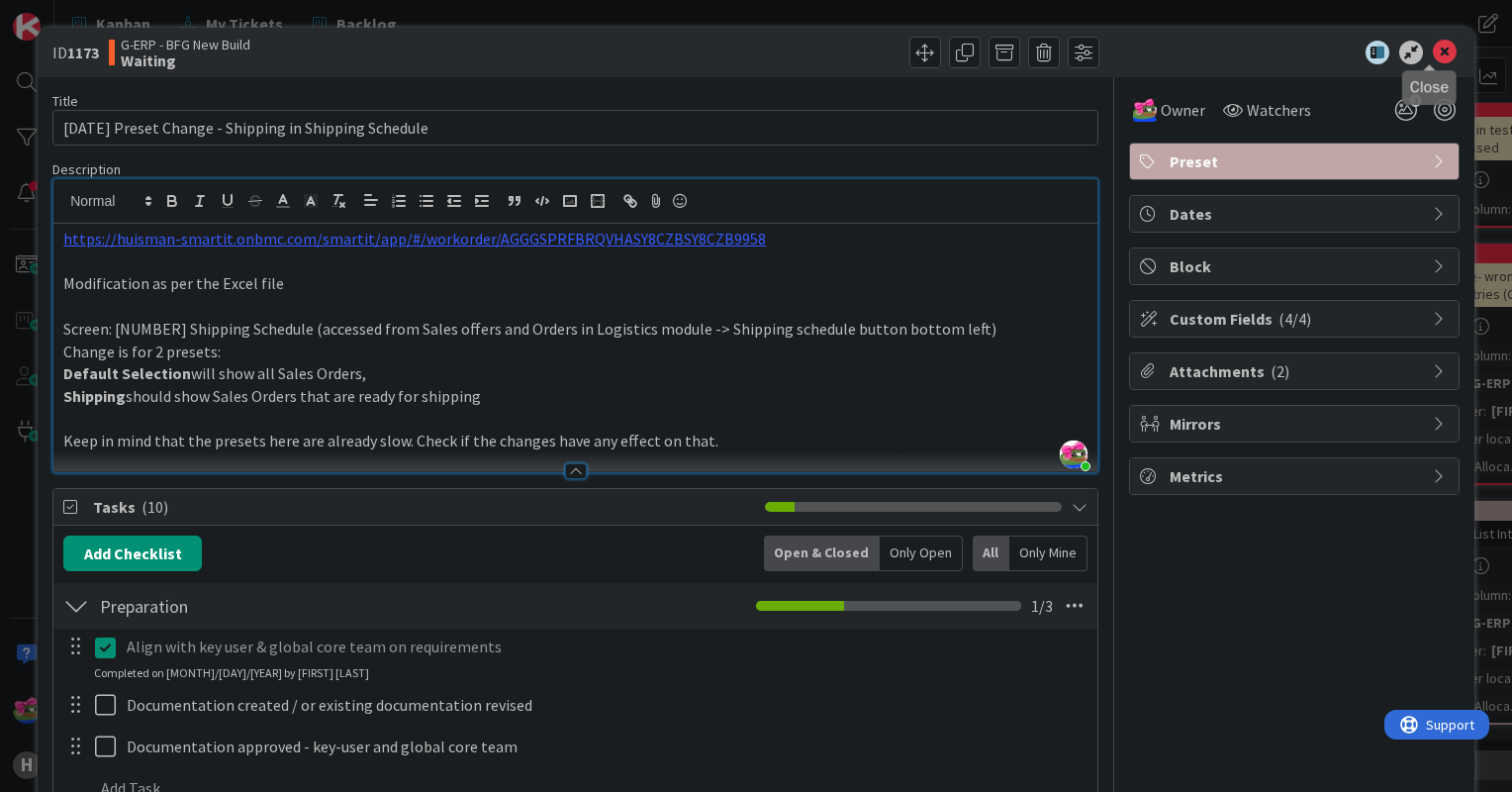 click at bounding box center (1445, 52) 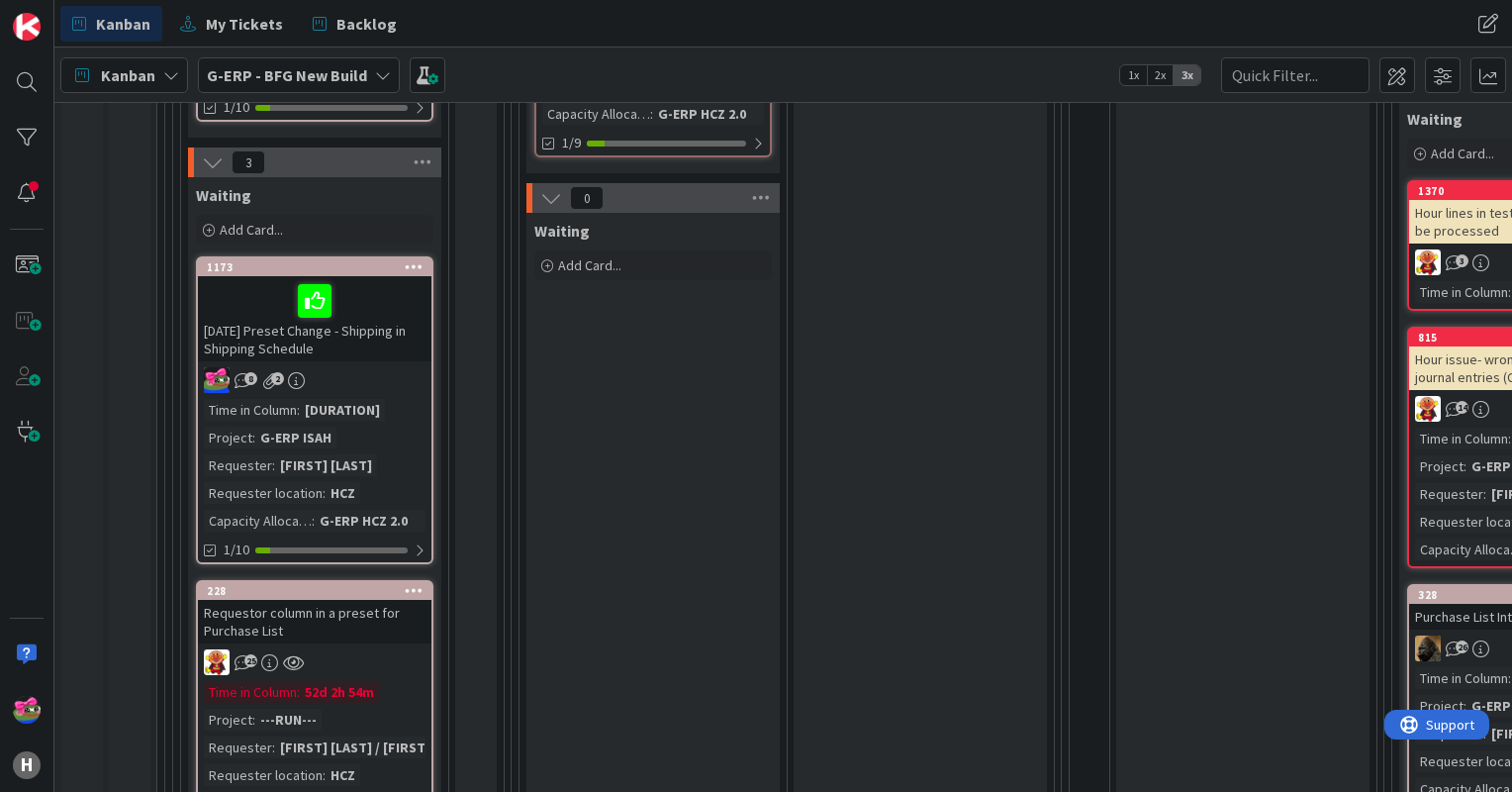 scroll, scrollTop: 396, scrollLeft: 0, axis: vertical 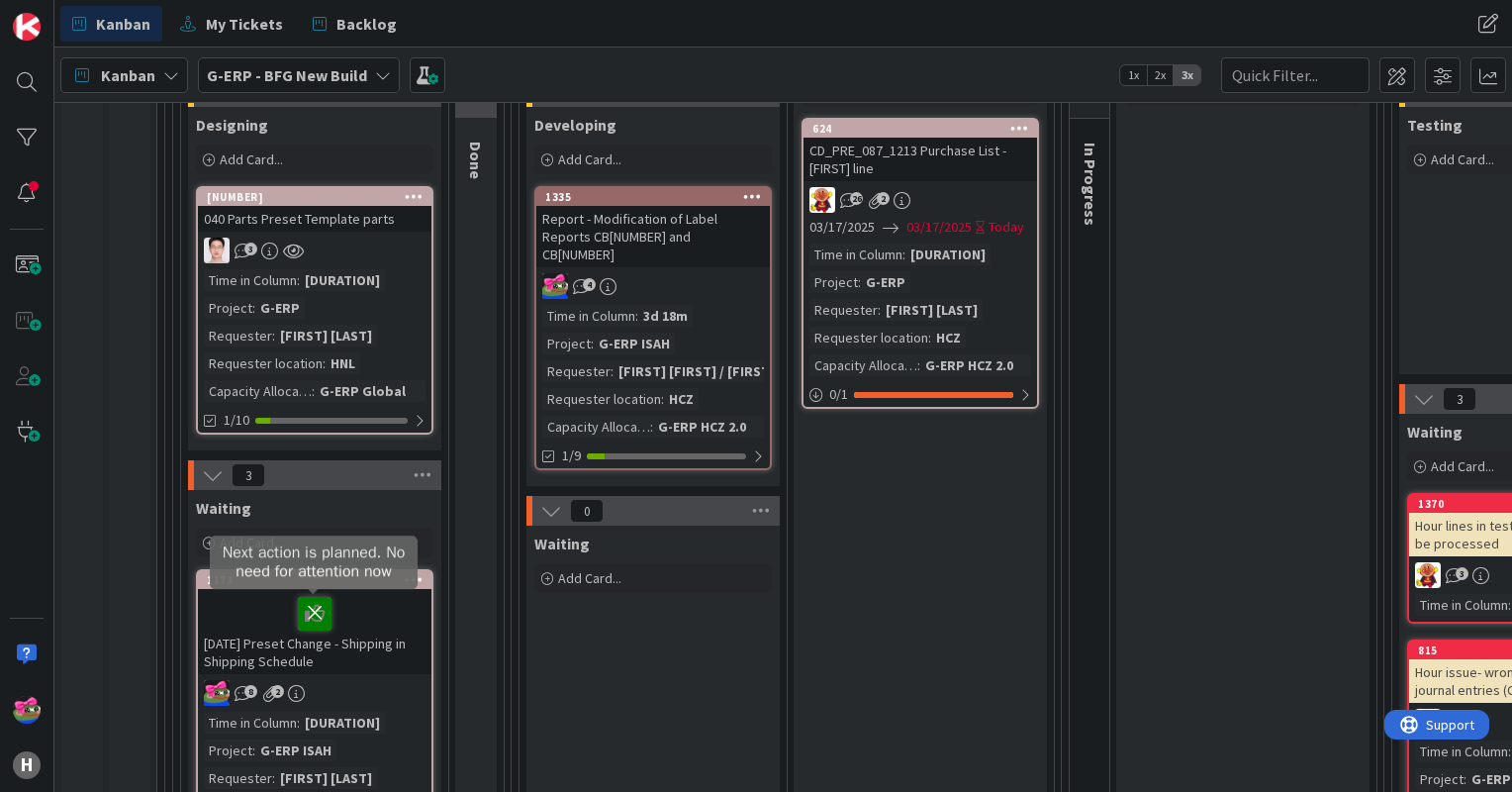 click at bounding box center [315, 613] 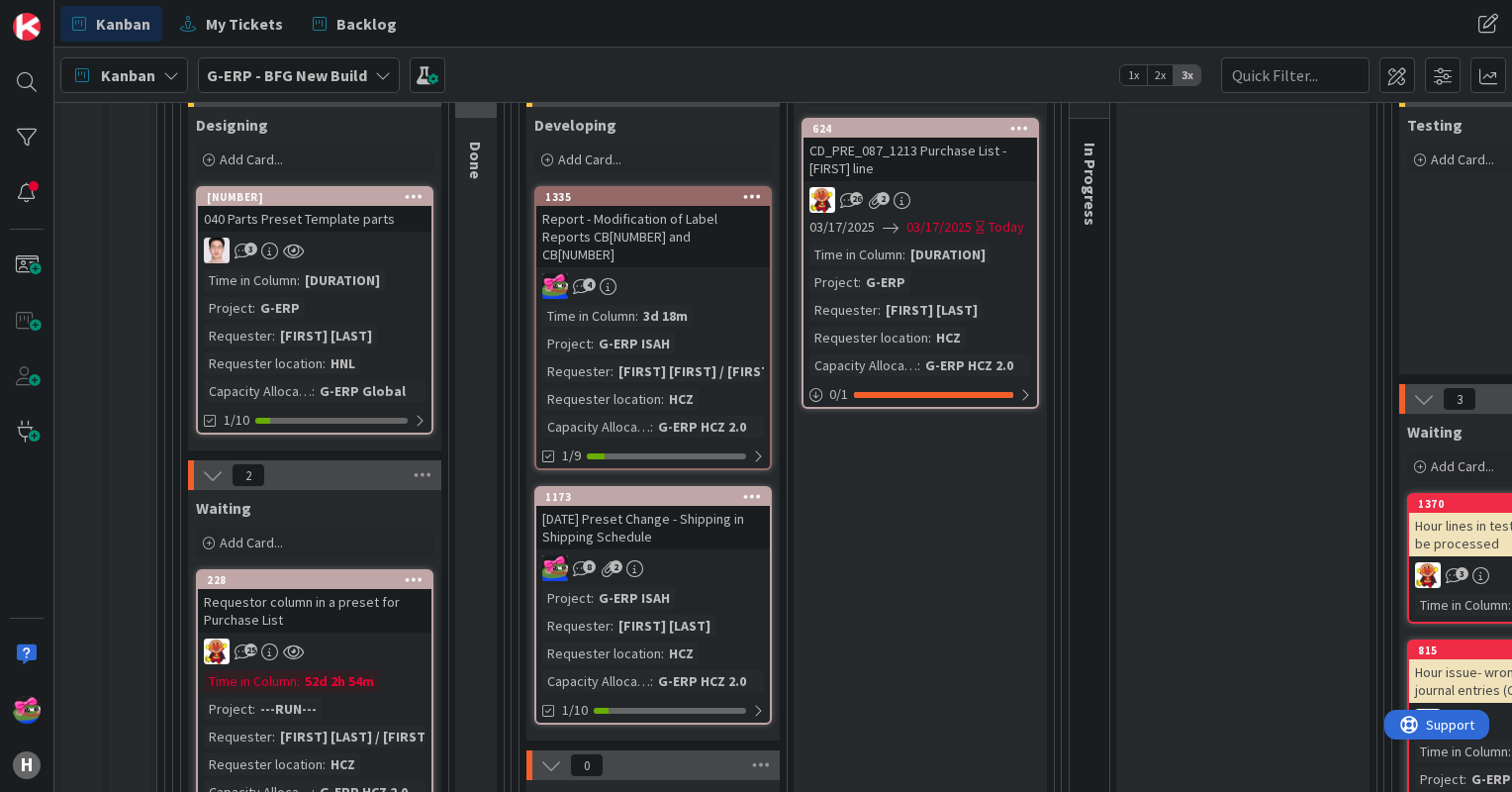 click on "[DATE] Preset Change - Shipping in Shipping Schedule" at bounding box center (653, 528) 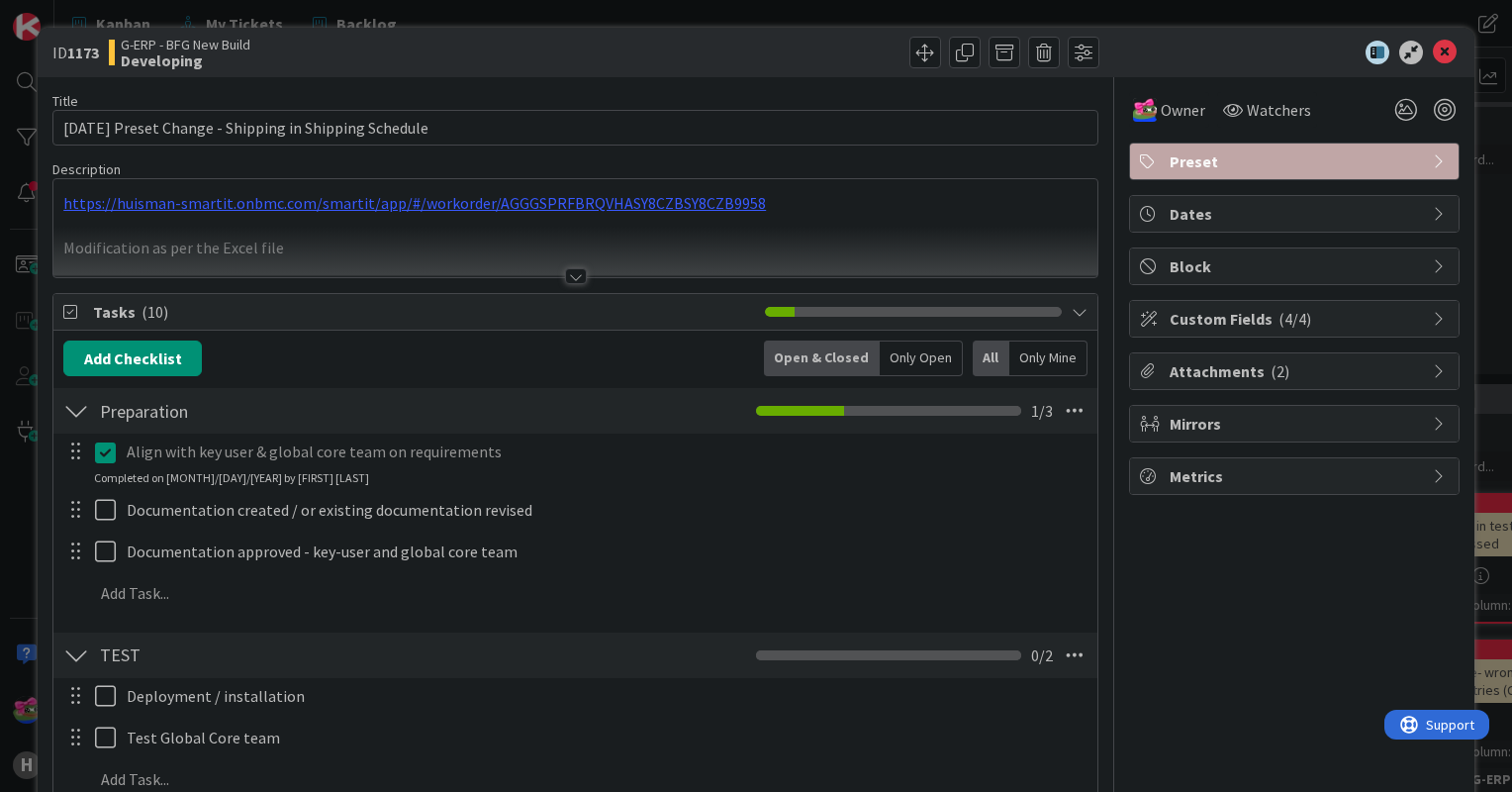 scroll, scrollTop: 0, scrollLeft: 0, axis: both 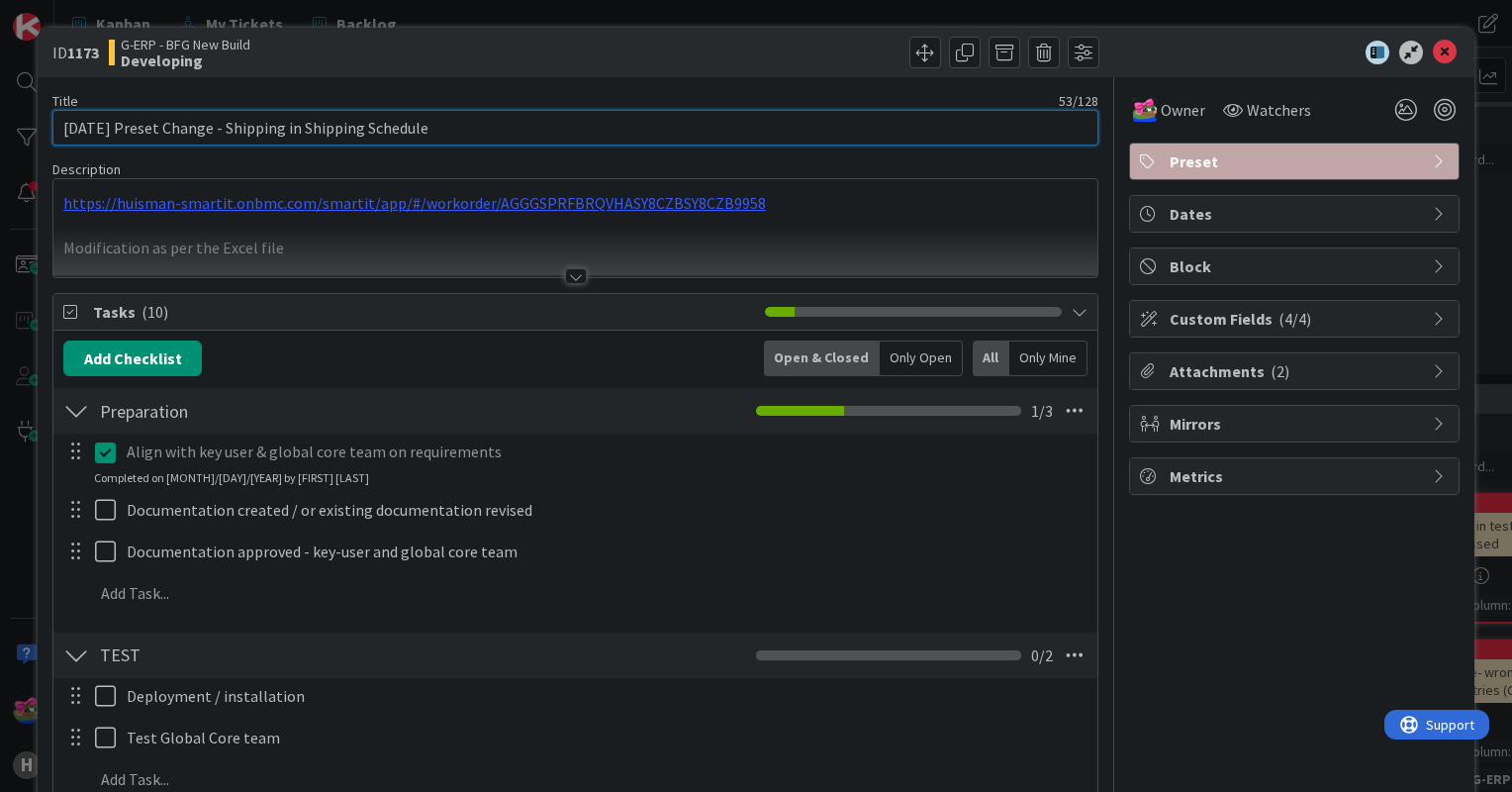 drag, startPoint x: 111, startPoint y: 127, endPoint x: 12, endPoint y: 127, distance: 99 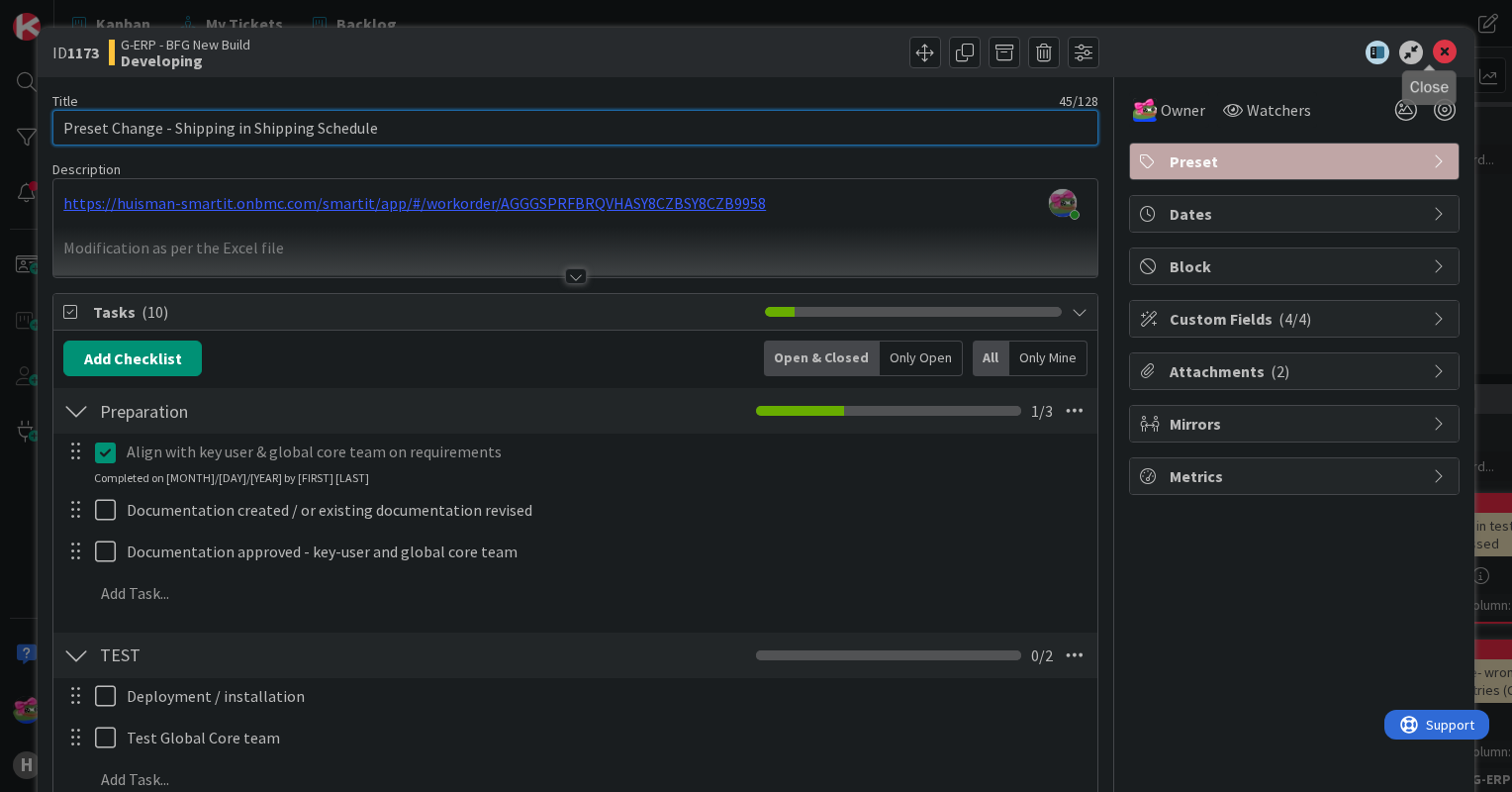 type on "Preset Change - Shipping in Shipping Schedule" 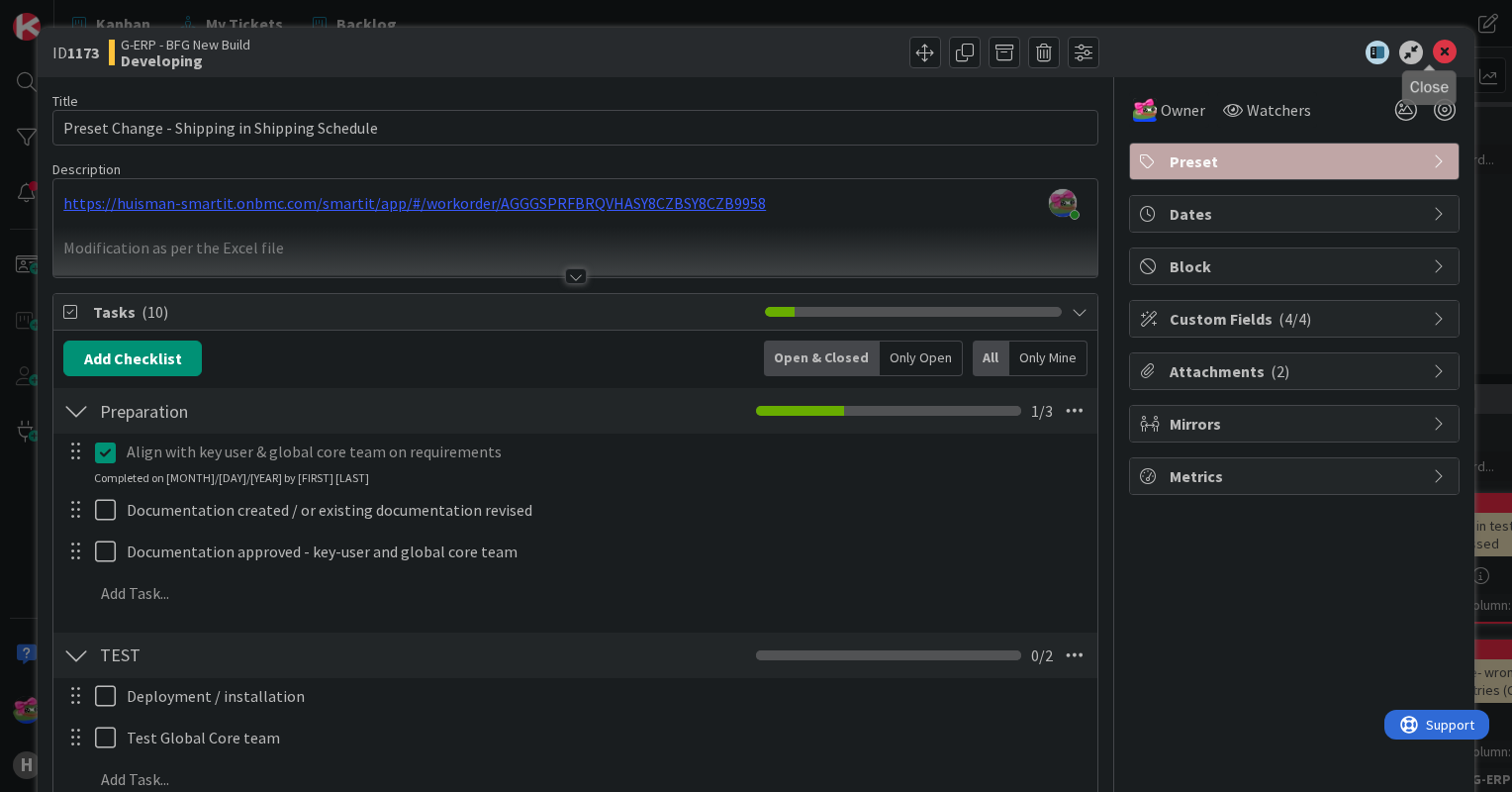 click at bounding box center [1445, 52] 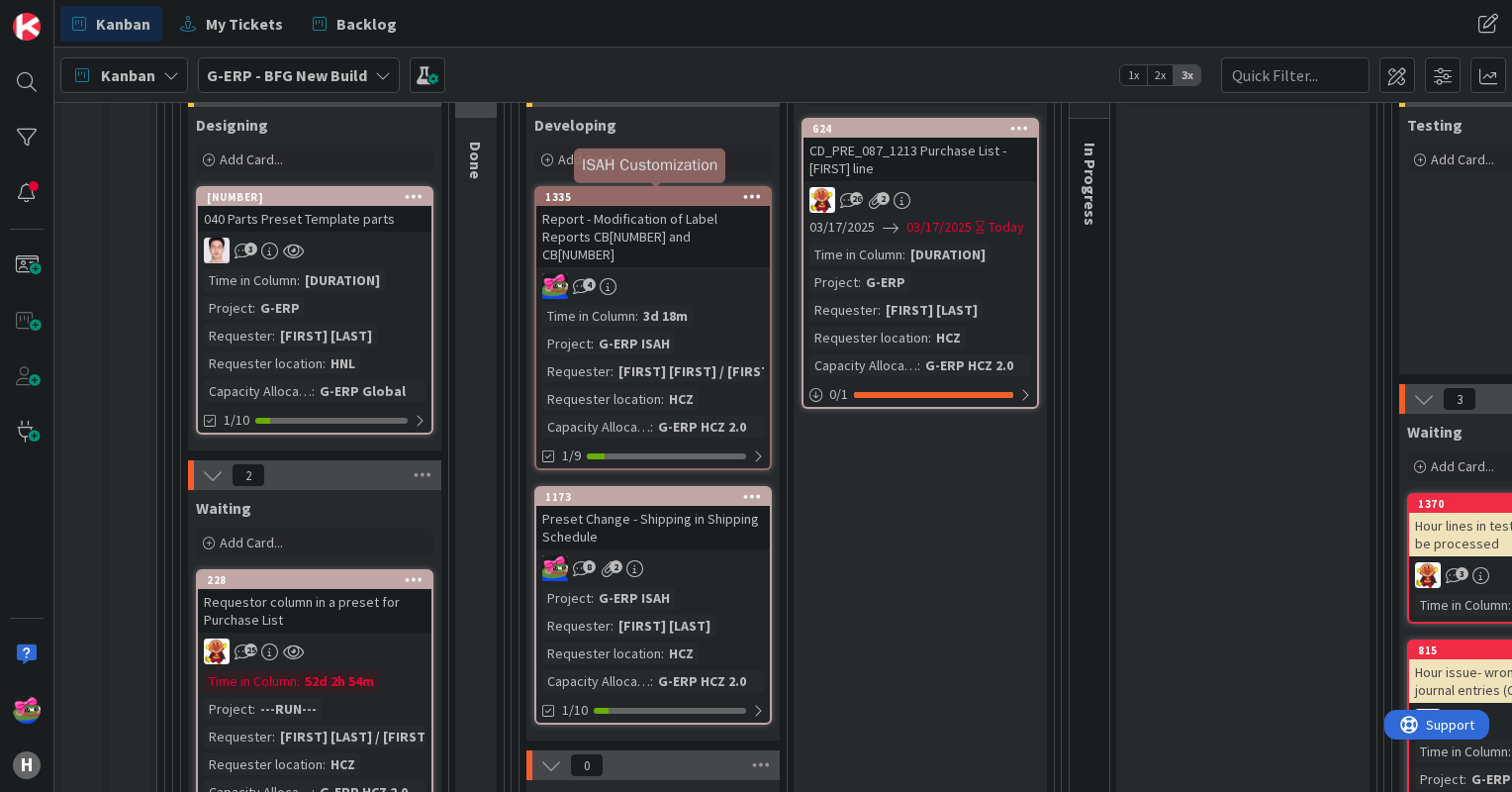click on "1335" at bounding box center [657, 197] 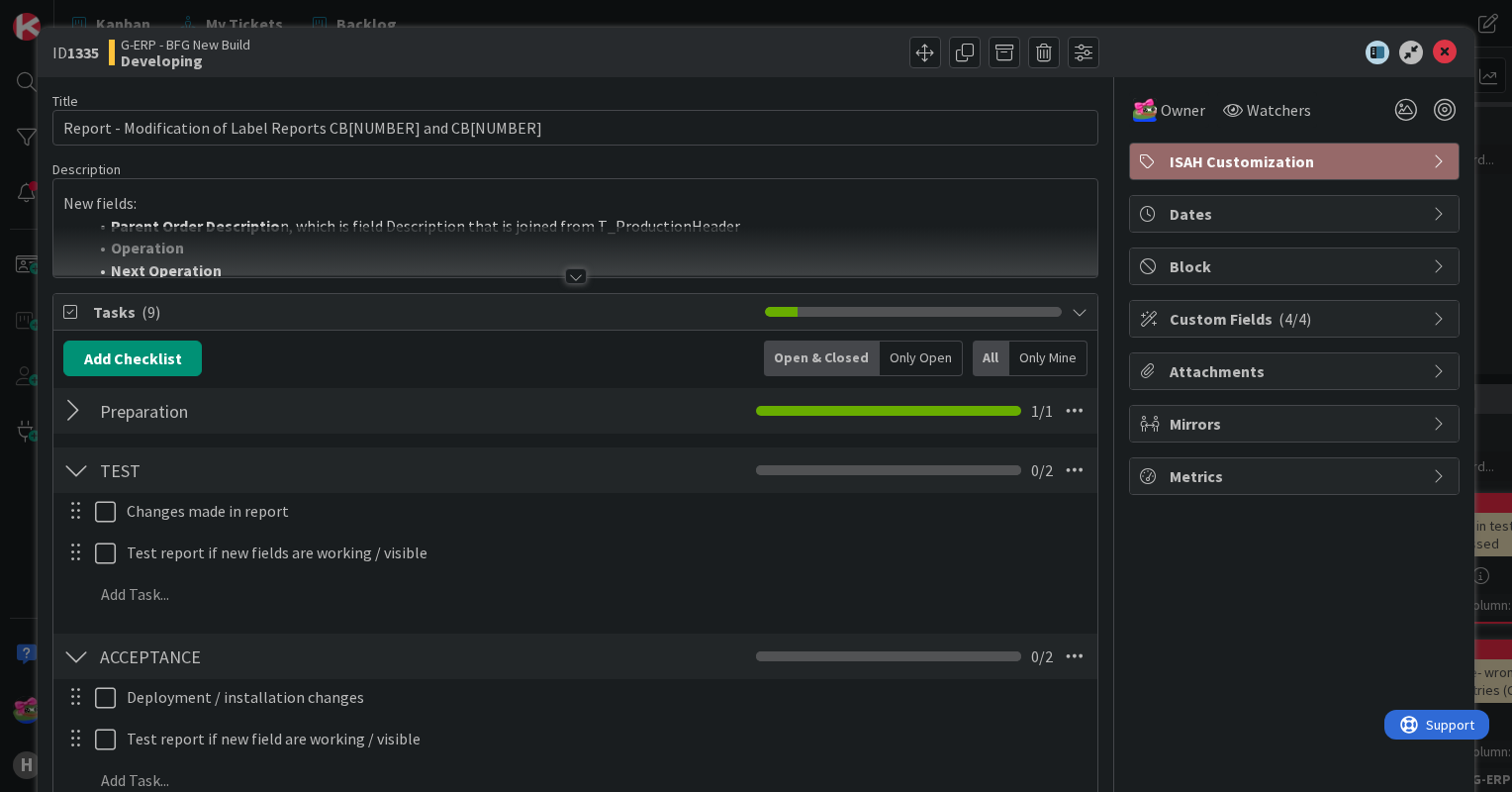 scroll, scrollTop: 0, scrollLeft: 0, axis: both 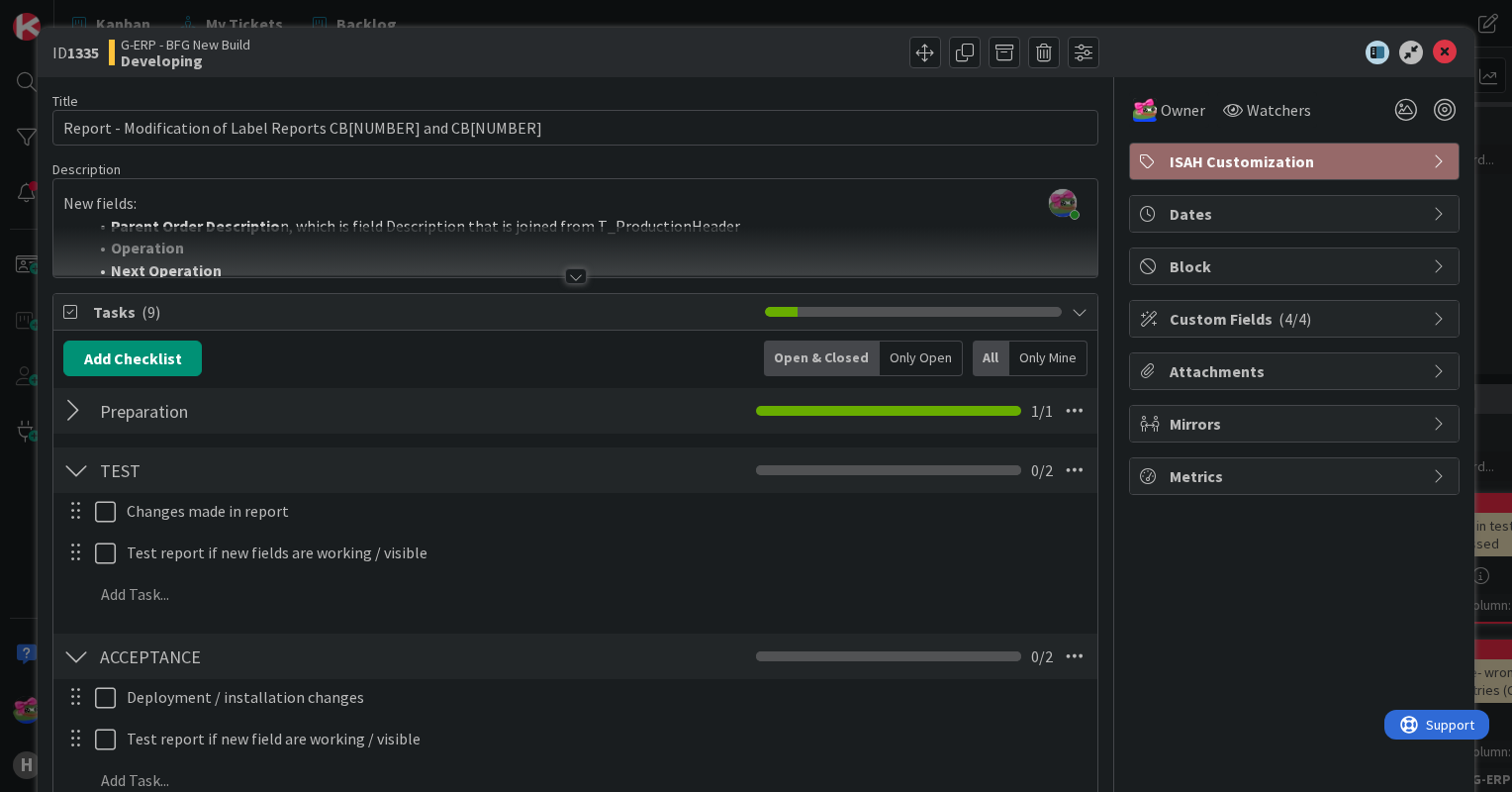 drag, startPoint x: 582, startPoint y: 277, endPoint x: 566, endPoint y: 273, distance: 16.492423 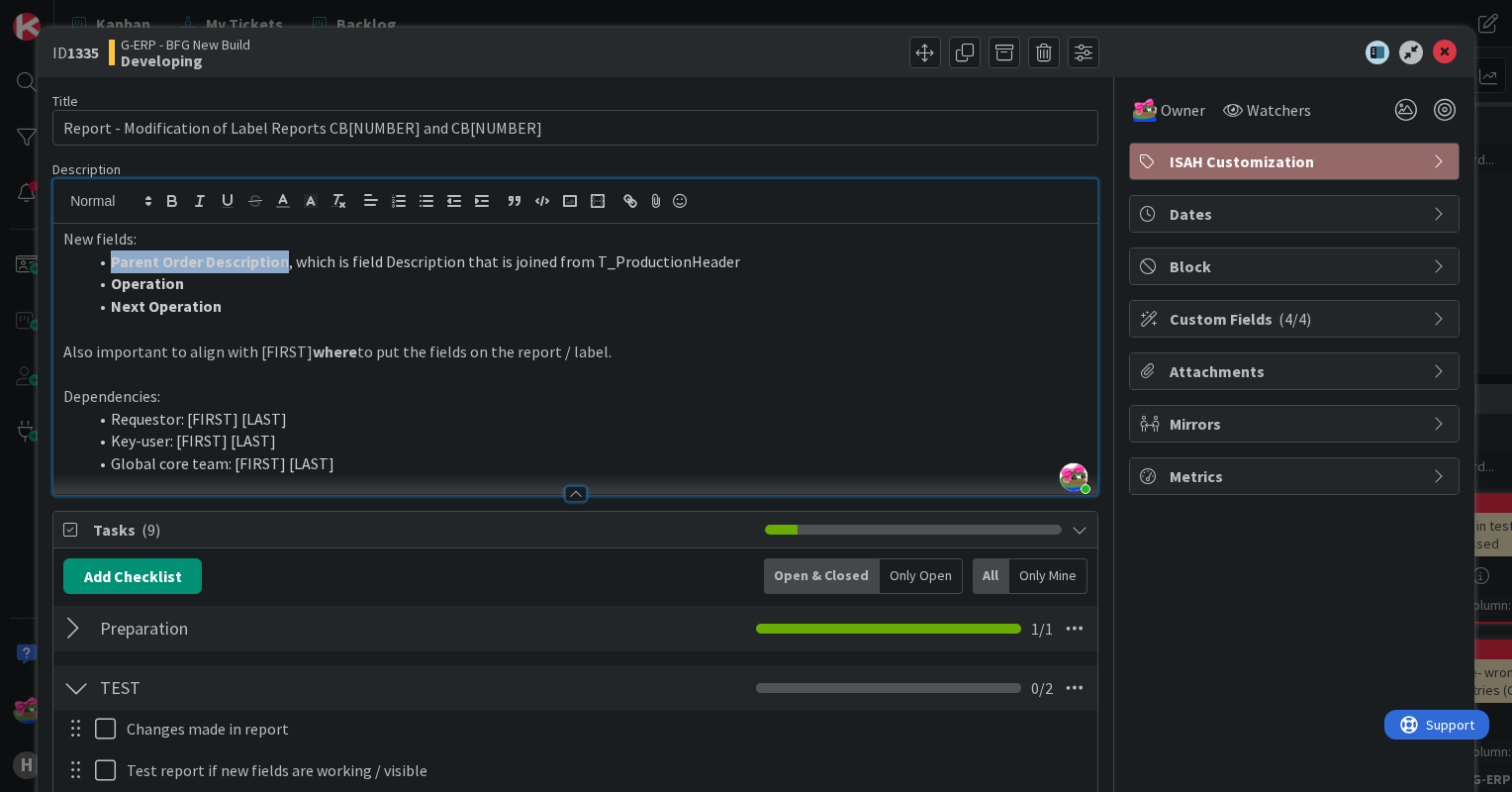 drag, startPoint x: 111, startPoint y: 256, endPoint x: 281, endPoint y: 262, distance: 170.10585 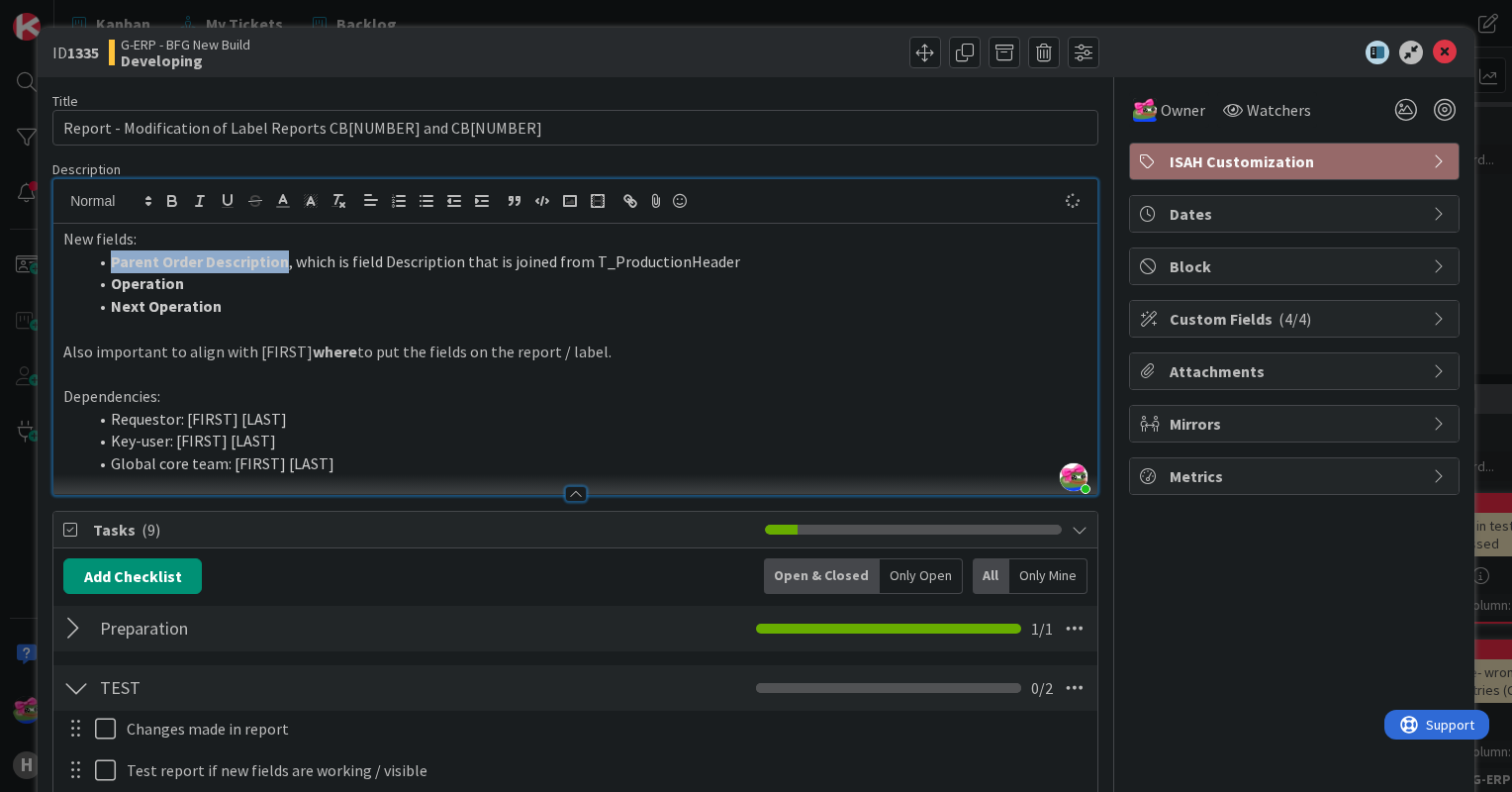 copy on "Parent Order Descriptio n" 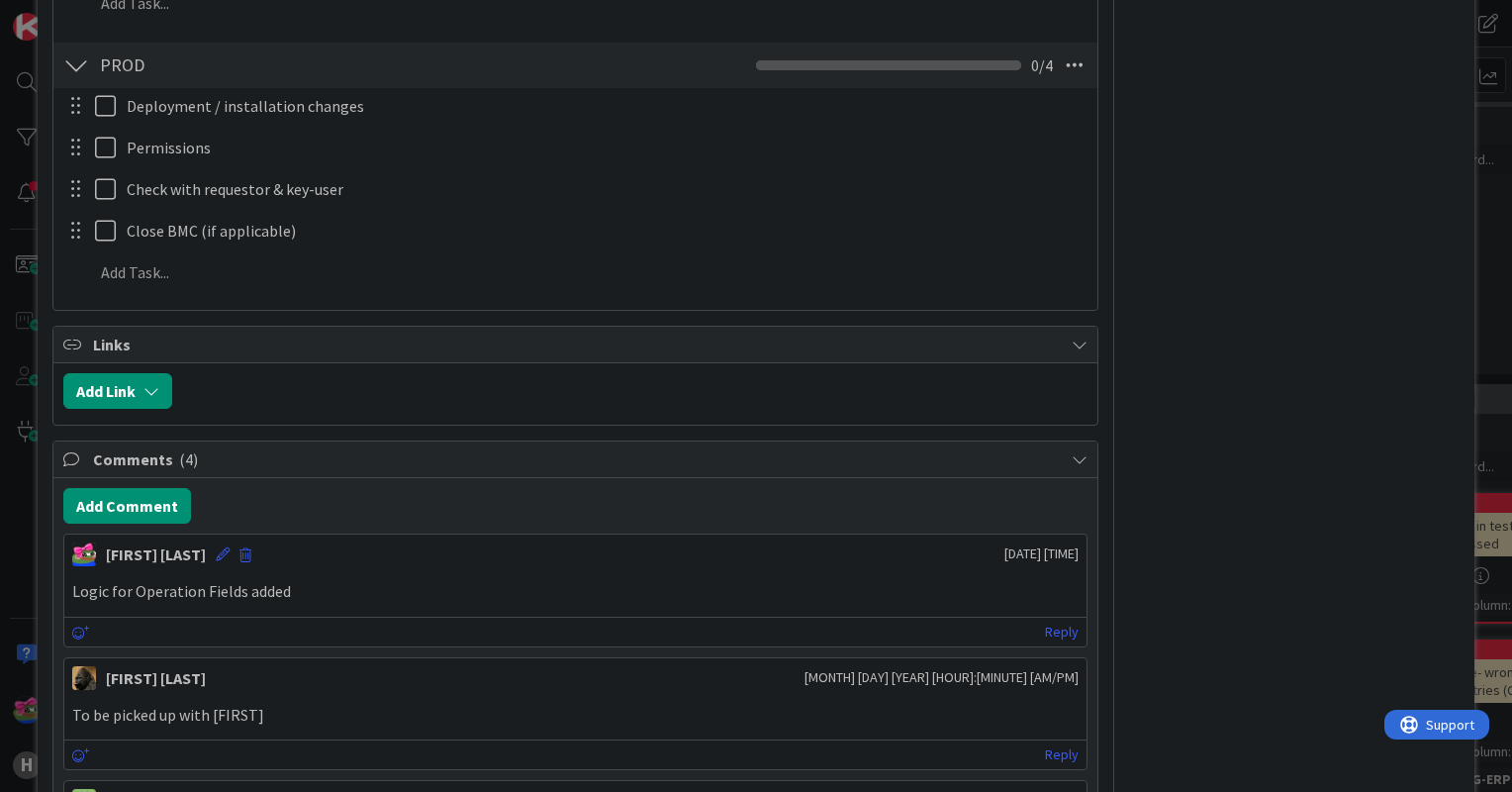 scroll, scrollTop: 1188, scrollLeft: 0, axis: vertical 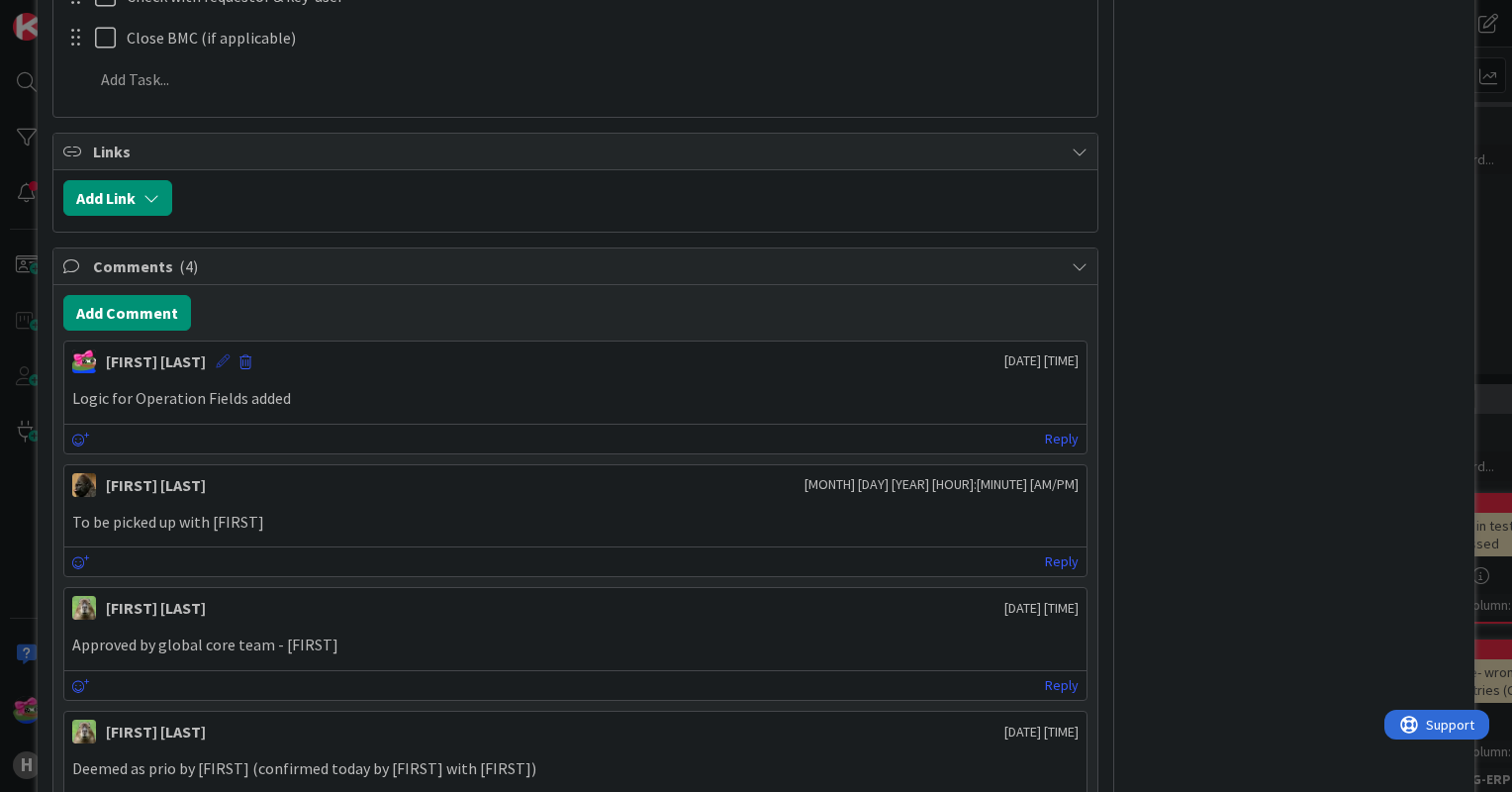 click at bounding box center [223, 361] 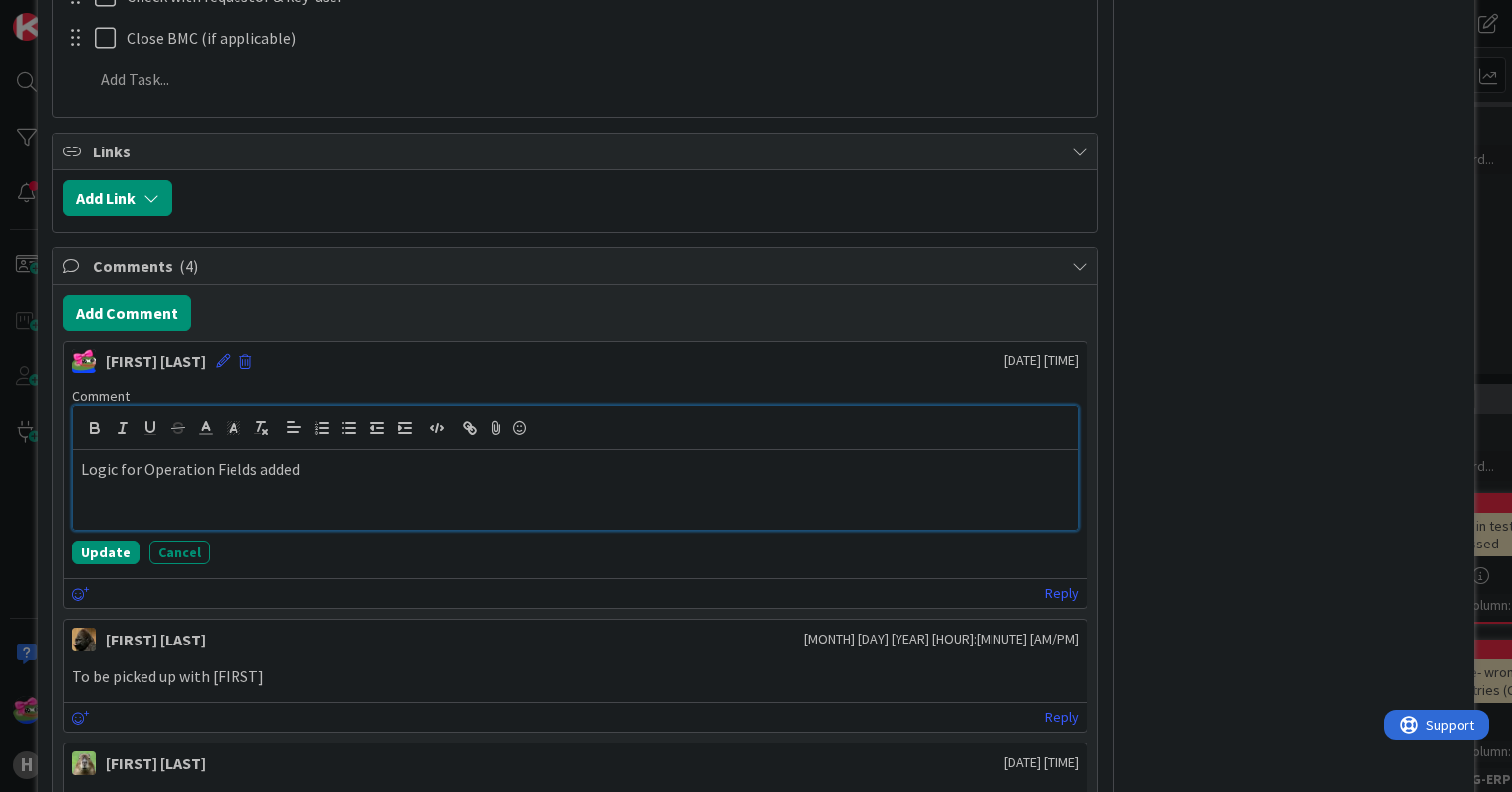 click on "Logic for Operation Fields added" at bounding box center [575, 469] 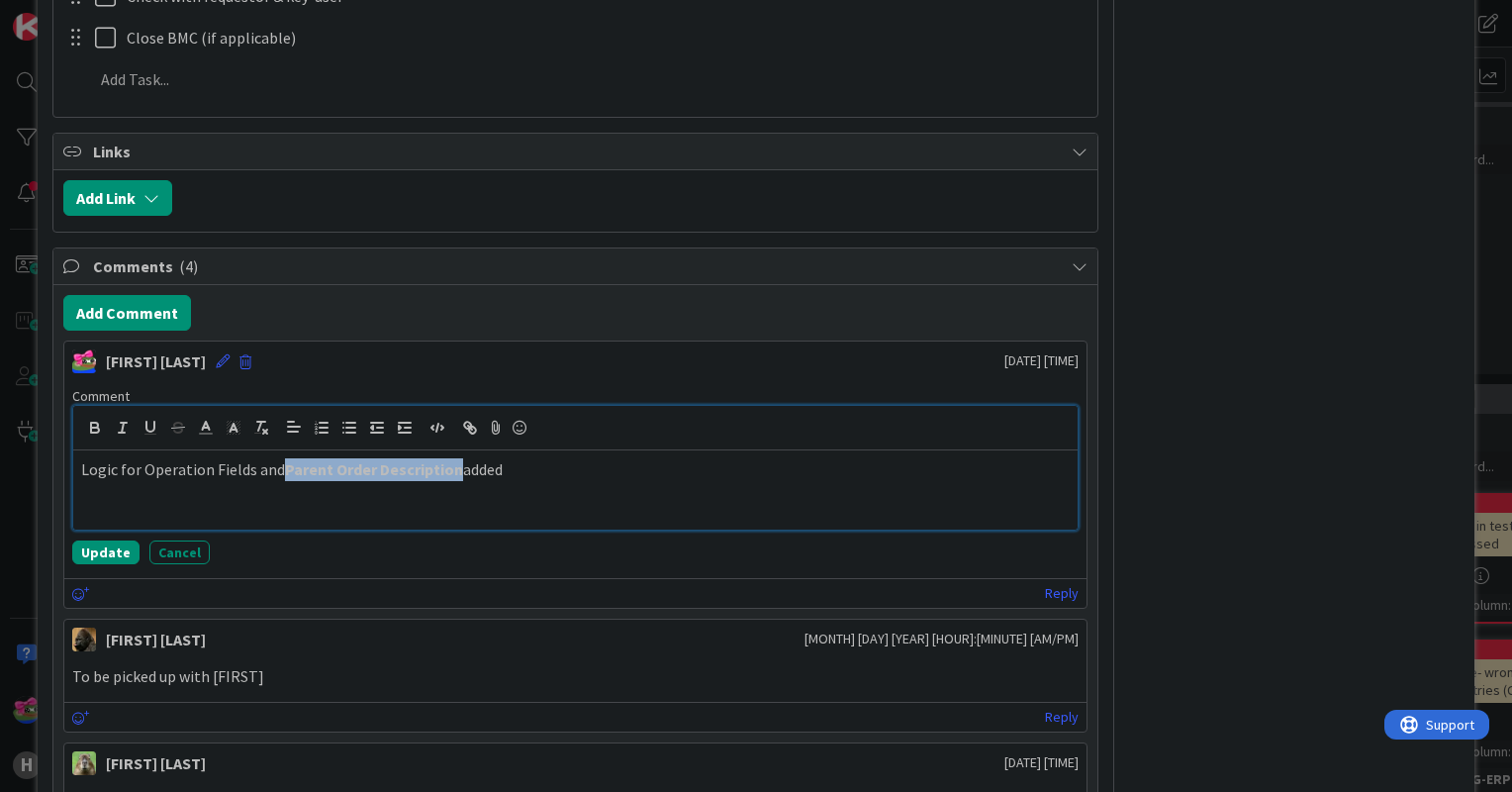 drag, startPoint x: 451, startPoint y: 463, endPoint x: 283, endPoint y: 468, distance: 168.07439 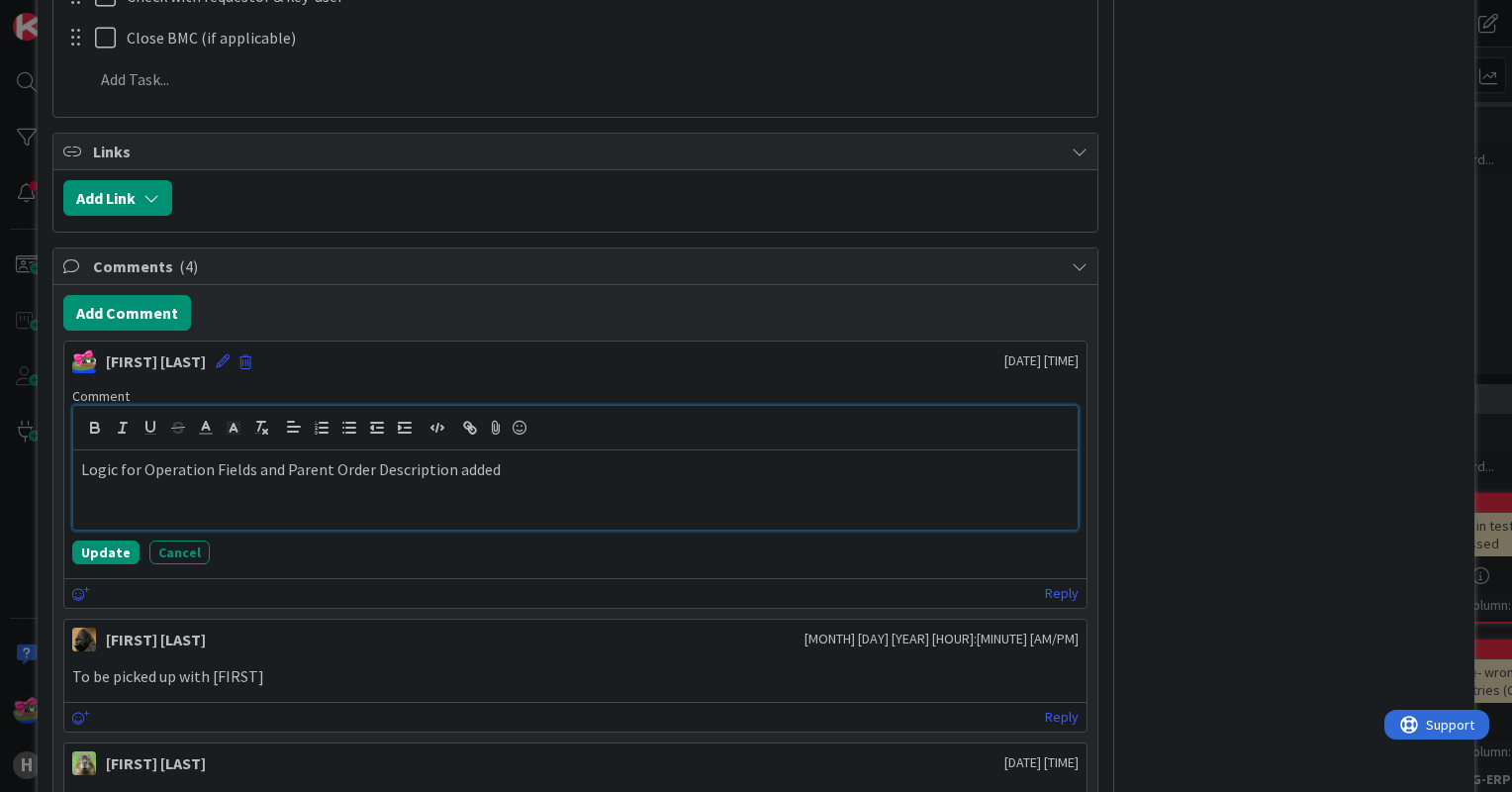 click on "Logic for Operation Fields and Parent Order Description   added" at bounding box center [575, 469] 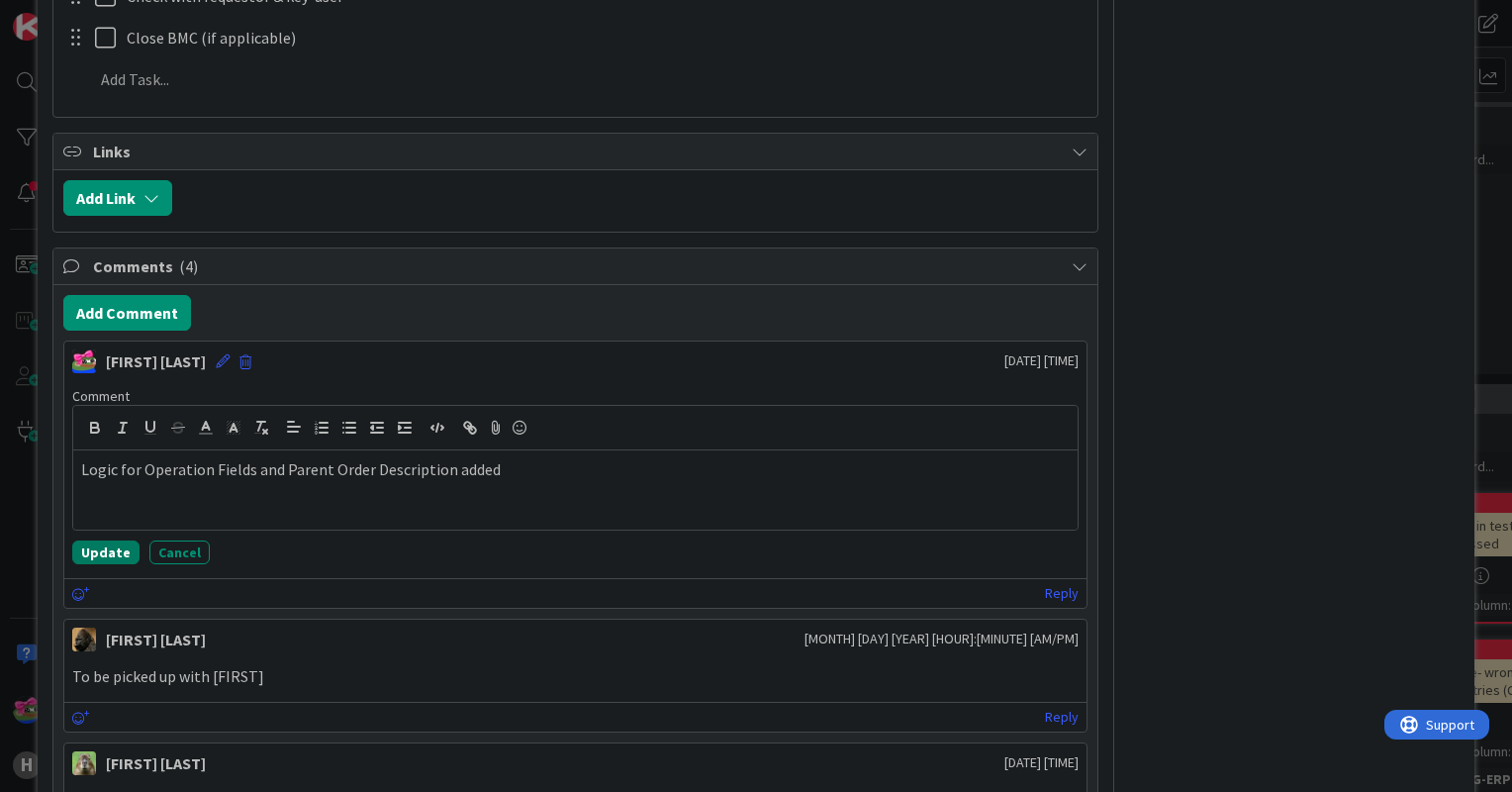 click on "Update" at bounding box center (106, 552) 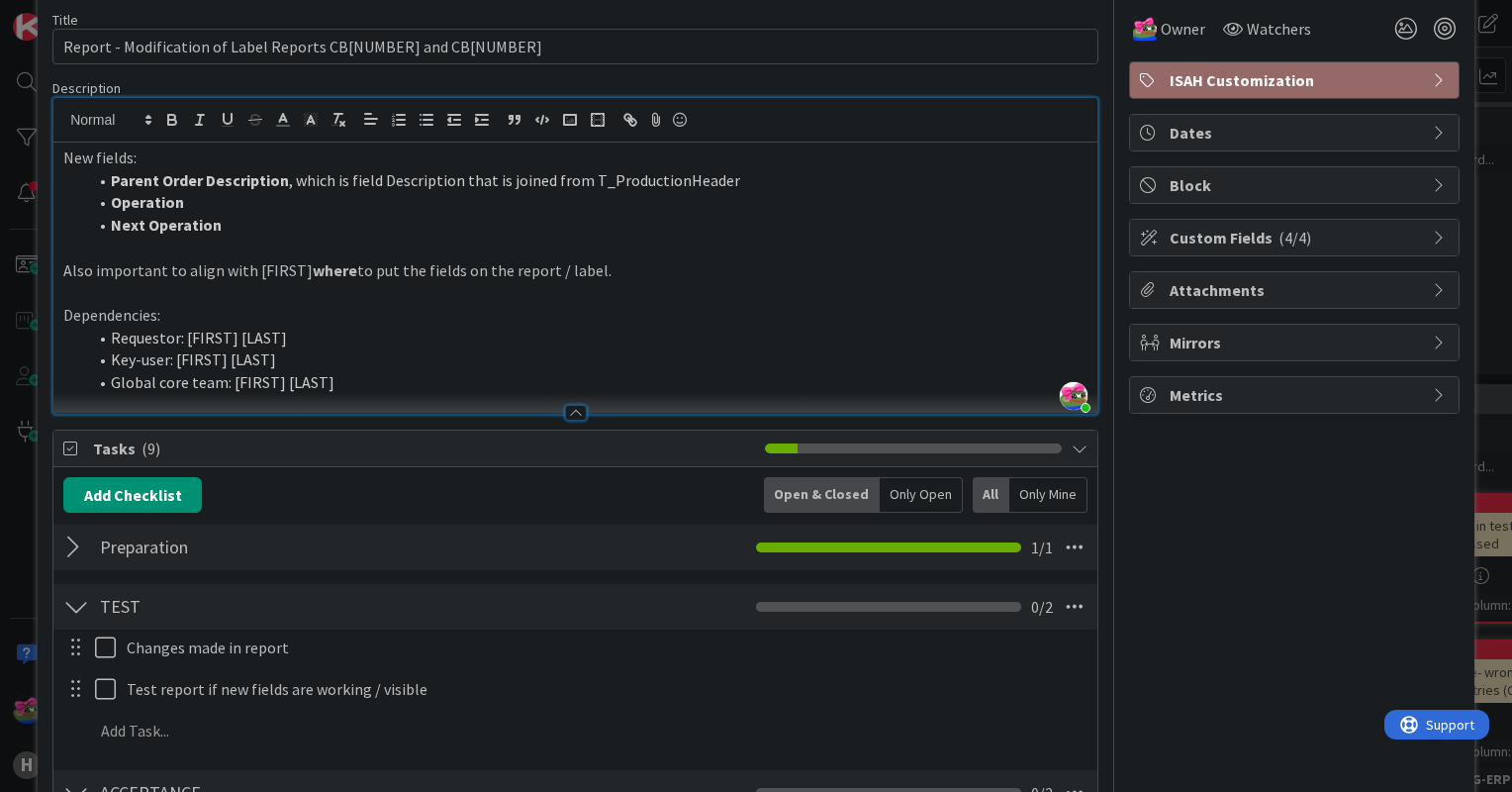 scroll, scrollTop: 0, scrollLeft: 0, axis: both 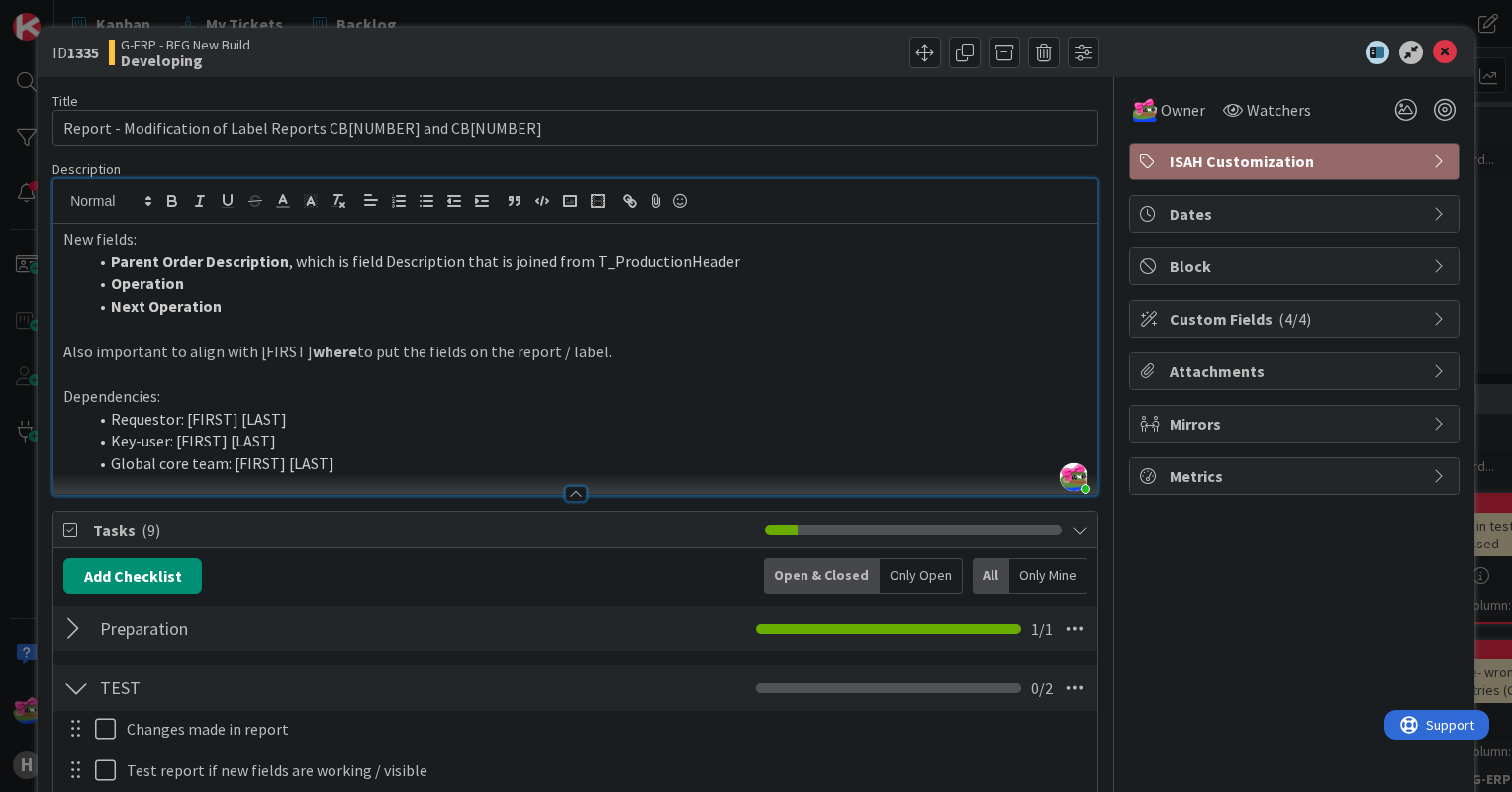 click at bounding box center [1284, 52] 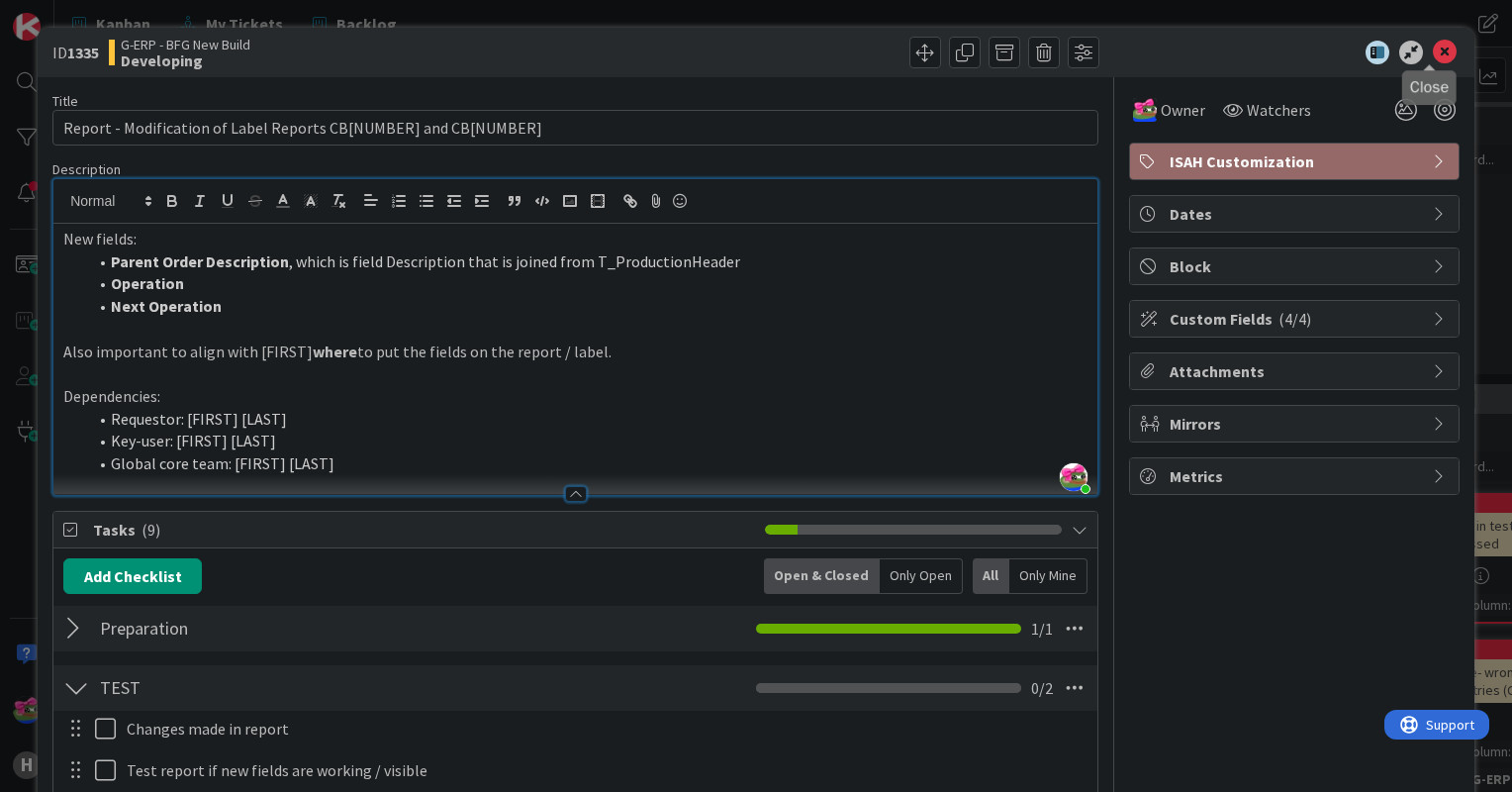 click at bounding box center (1445, 52) 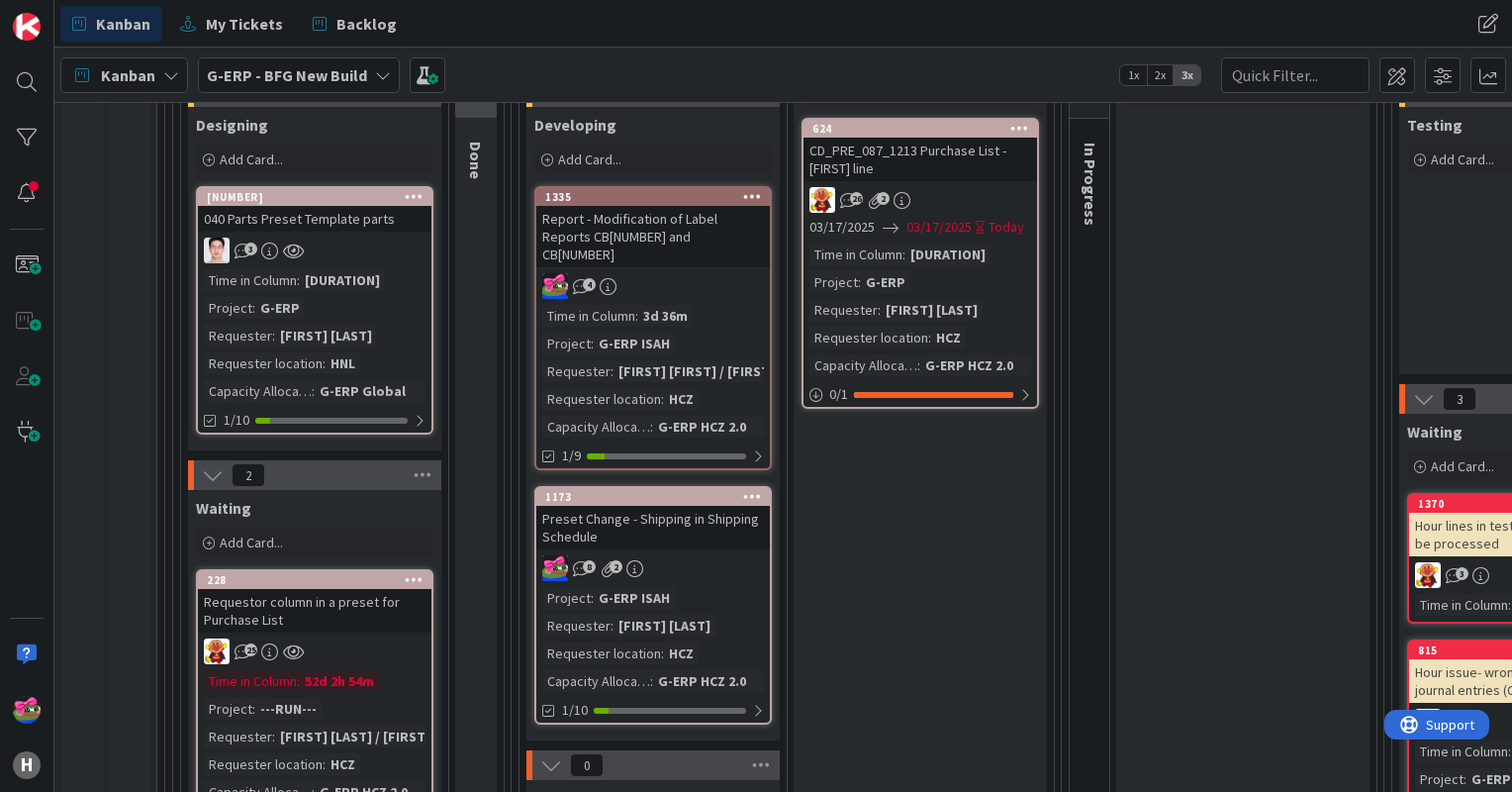 scroll, scrollTop: 0, scrollLeft: 0, axis: both 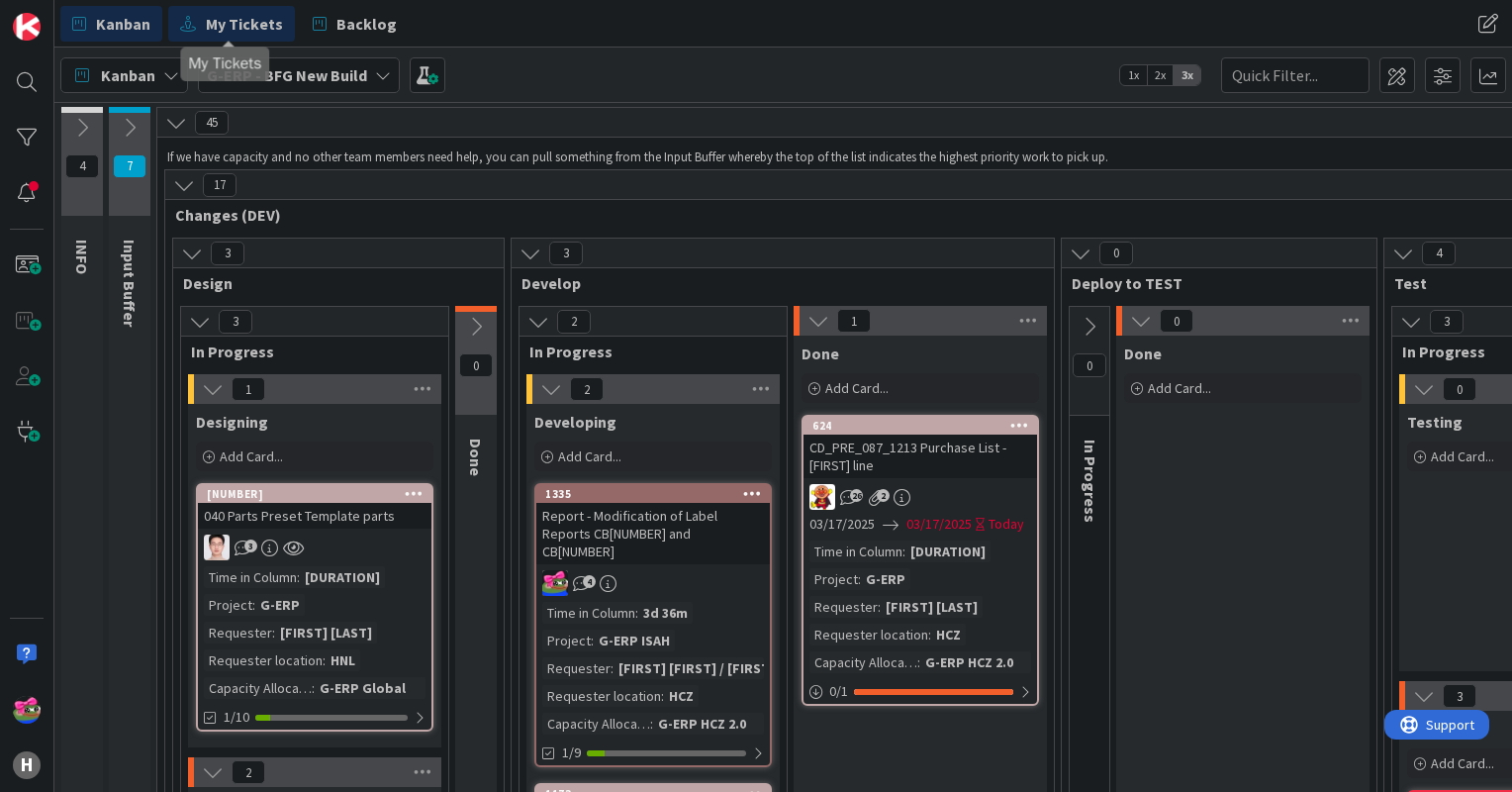 click on "My Tickets" at bounding box center (244, 24) 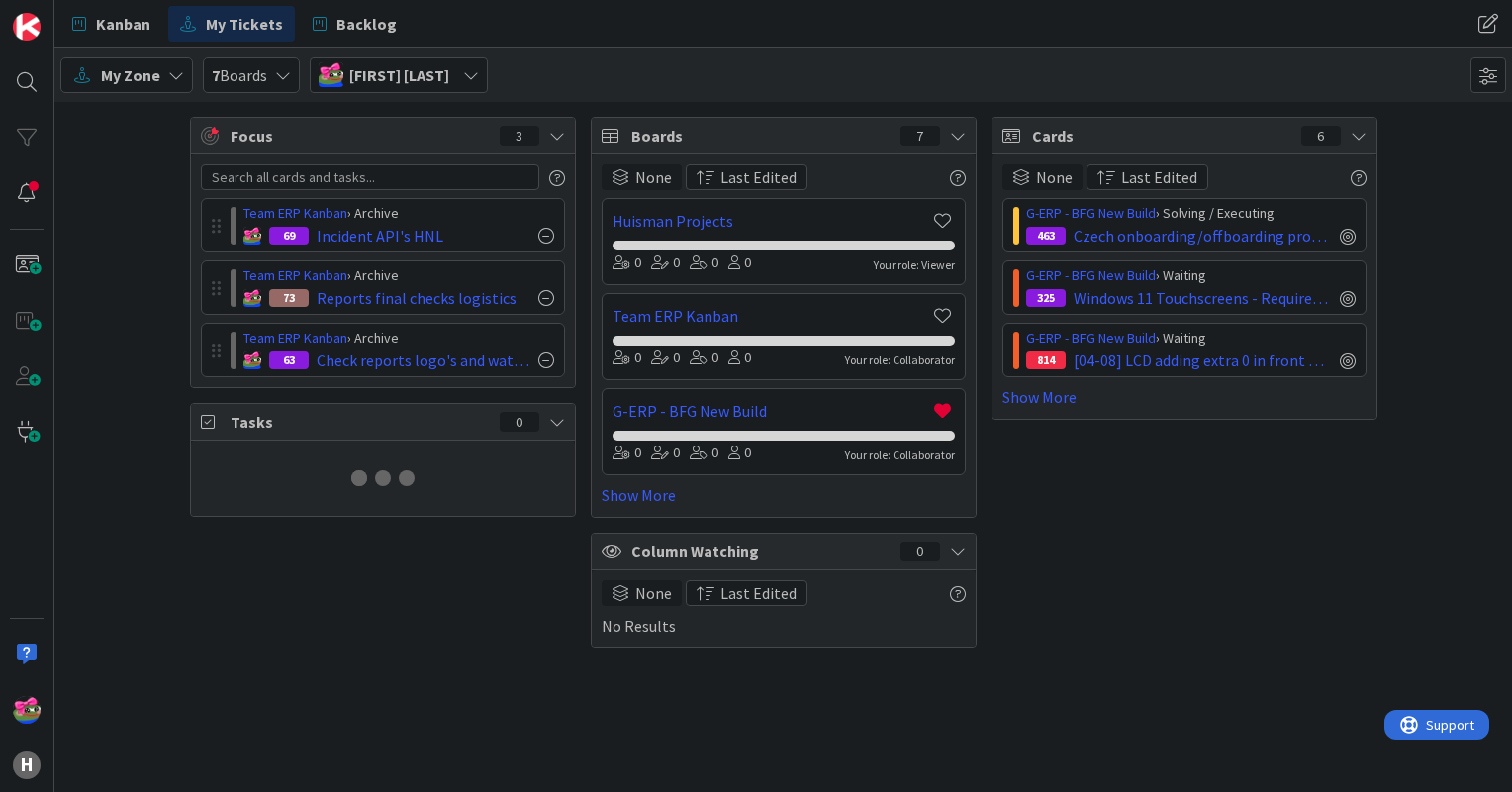 scroll, scrollTop: 0, scrollLeft: 0, axis: both 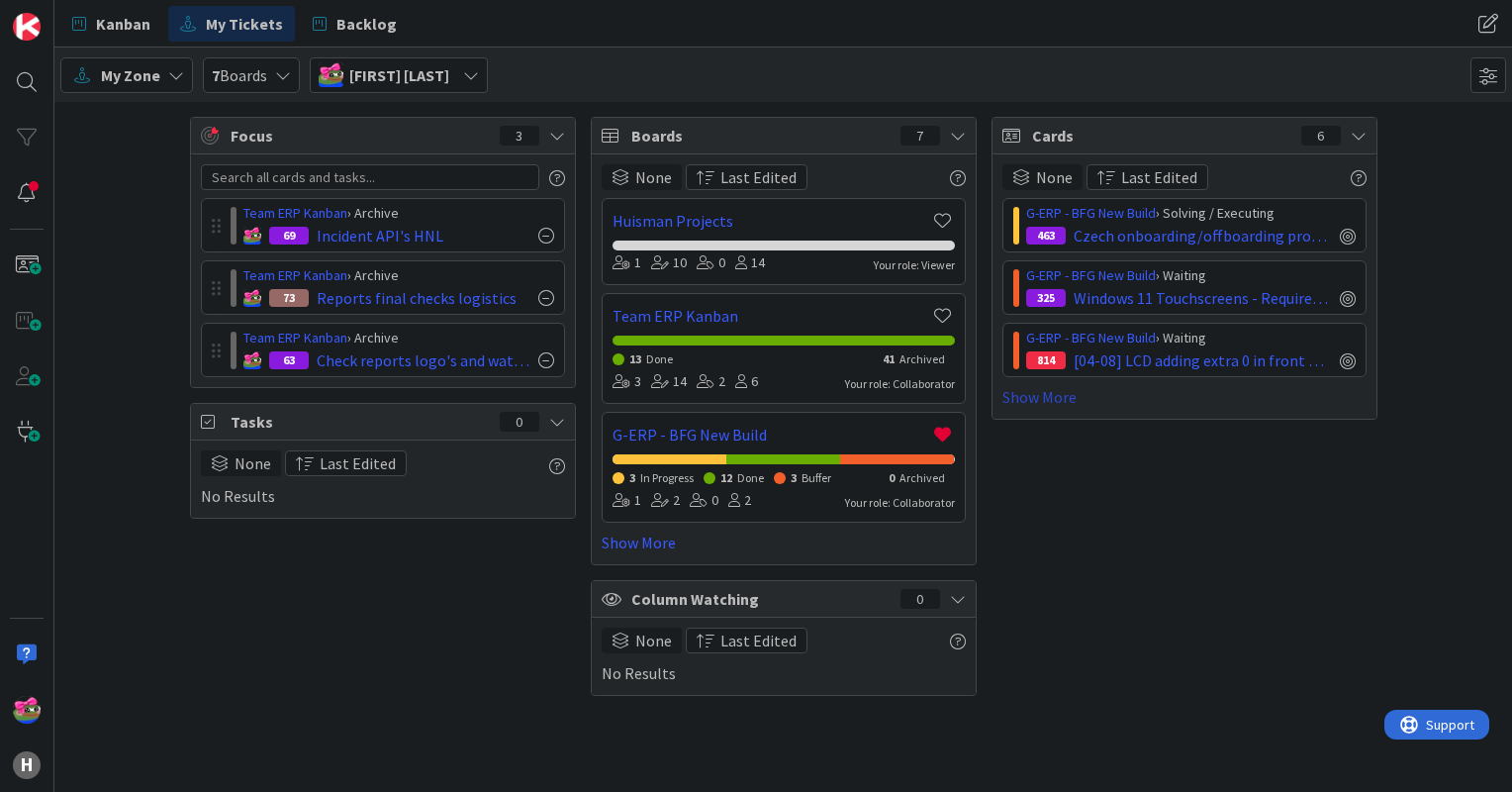 click on "Show More" at bounding box center (1184, 397) 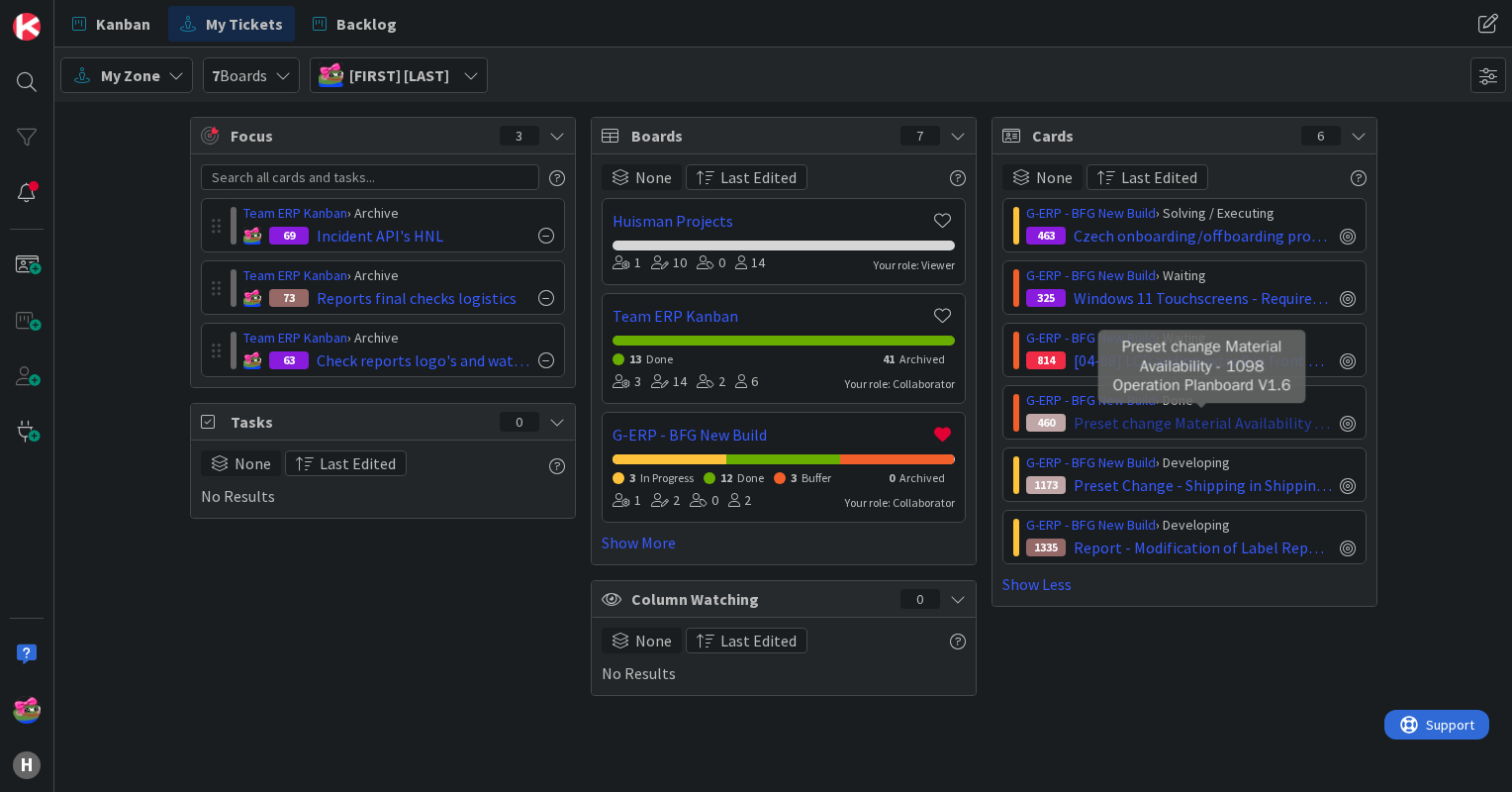 click on "Preset change Material Availability - 1098 Operation Planboard V1.6" at bounding box center (1202, 423) 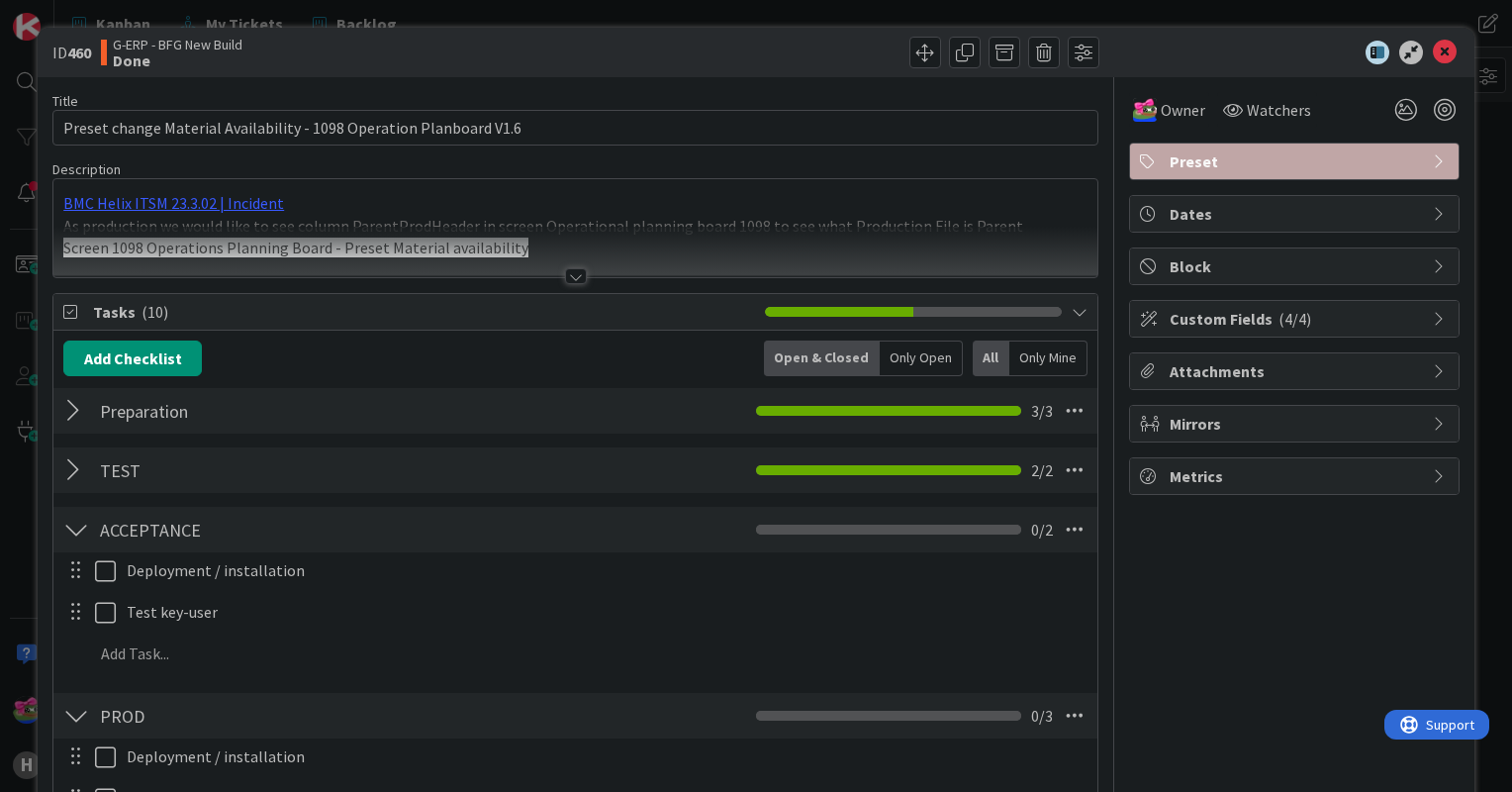scroll, scrollTop: 0, scrollLeft: 0, axis: both 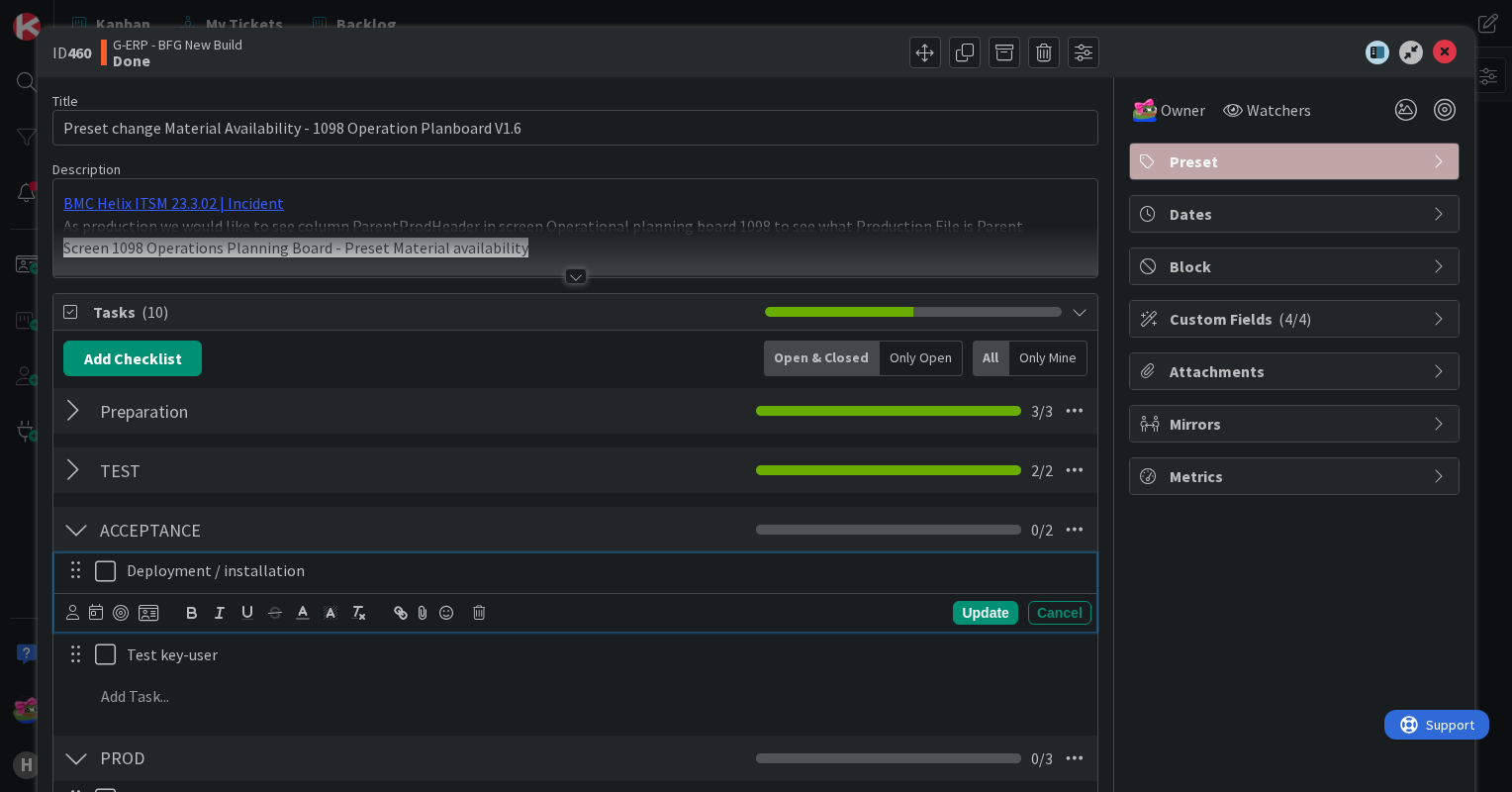 click at bounding box center (110, 571) 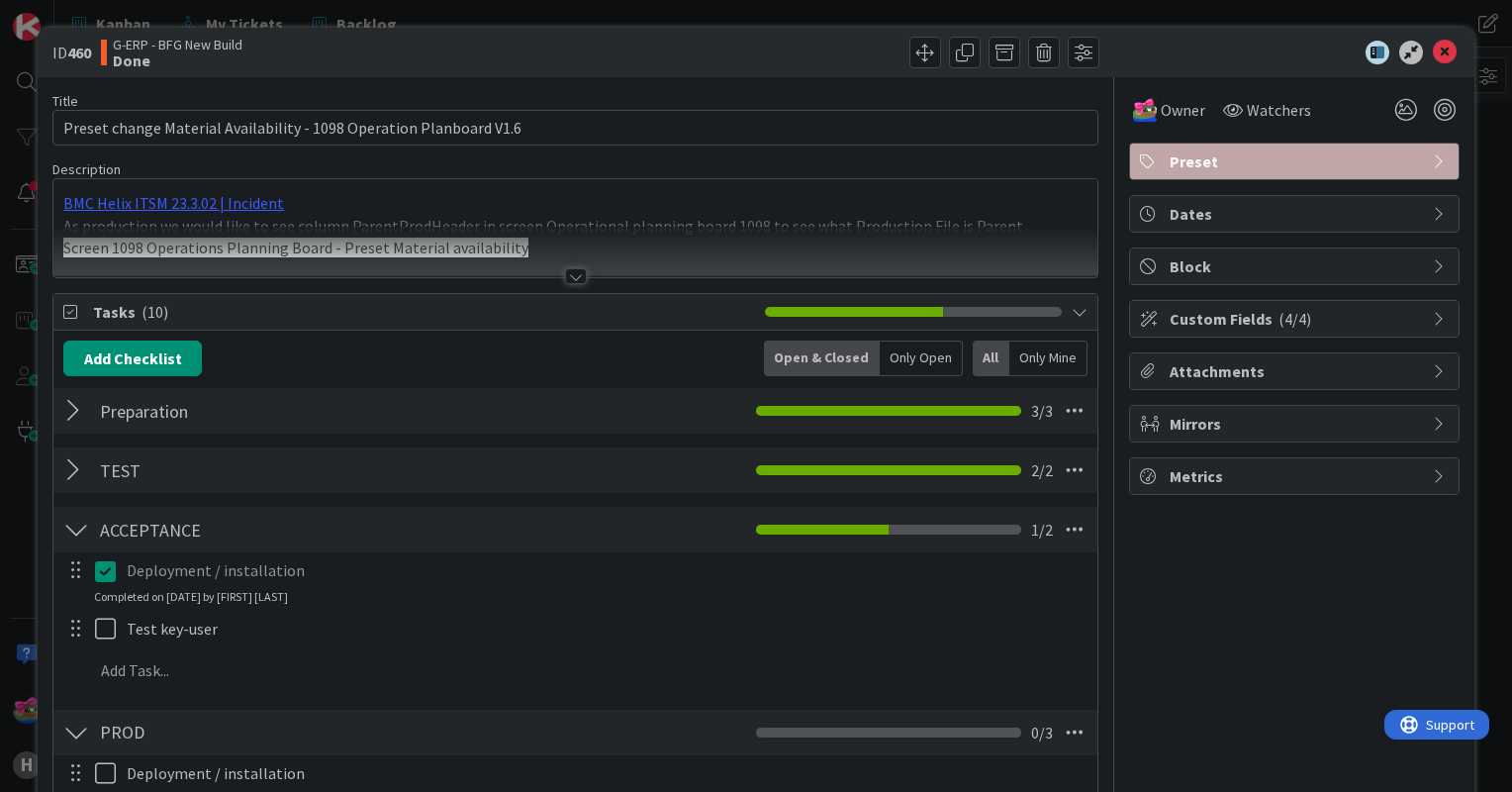 scroll, scrollTop: 99, scrollLeft: 0, axis: vertical 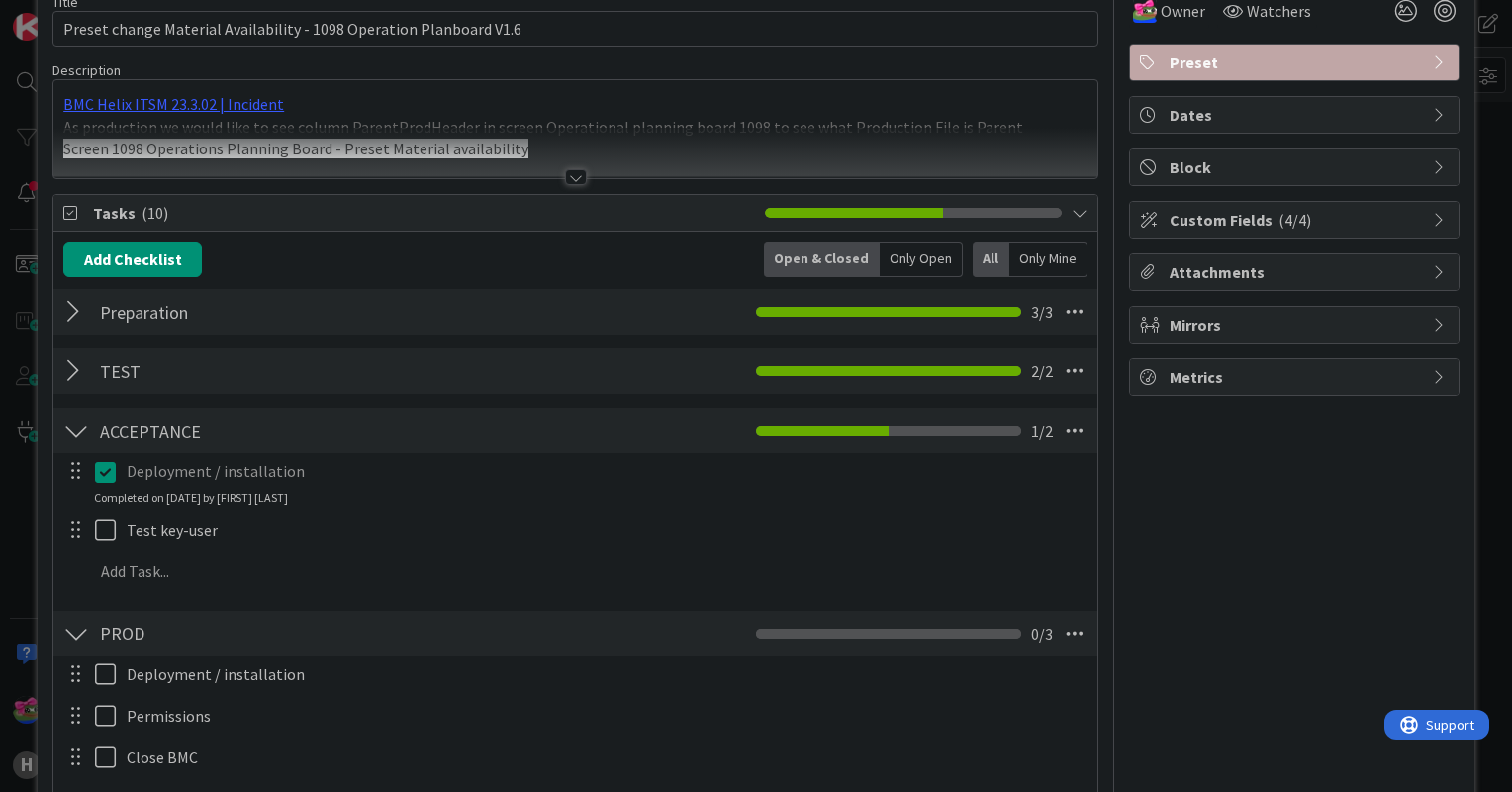 click at bounding box center [76, 371] 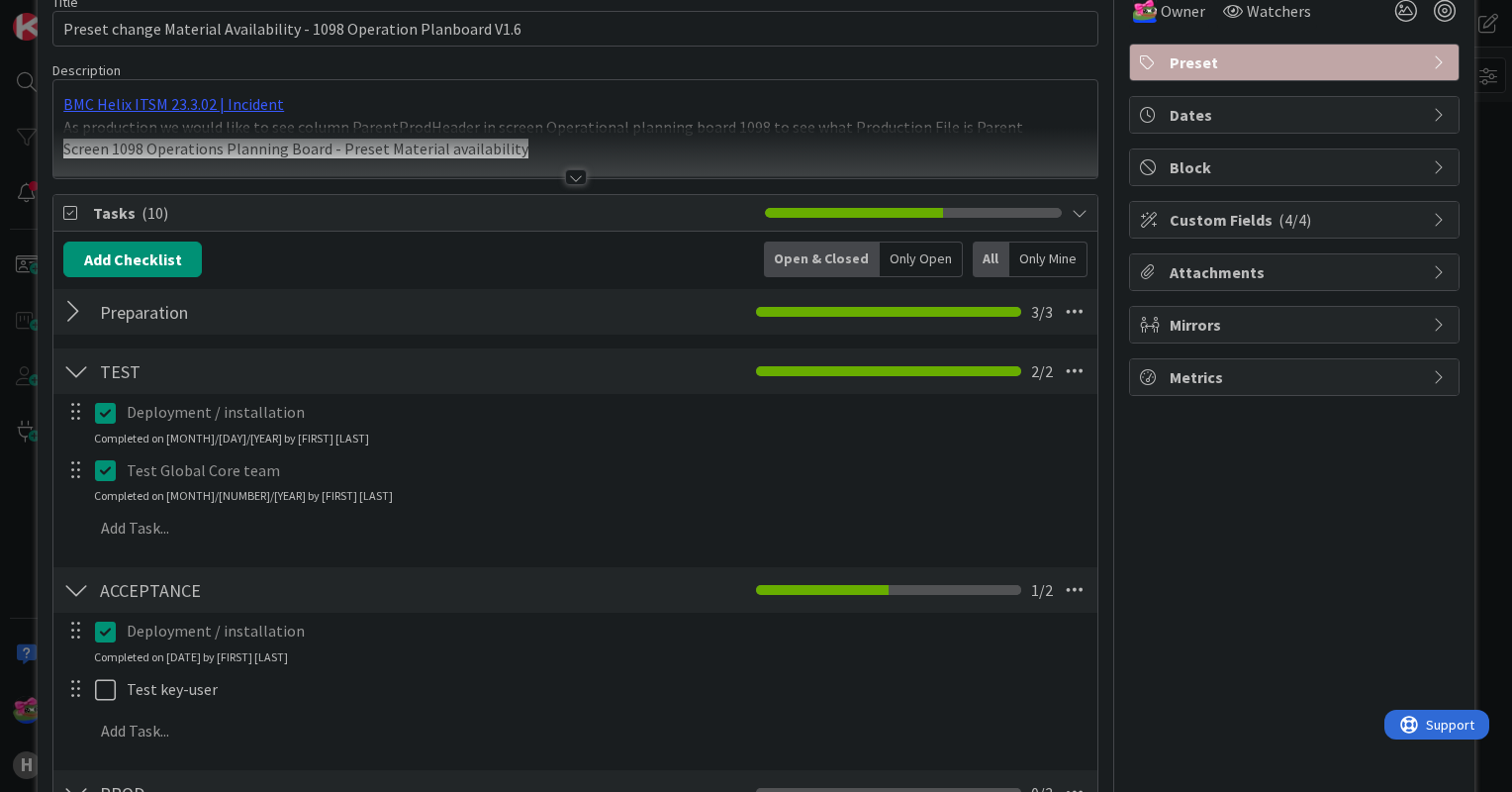 click at bounding box center (76, 371) 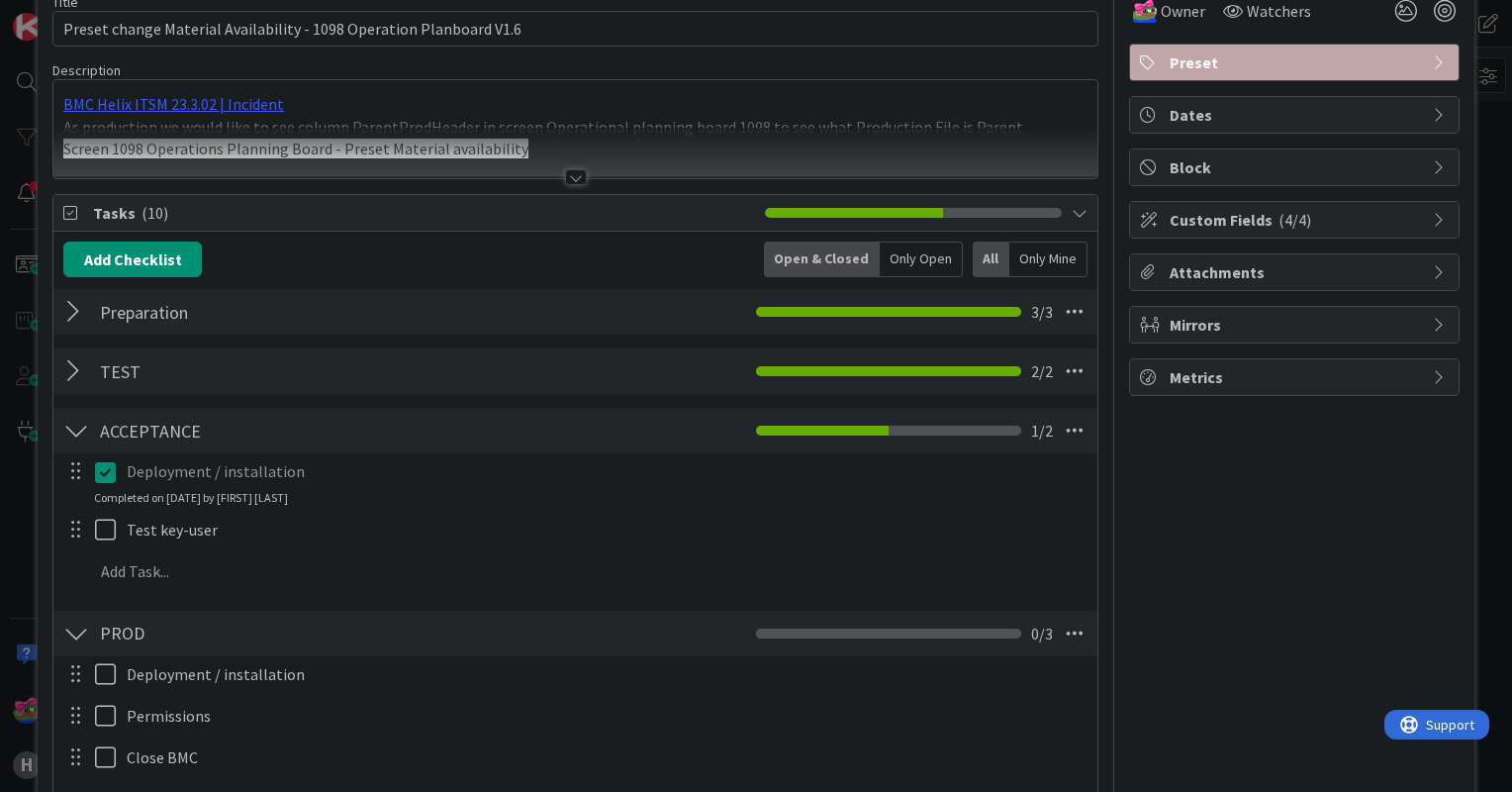 scroll, scrollTop: 0, scrollLeft: 0, axis: both 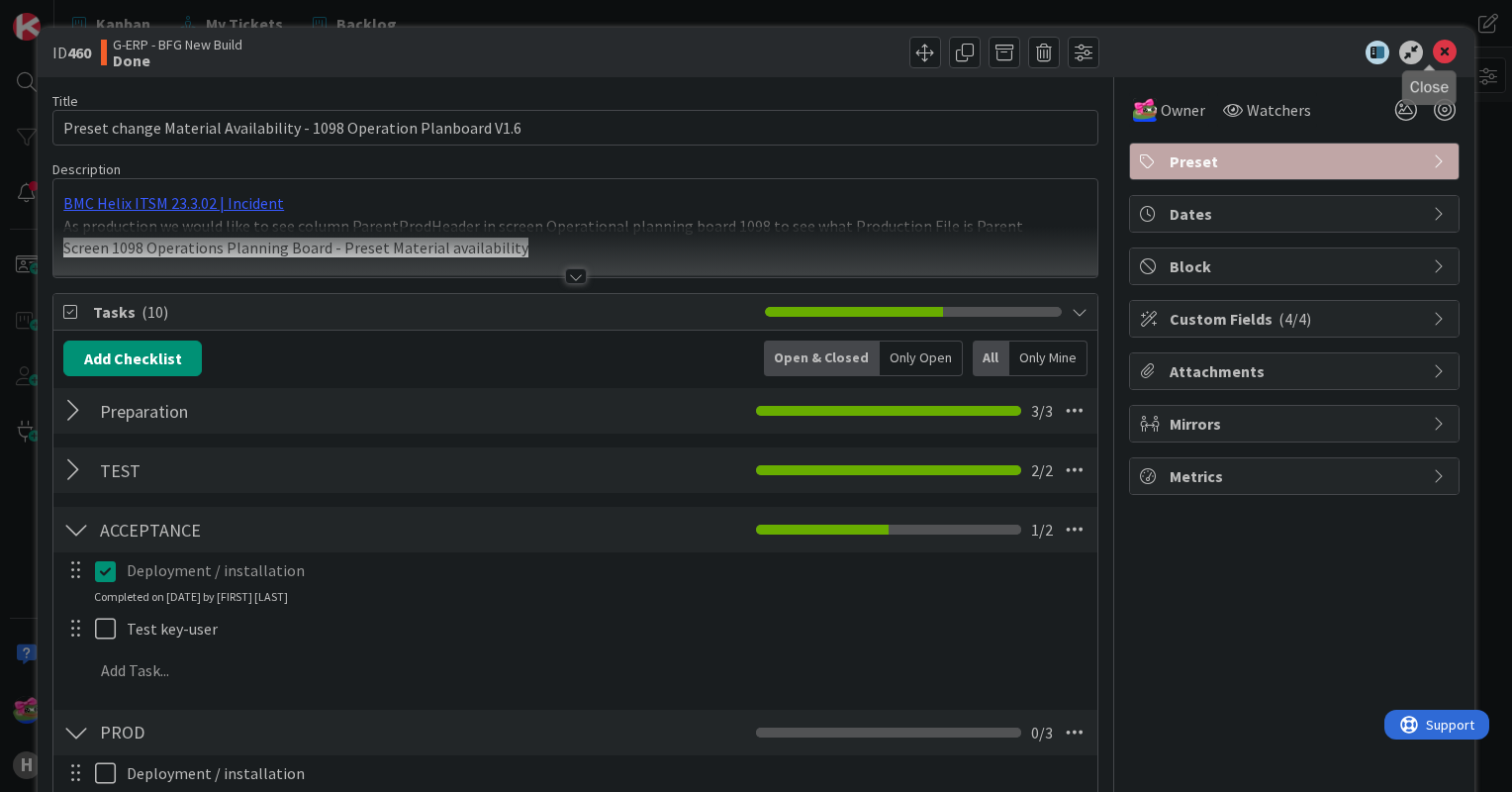 click at bounding box center (1445, 52) 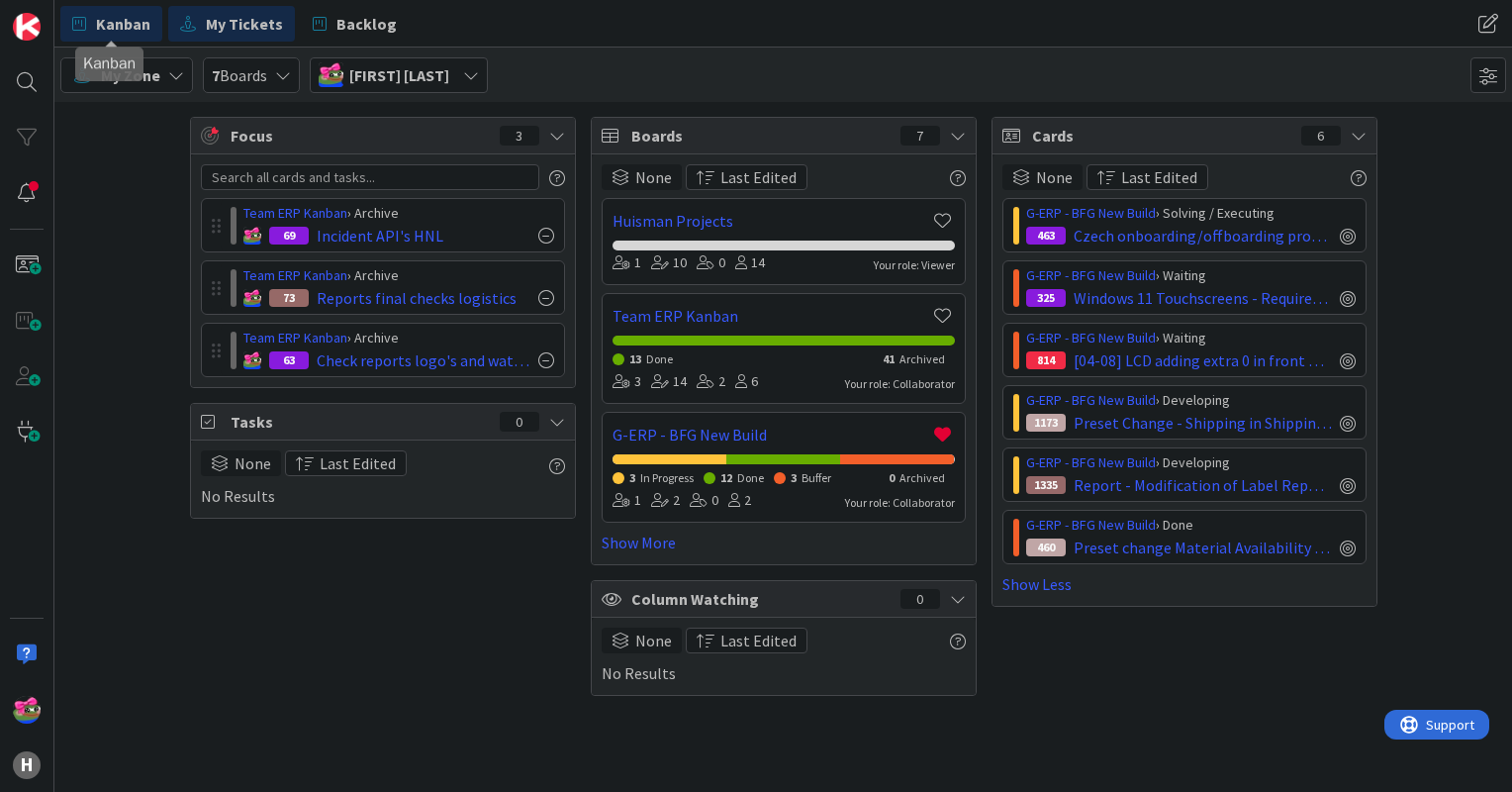 click on "Kanban" at bounding box center [123, 24] 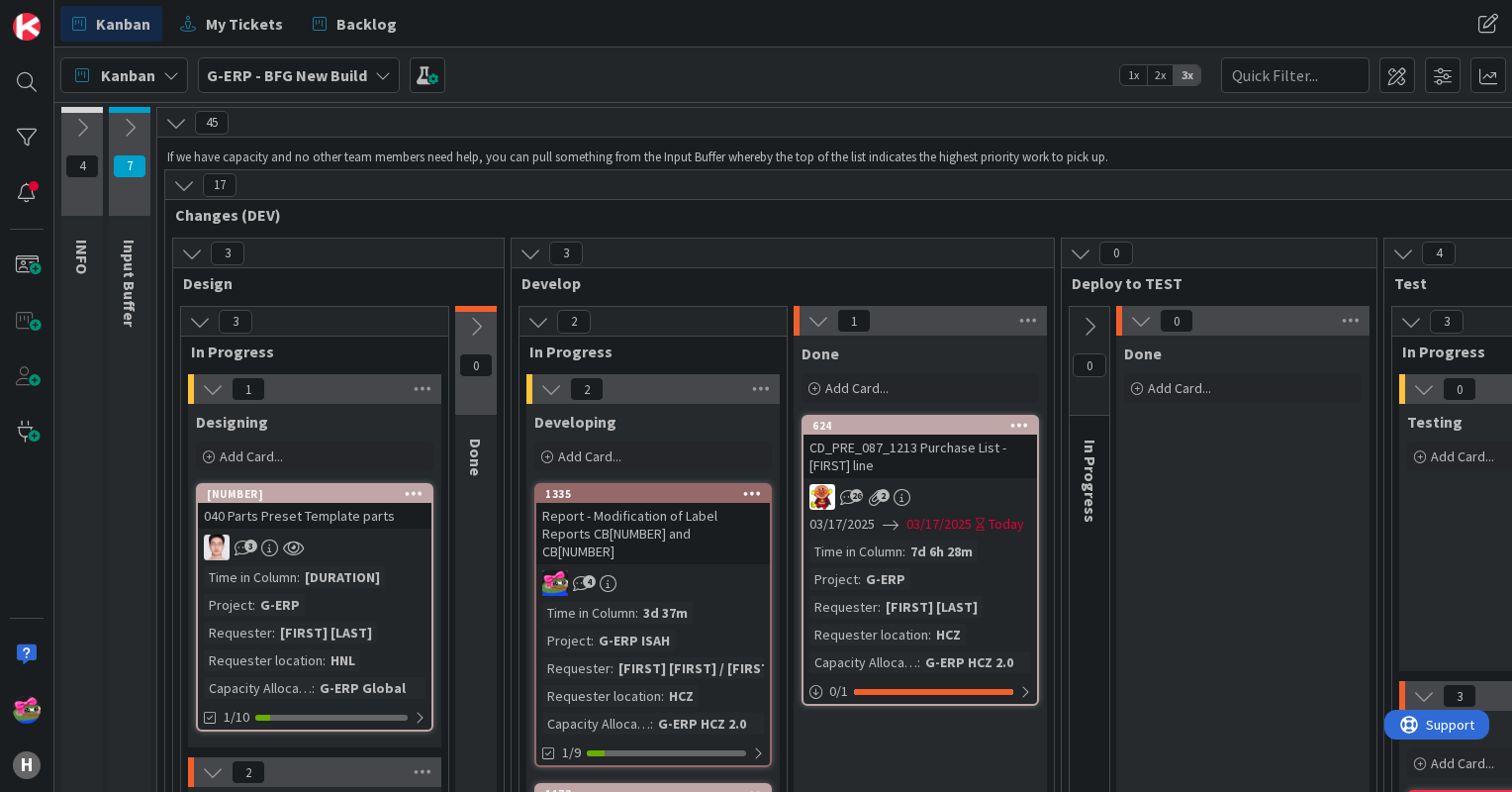 scroll, scrollTop: 0, scrollLeft: 0, axis: both 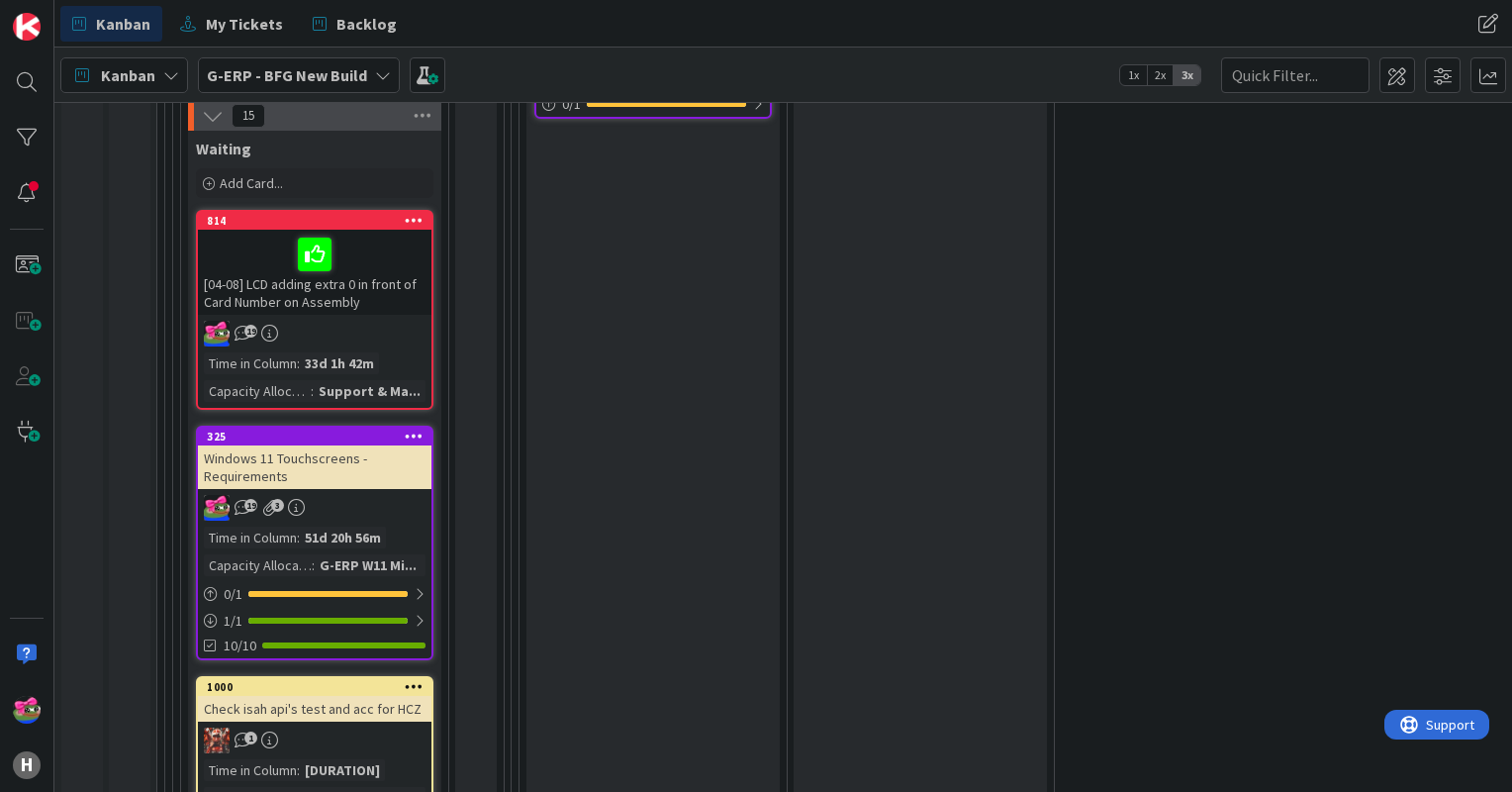 click on "[04-08] LCD adding extra 0 in front of Card Number on Assembly" at bounding box center (315, 272) 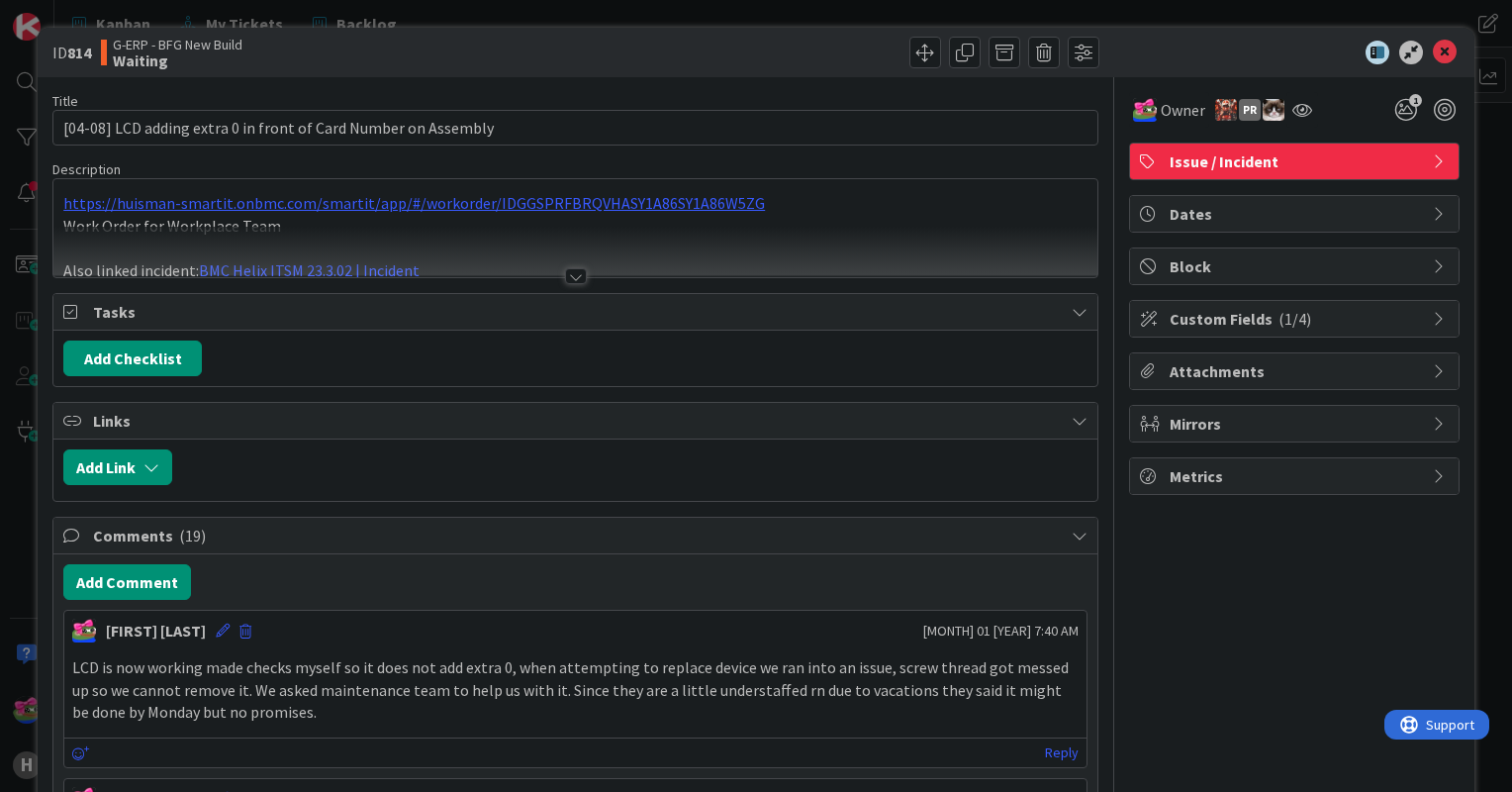 scroll, scrollTop: 0, scrollLeft: 0, axis: both 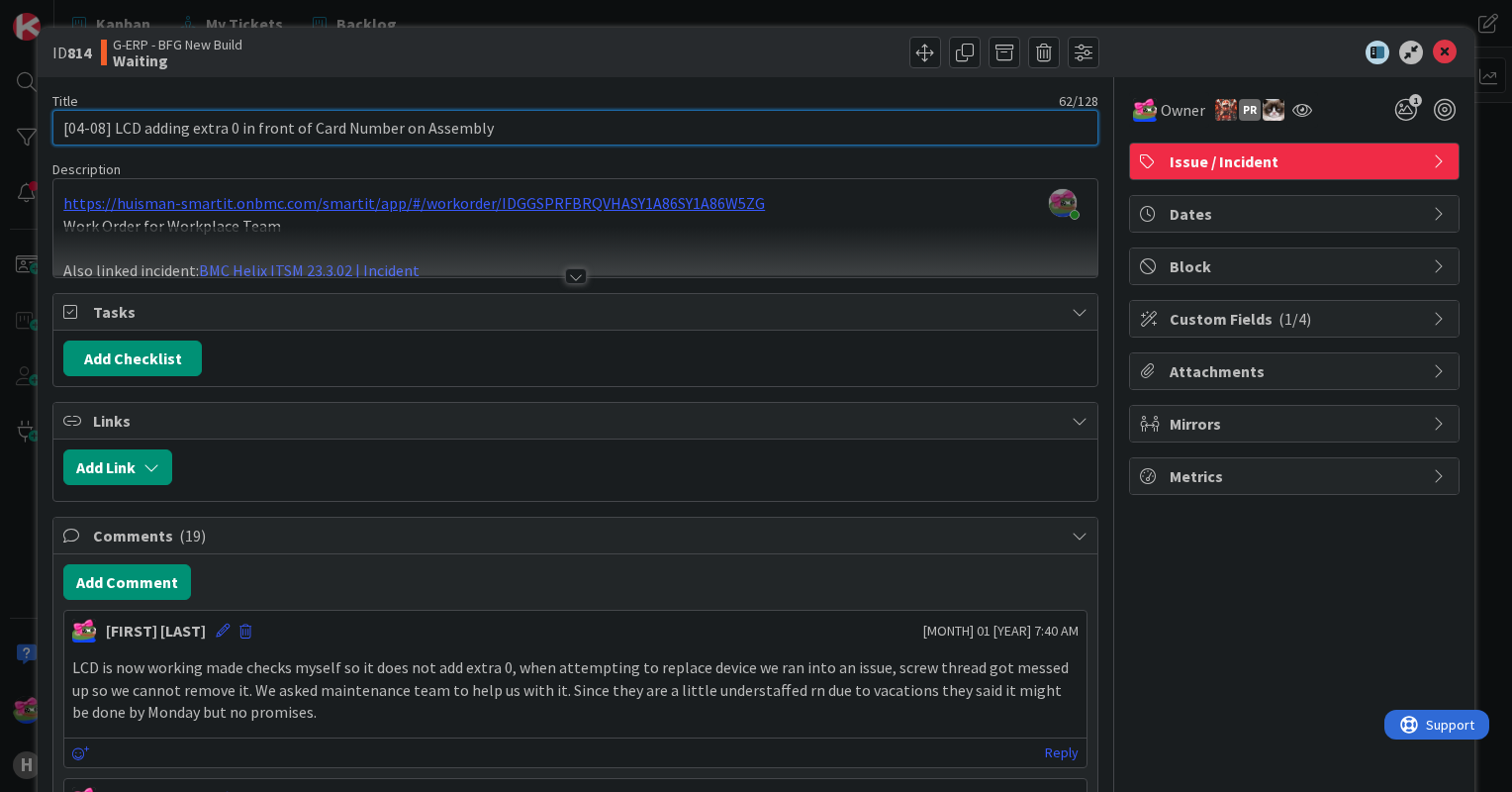 drag, startPoint x: 80, startPoint y: 126, endPoint x: 68, endPoint y: 126, distance: 12 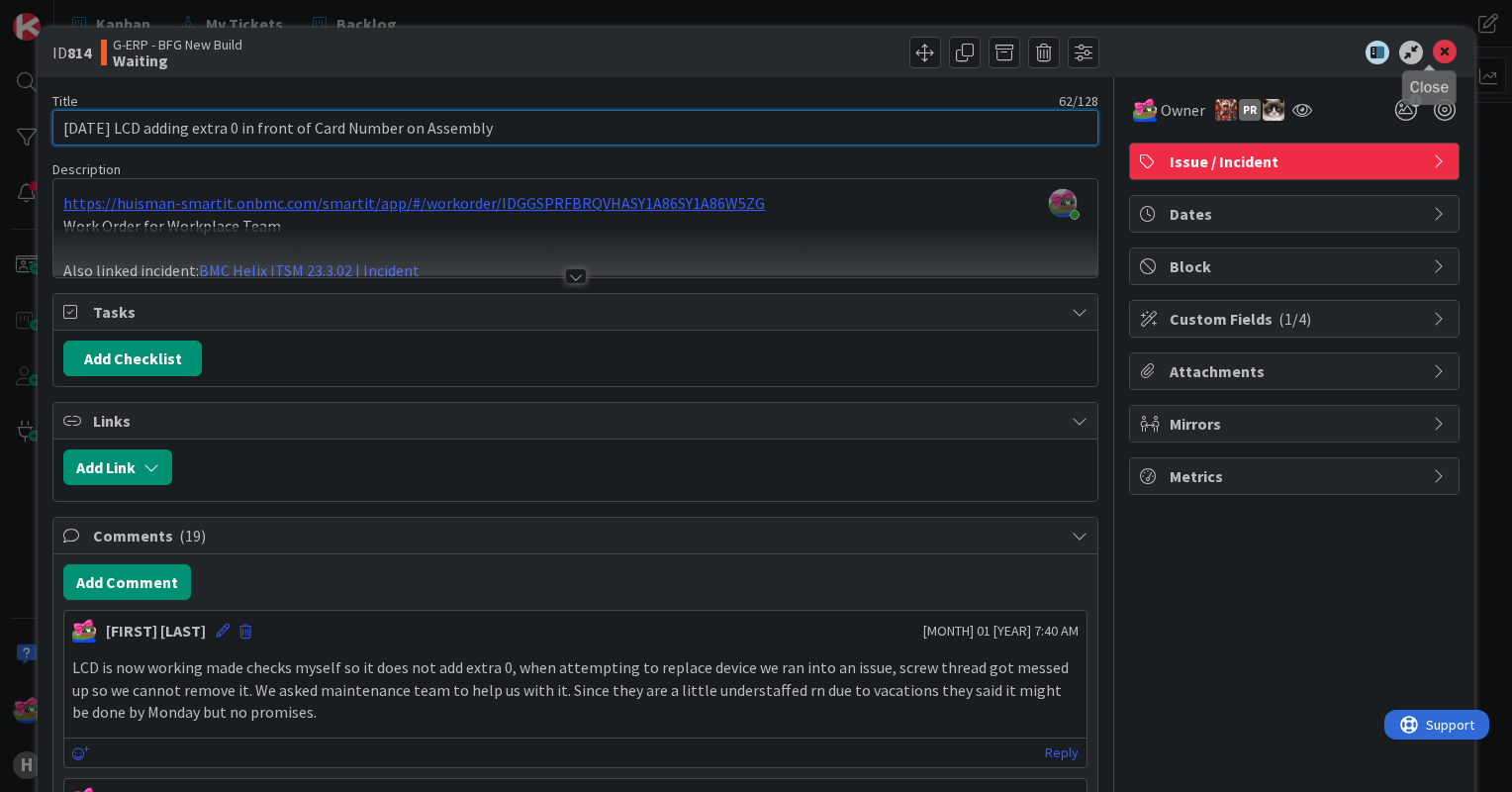 type on "[DATE] LCD adding extra 0 in front of Card Number on Assembly" 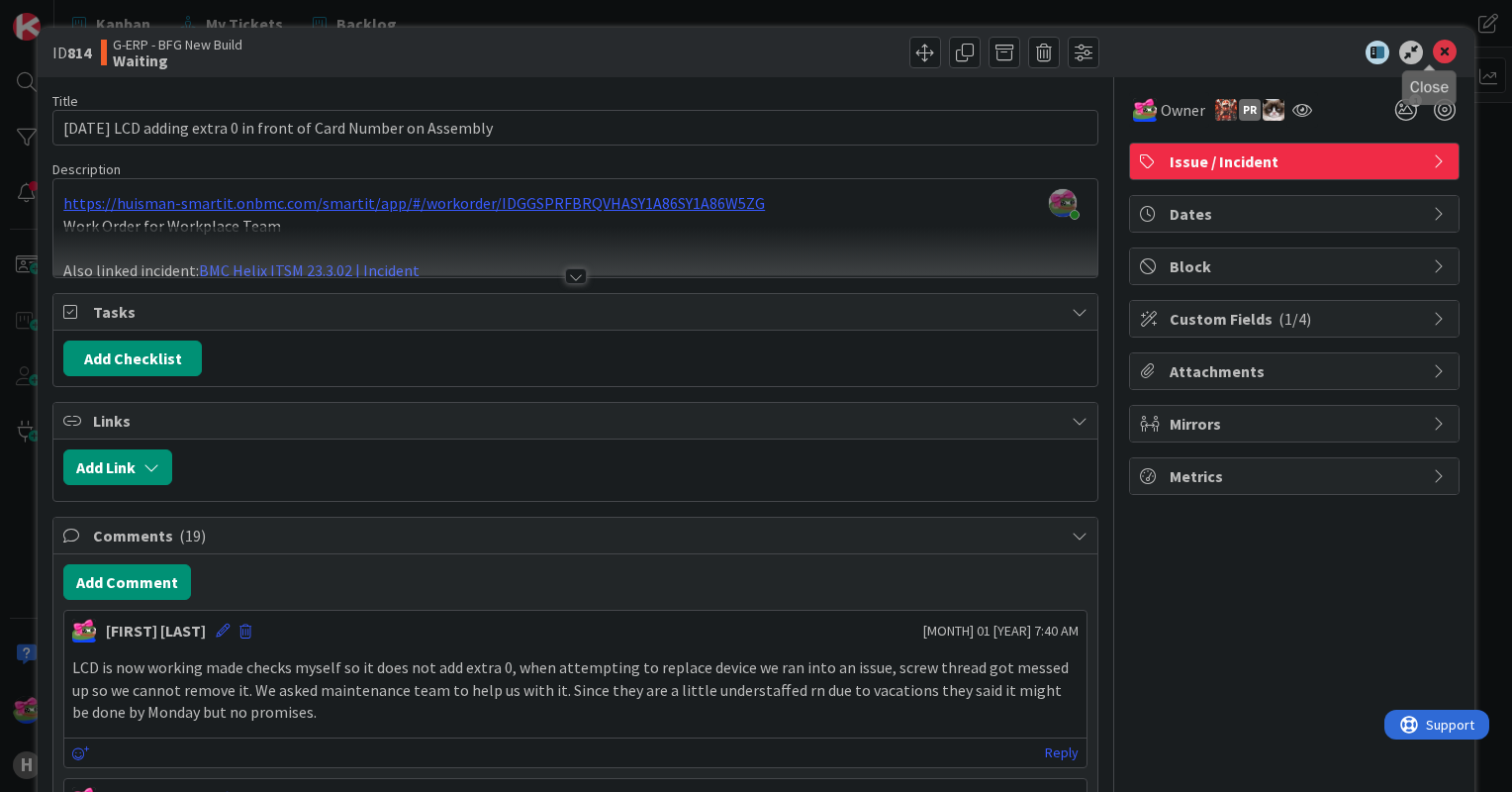 click at bounding box center [1445, 52] 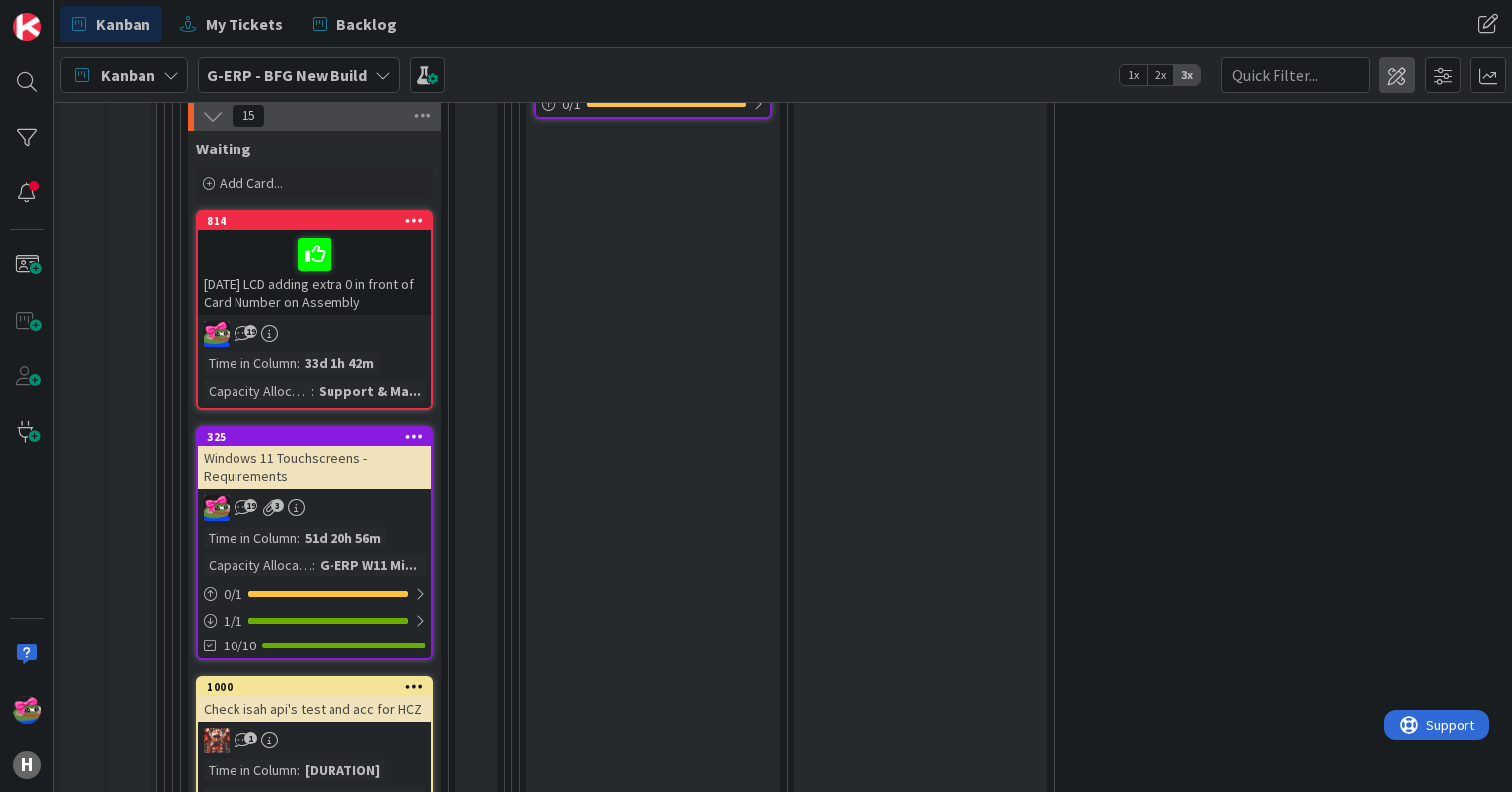 scroll, scrollTop: 4457, scrollLeft: 0, axis: vertical 